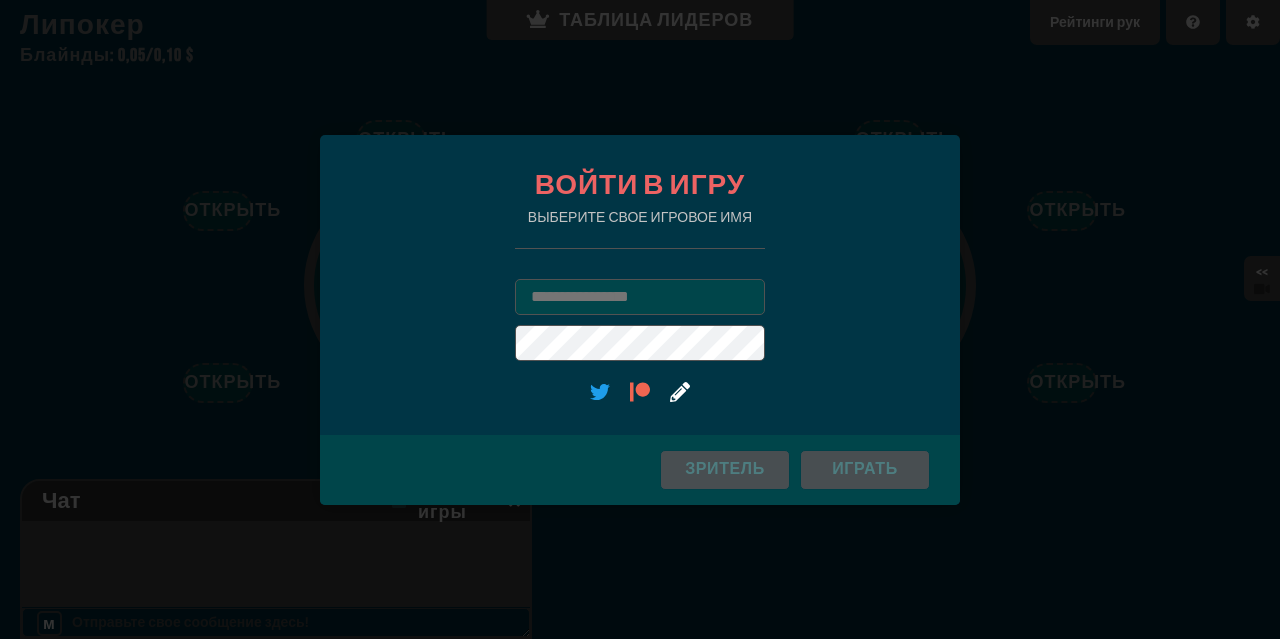 scroll, scrollTop: 0, scrollLeft: 0, axis: both 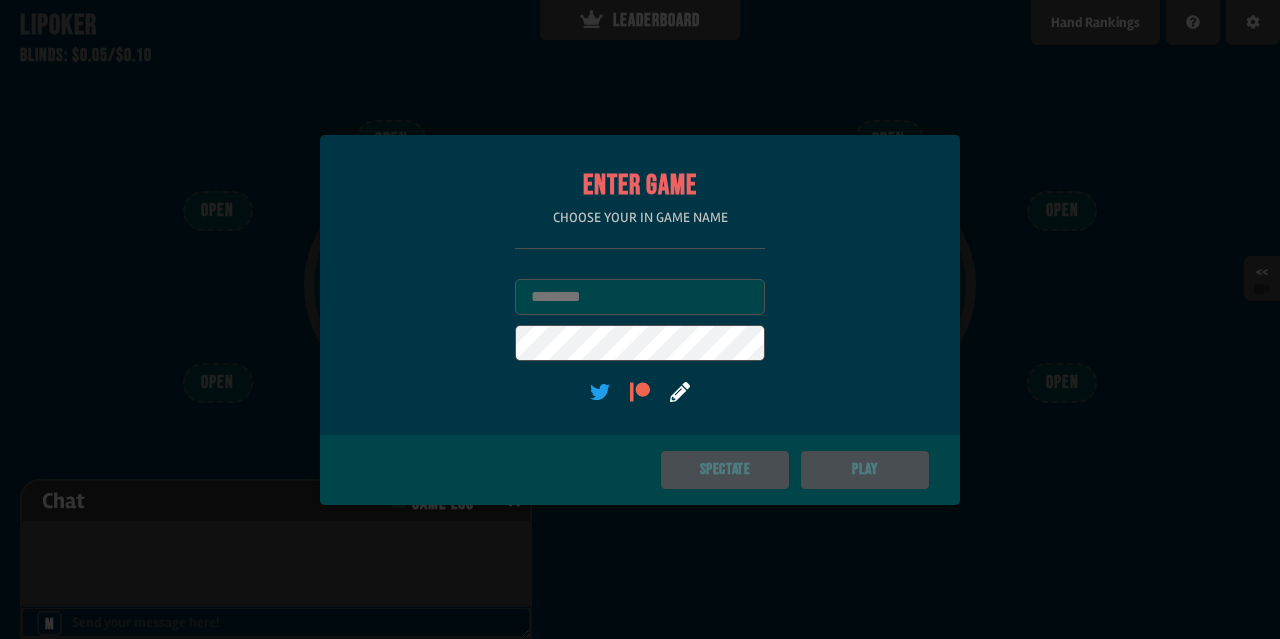 click on "Enter Game  Choose your in game name Username User Password (optional) Spectate Play" at bounding box center [640, 320] 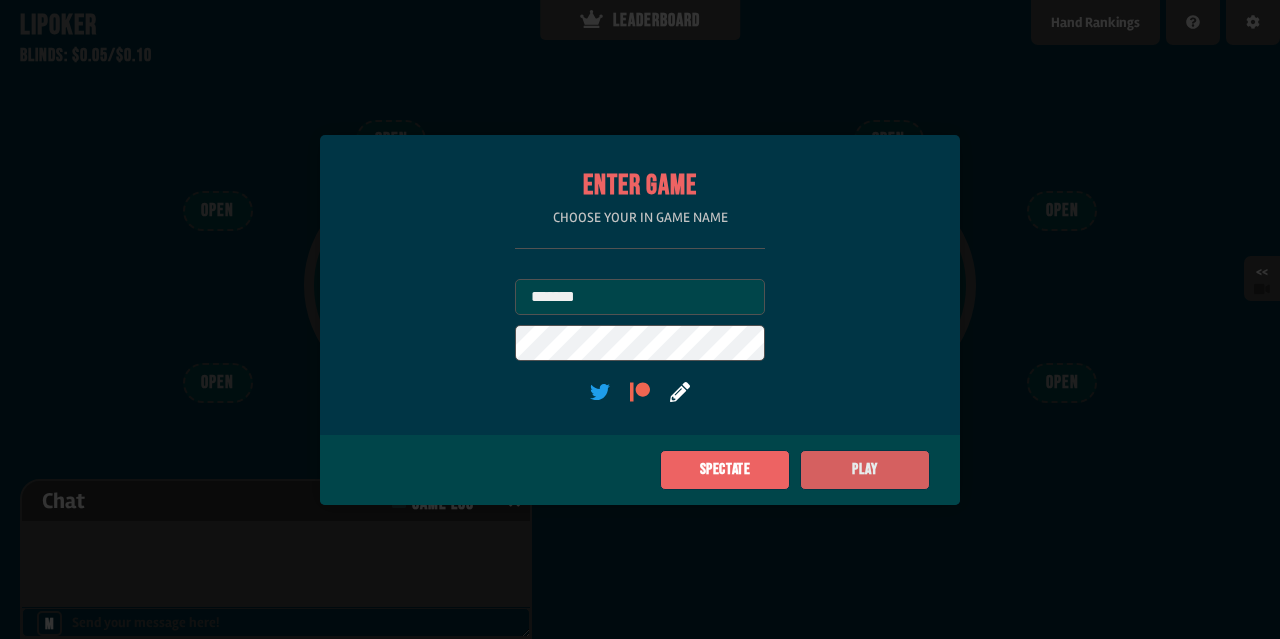click on "Play" 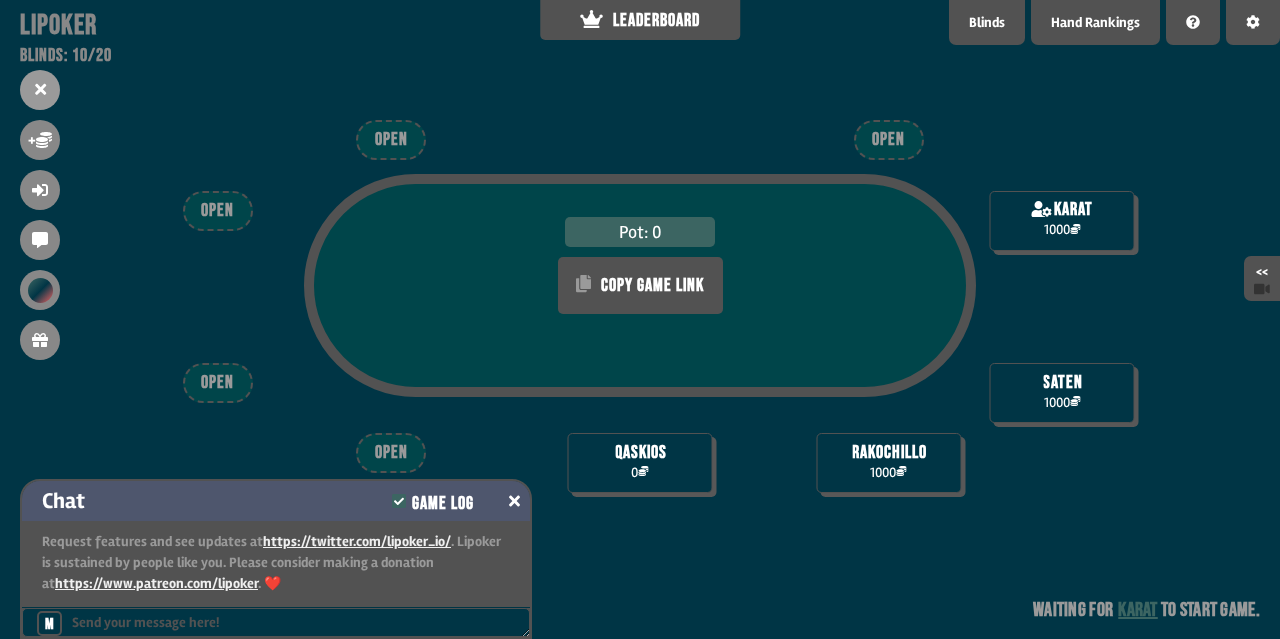scroll, scrollTop: 77, scrollLeft: 0, axis: vertical 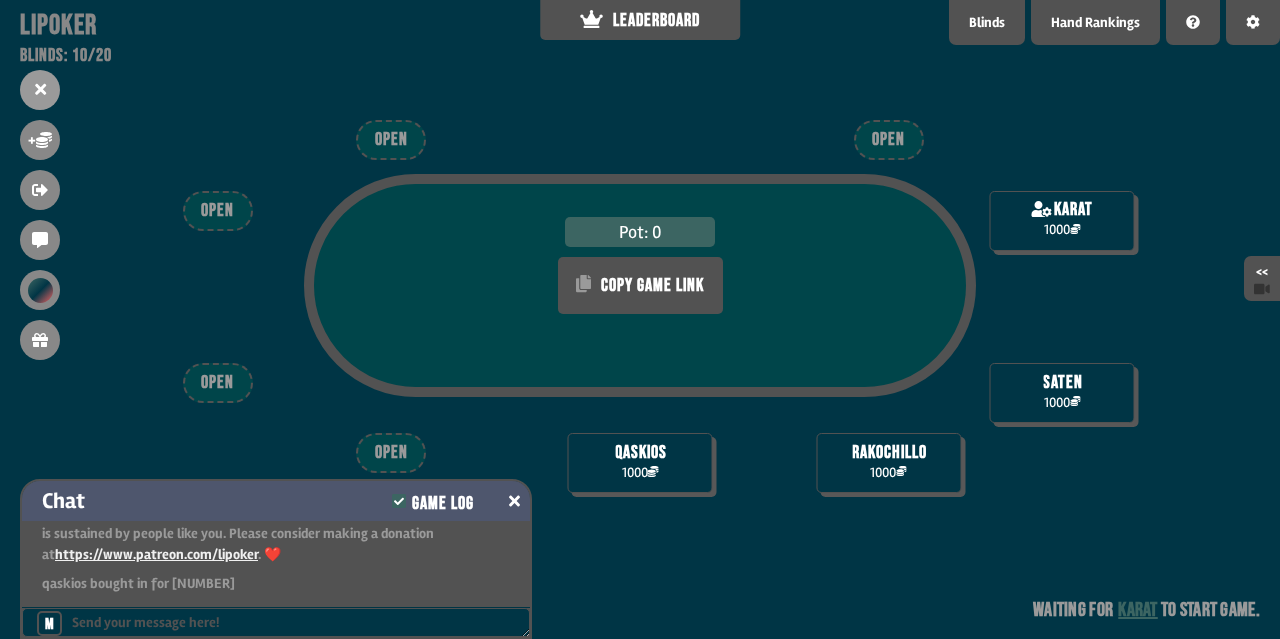 click 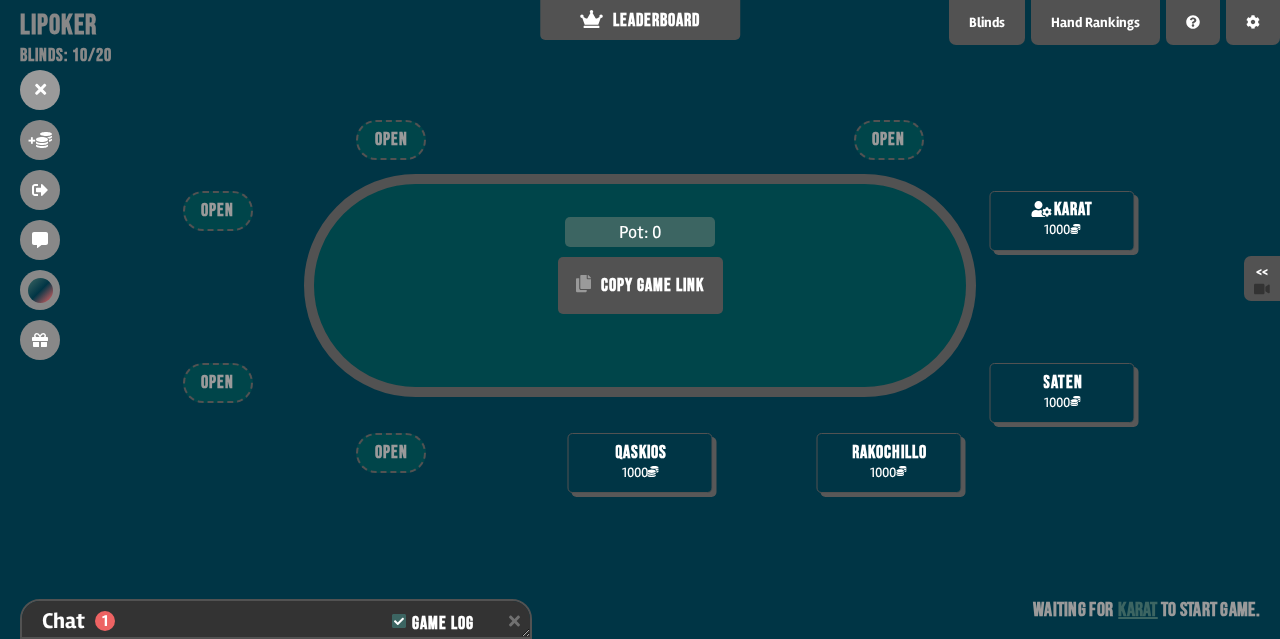 scroll, scrollTop: 274, scrollLeft: 0, axis: vertical 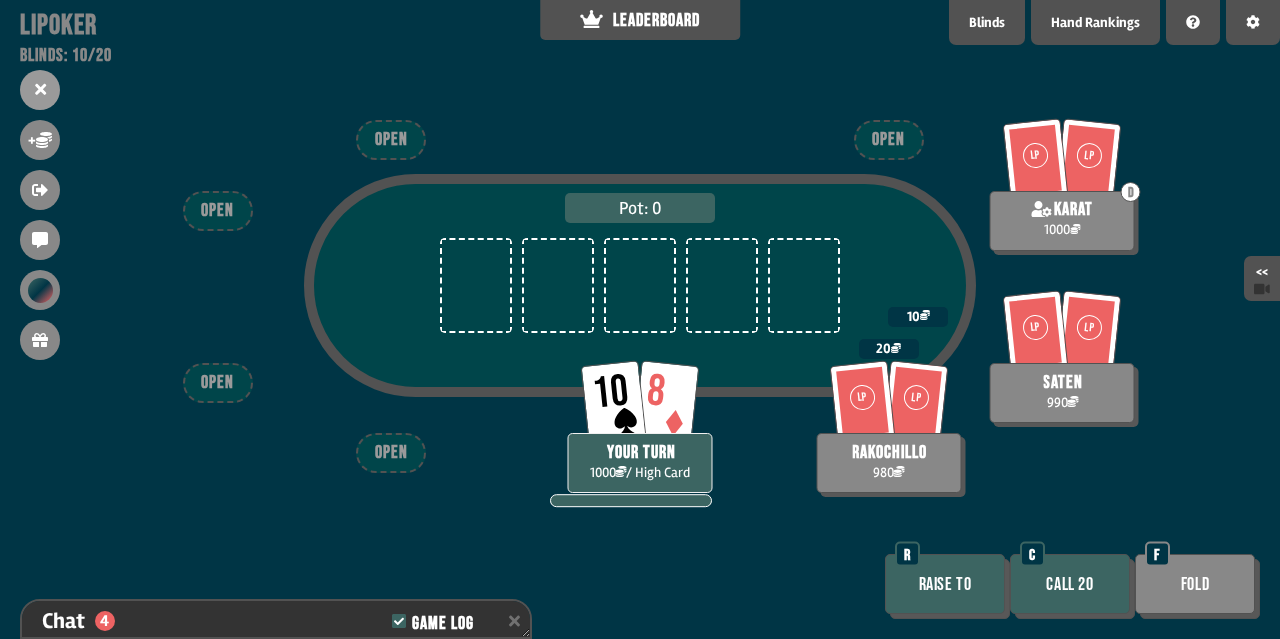 click on "Fold" at bounding box center (1195, 584) 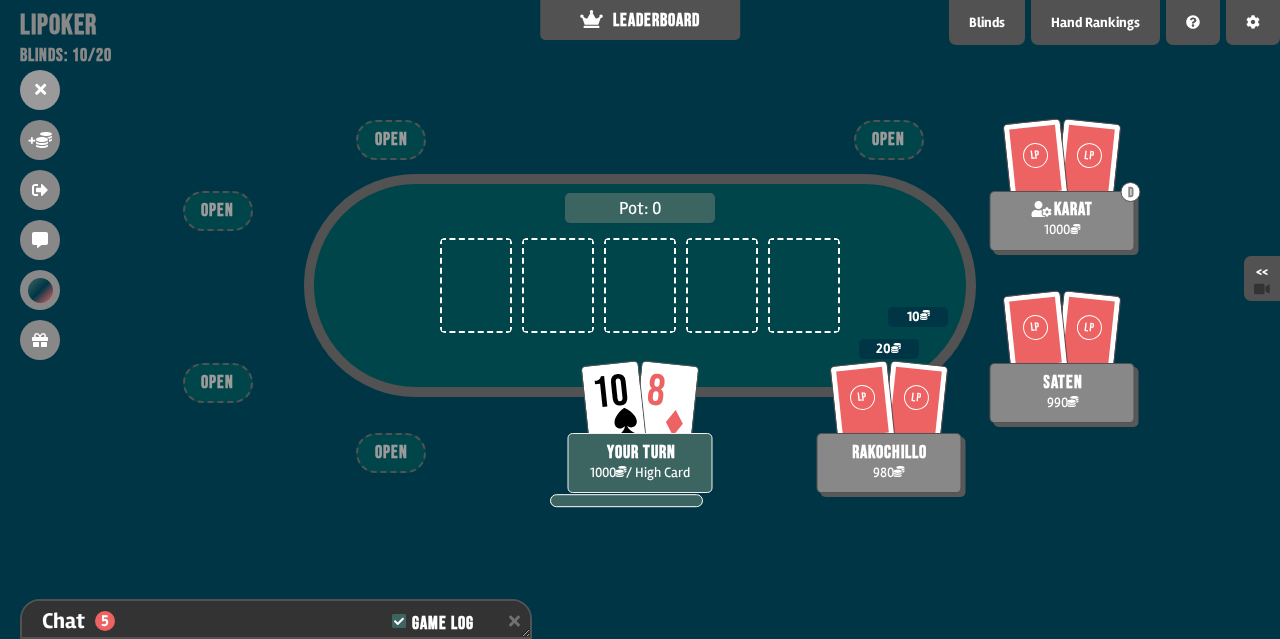 scroll, scrollTop: 303, scrollLeft: 0, axis: vertical 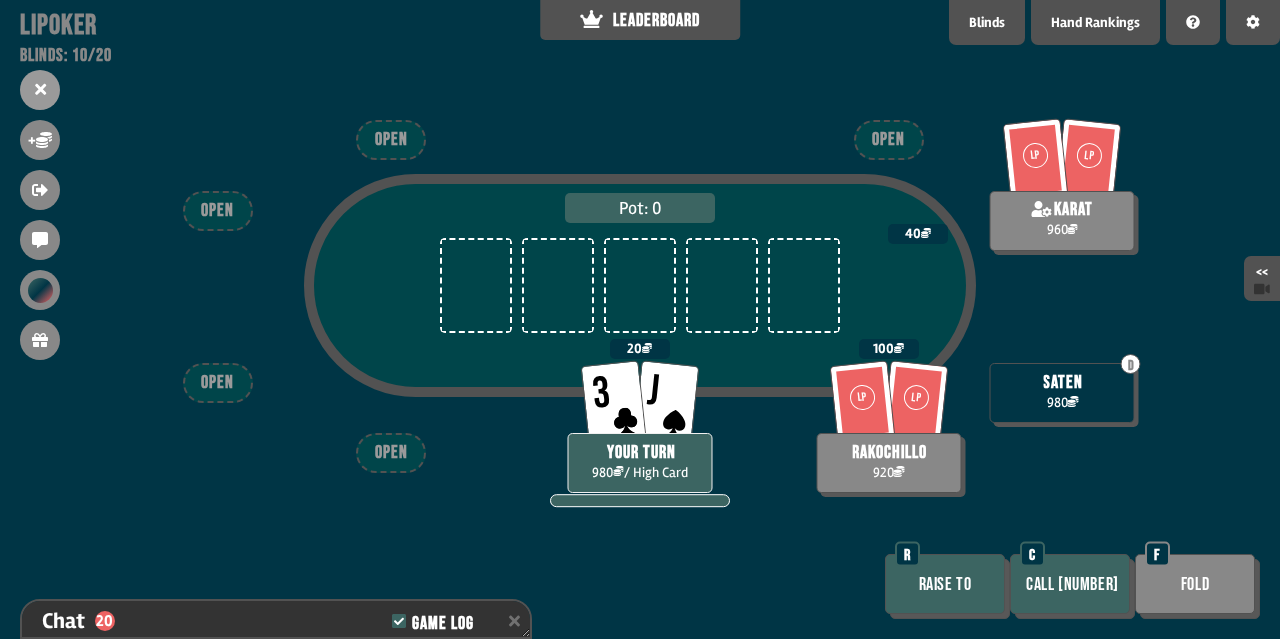 click on "Fold" at bounding box center (1195, 584) 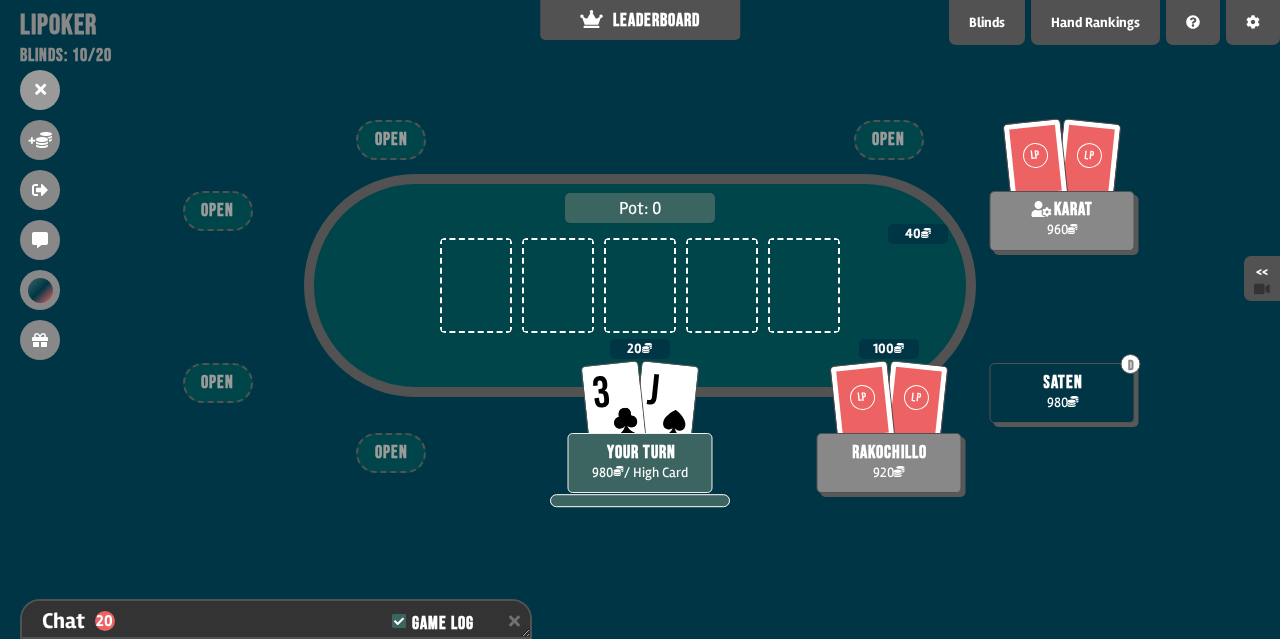 scroll, scrollTop: 767, scrollLeft: 0, axis: vertical 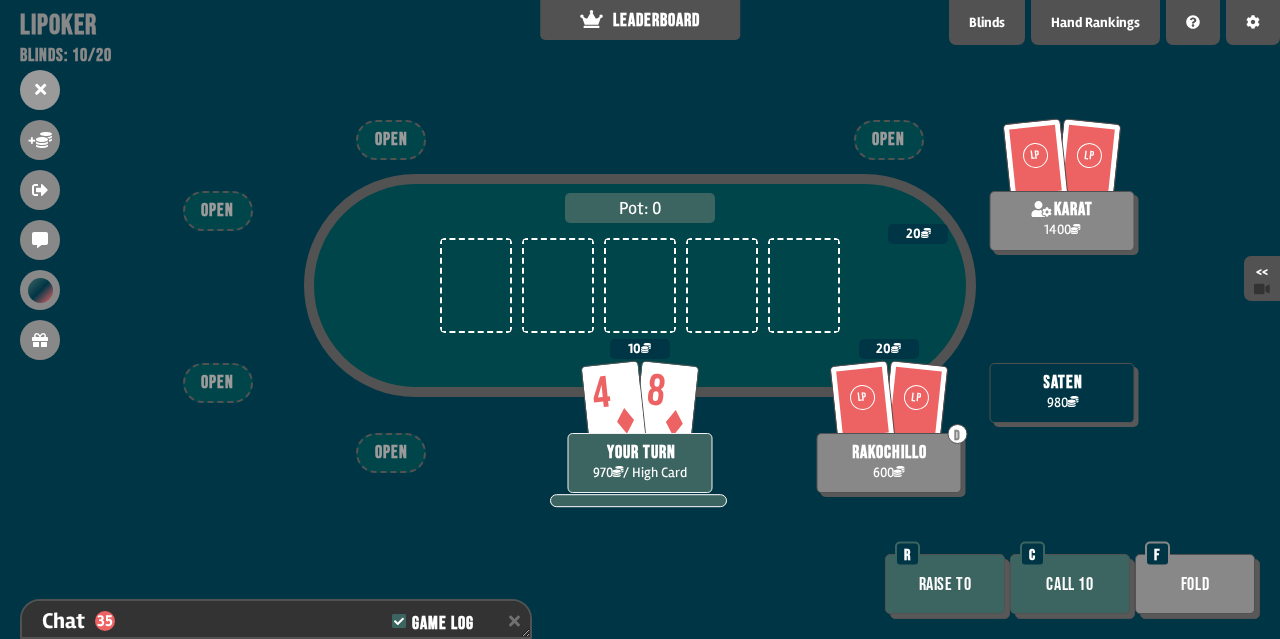 click on "Call 10" at bounding box center [1070, 584] 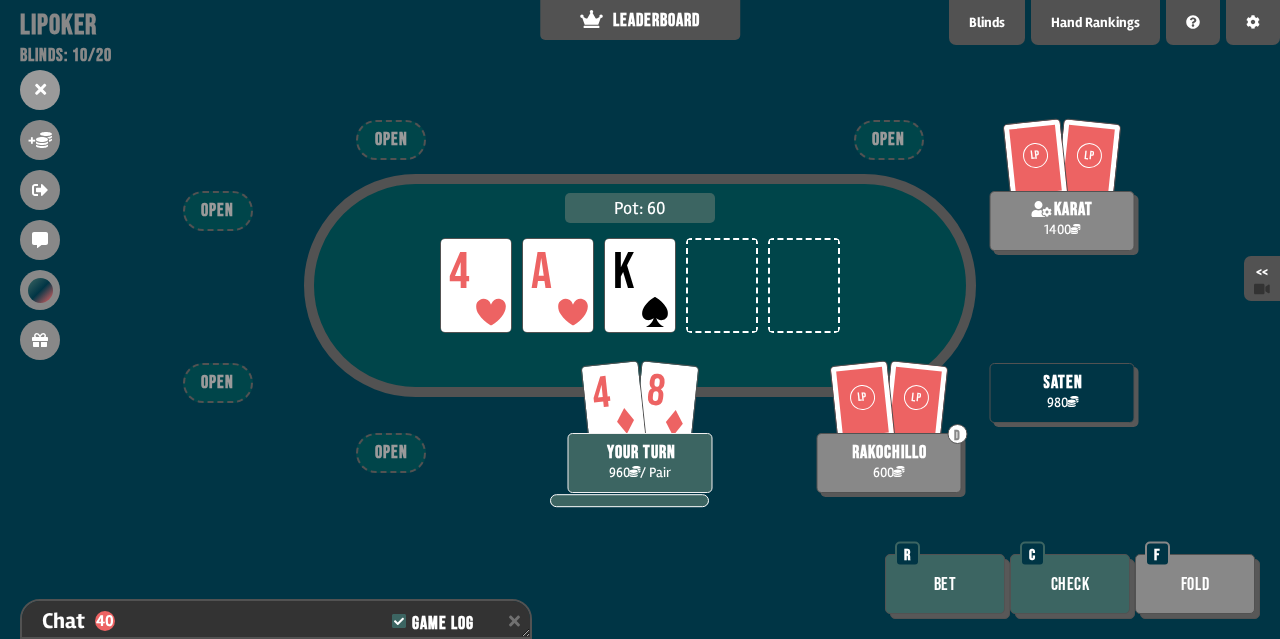 scroll, scrollTop: 1318, scrollLeft: 0, axis: vertical 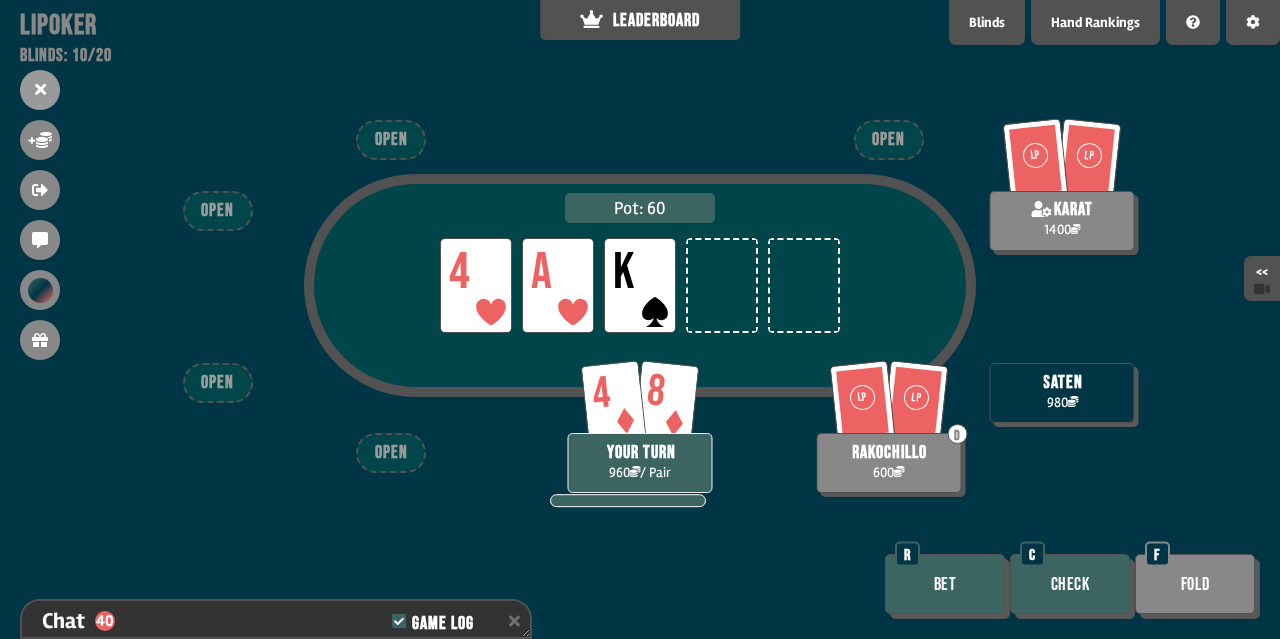 click on "Check" at bounding box center [1070, 584] 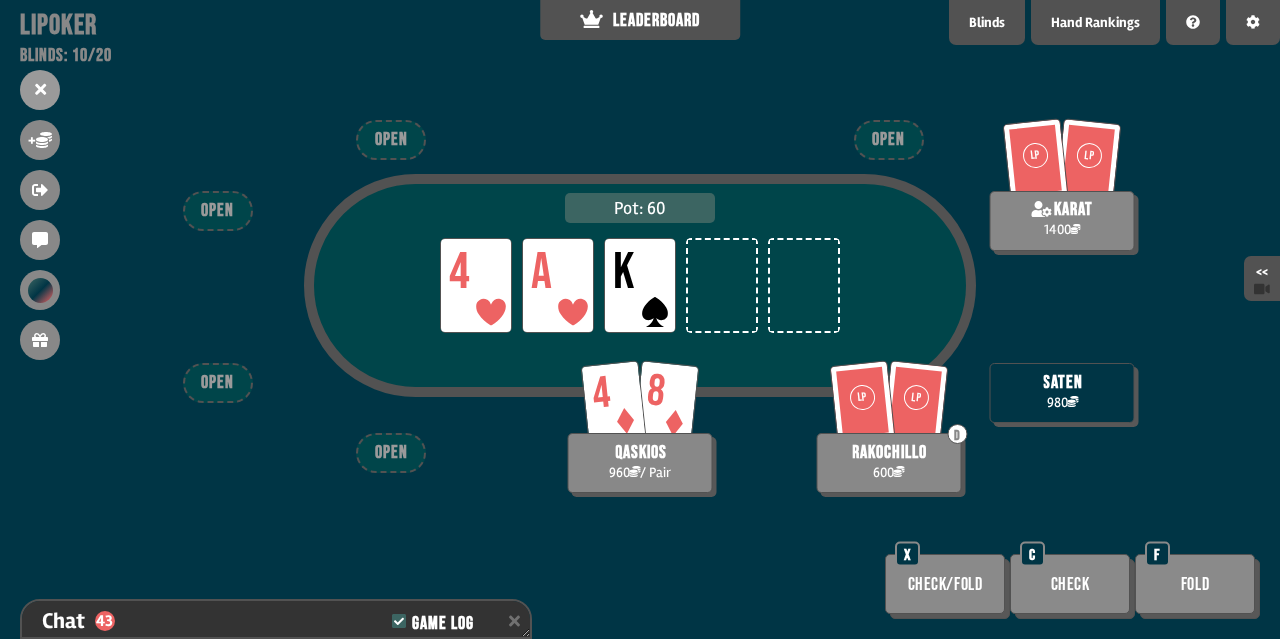 scroll, scrollTop: 1434, scrollLeft: 0, axis: vertical 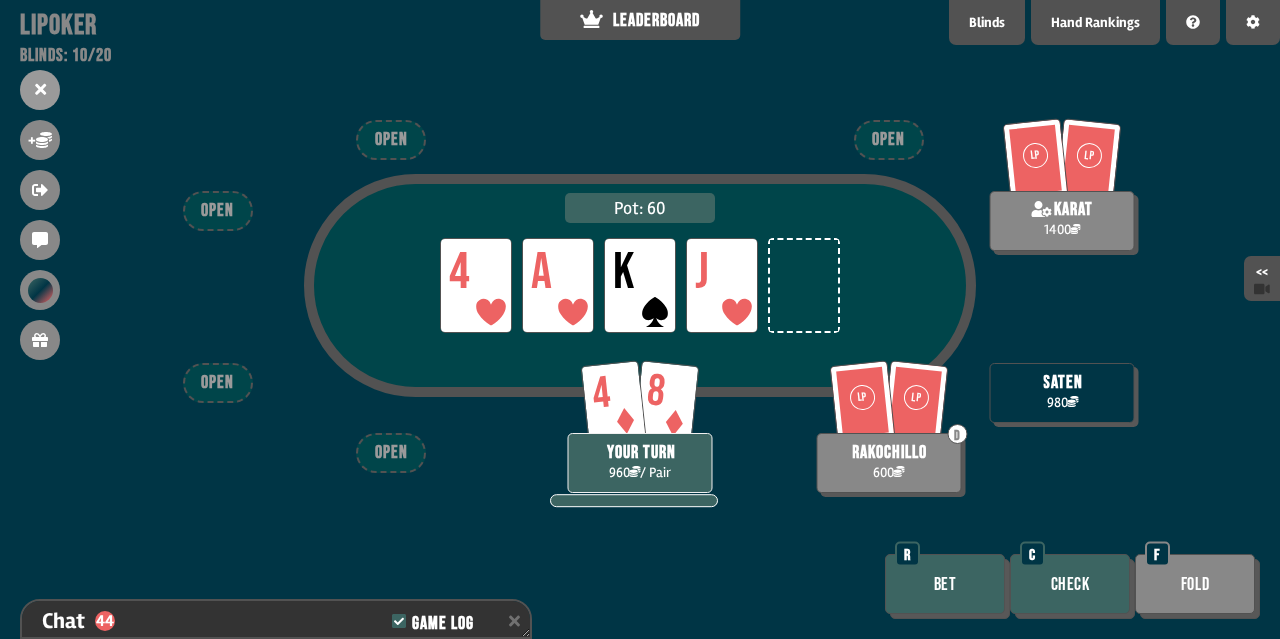 click on "Check" at bounding box center [1070, 584] 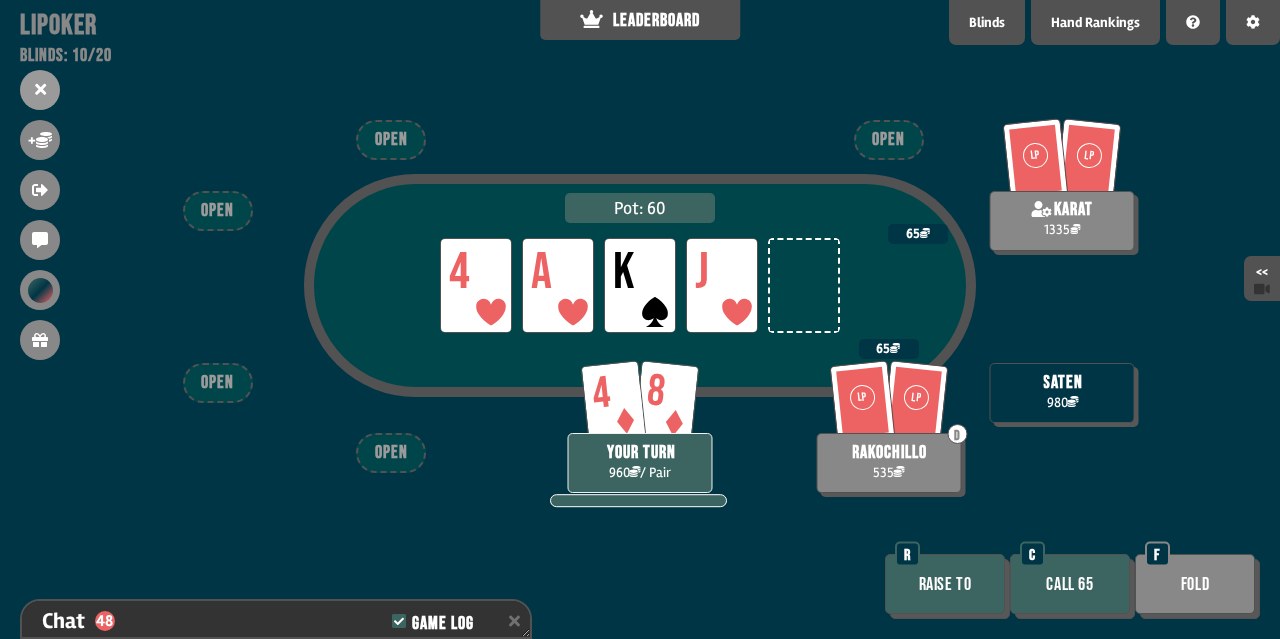 scroll, scrollTop: 1579, scrollLeft: 0, axis: vertical 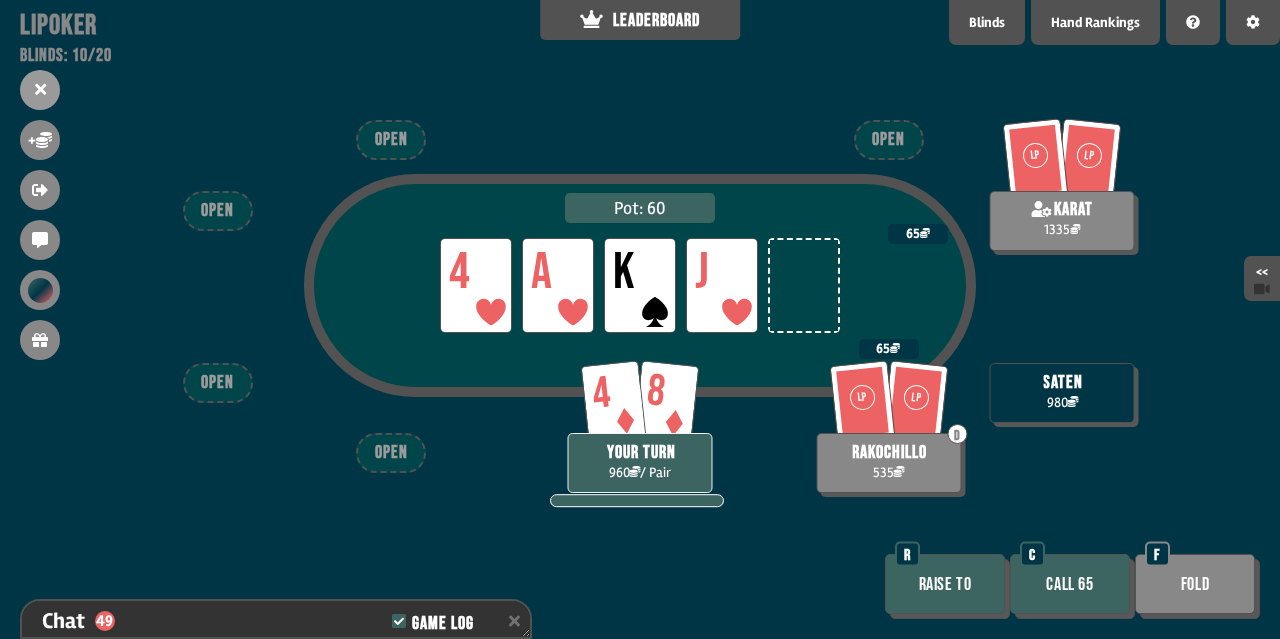 click on "Fold" at bounding box center (1195, 584) 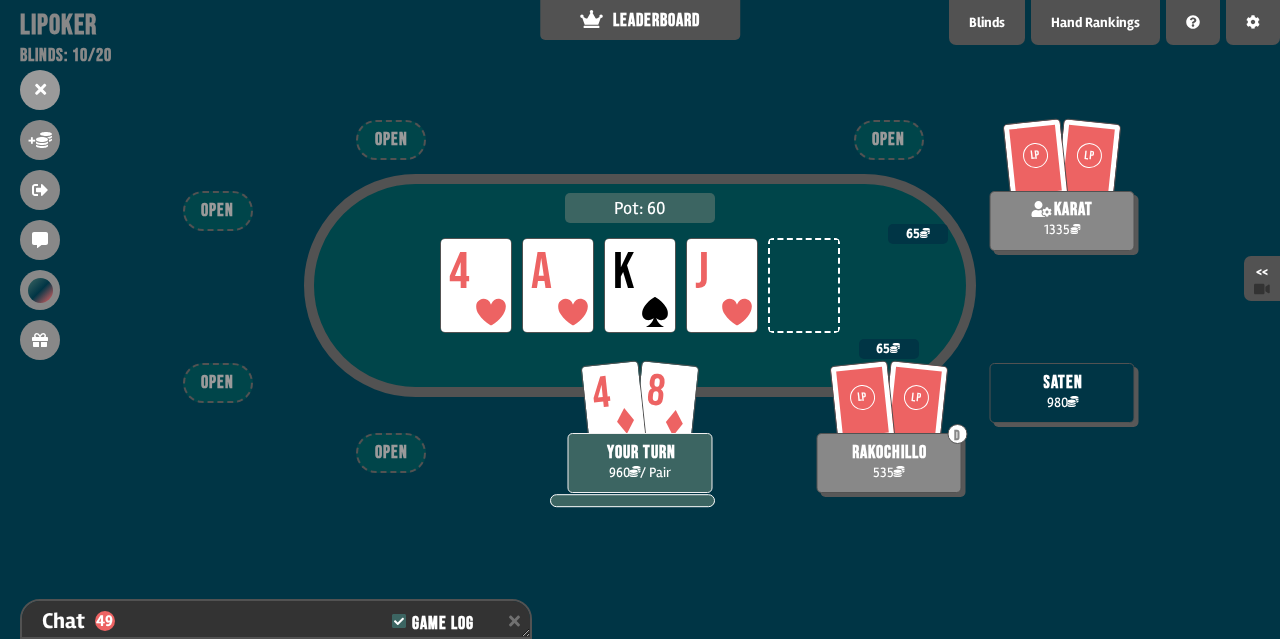 scroll, scrollTop: 1608, scrollLeft: 0, axis: vertical 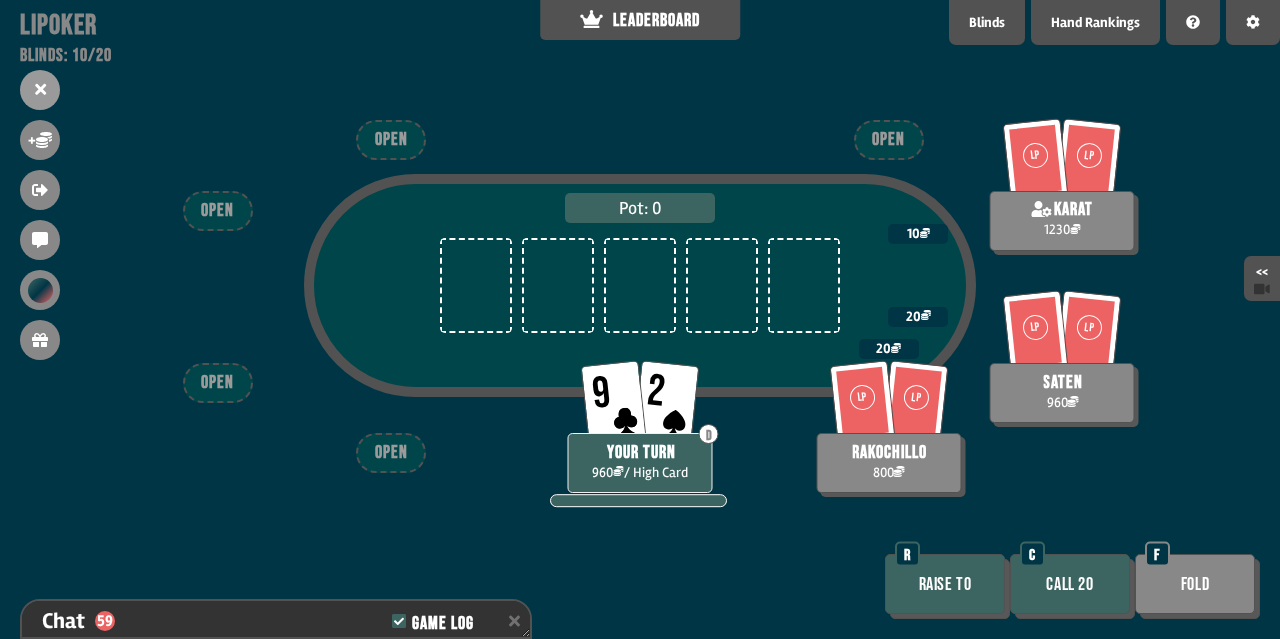 click on "Fold" at bounding box center (1195, 584) 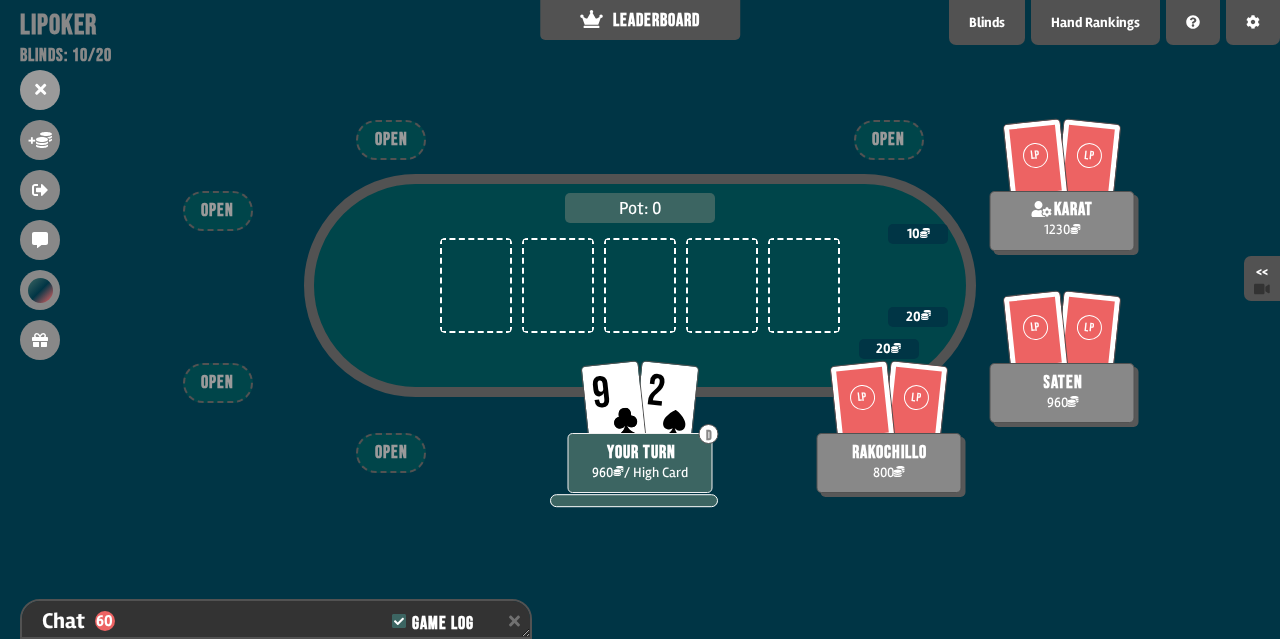 scroll, scrollTop: 1927, scrollLeft: 0, axis: vertical 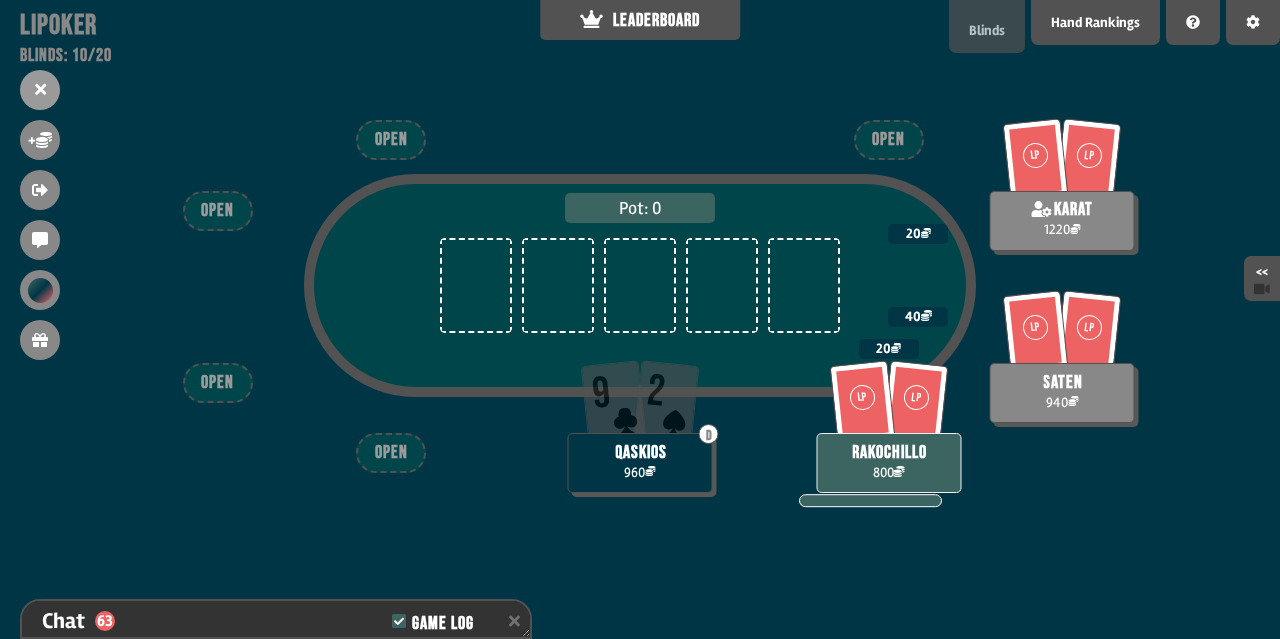 click on "Blinds" at bounding box center (987, 30) 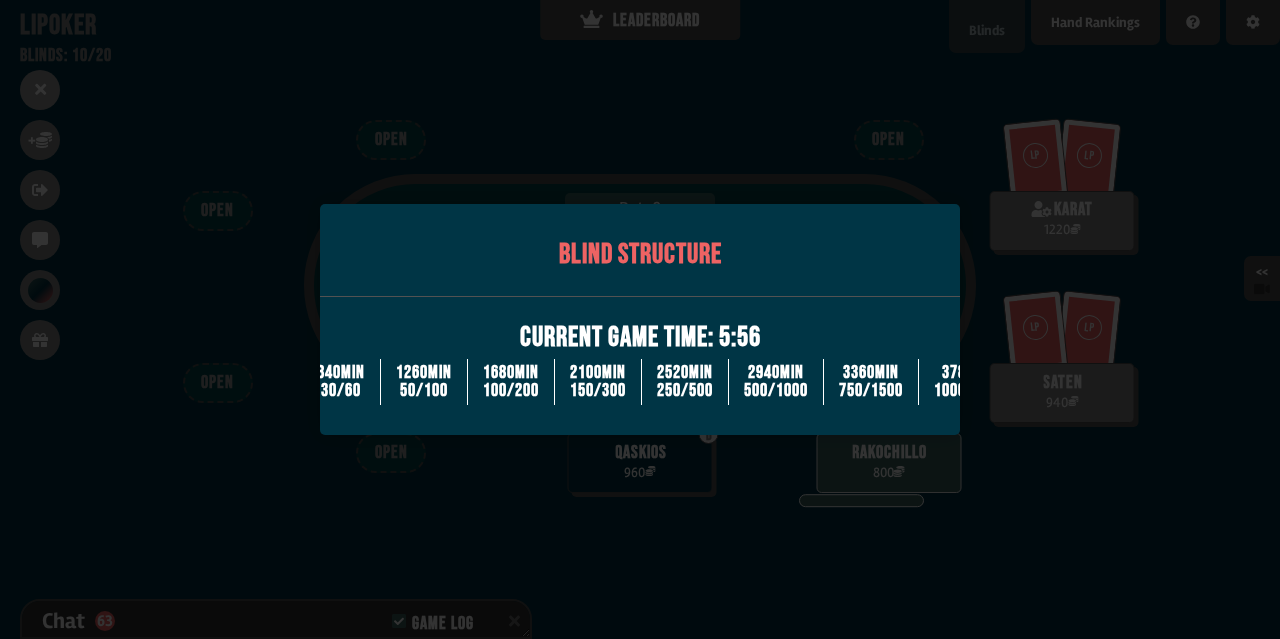 click at bounding box center (640, 319) 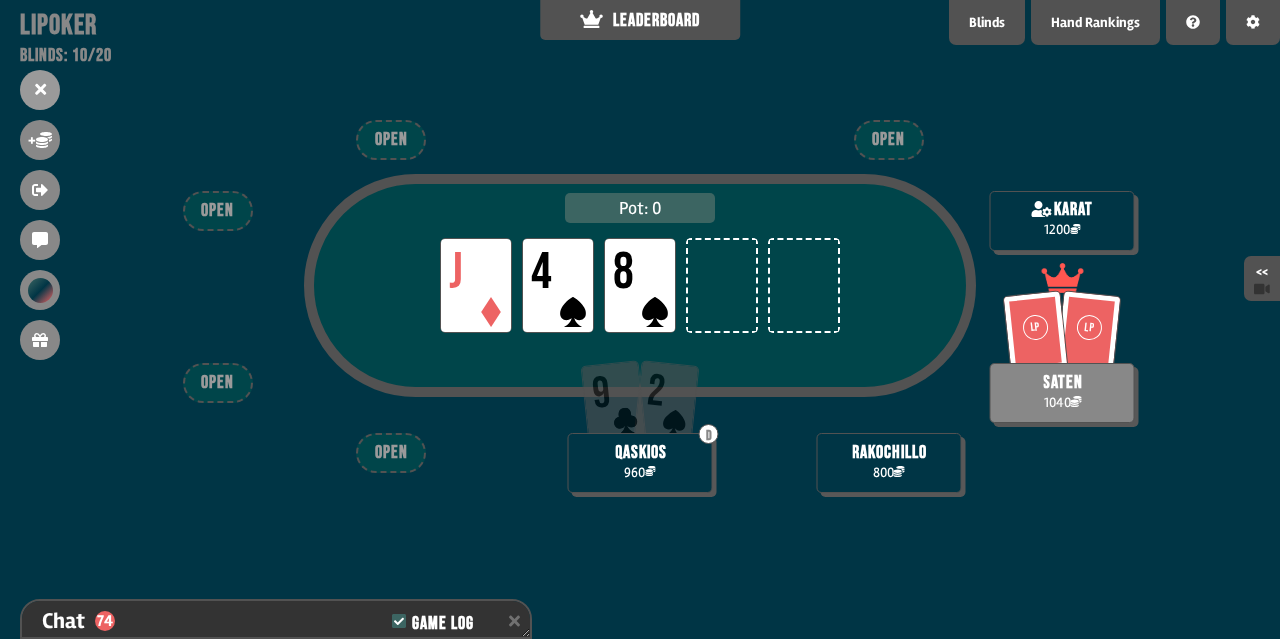 scroll, scrollTop: 2304, scrollLeft: 0, axis: vertical 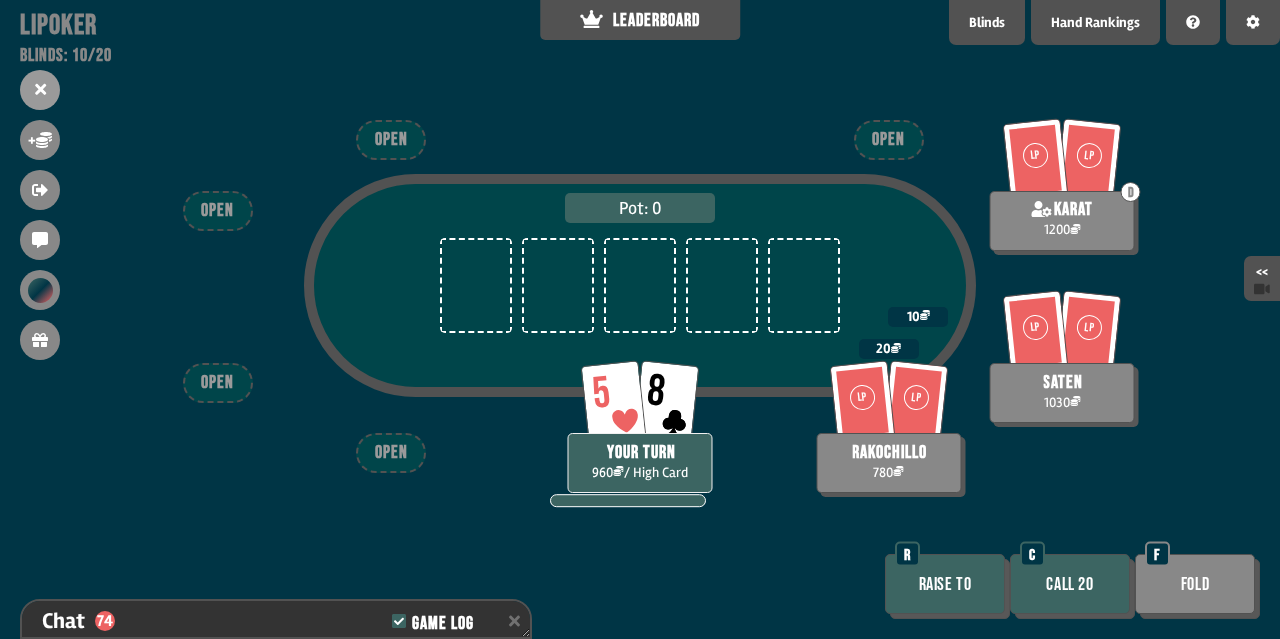 click on "Fold" at bounding box center (1195, 584) 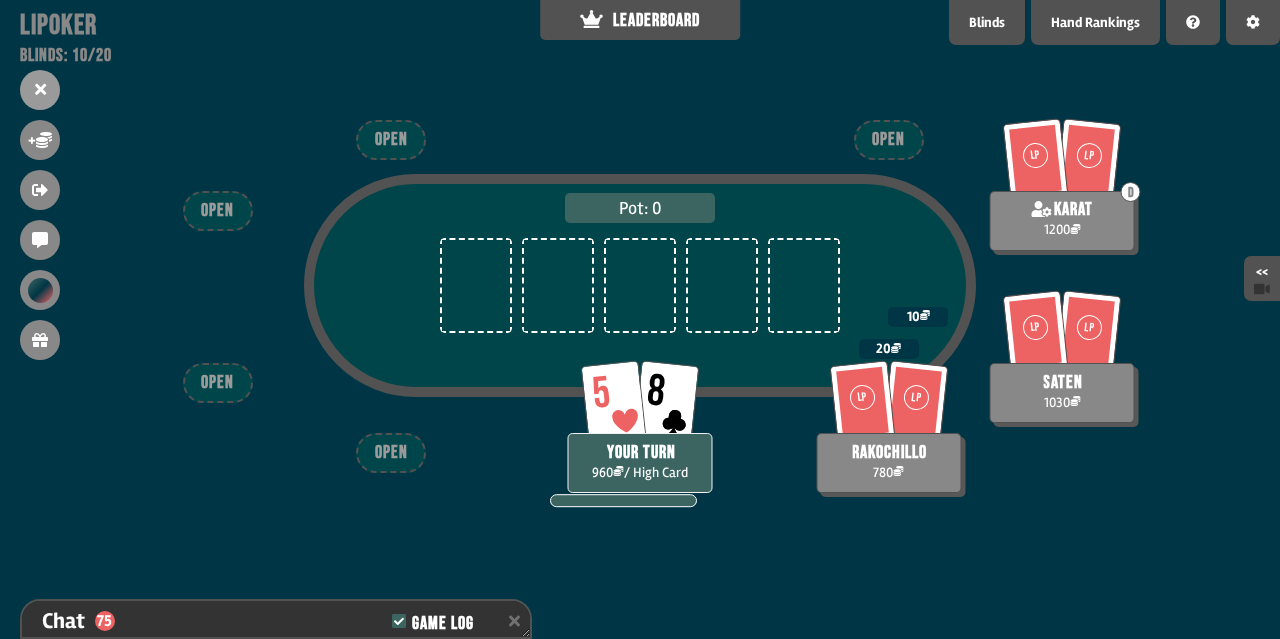 scroll, scrollTop: 2333, scrollLeft: 0, axis: vertical 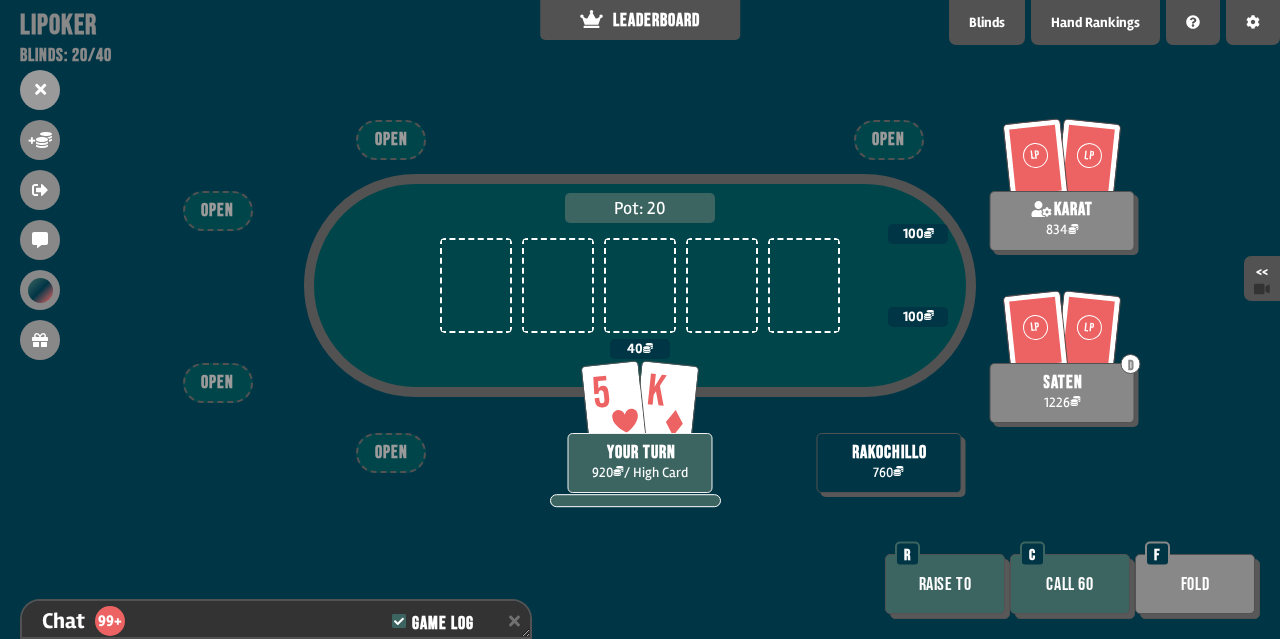 drag, startPoint x: 1077, startPoint y: 579, endPoint x: 1051, endPoint y: 560, distance: 32.202484 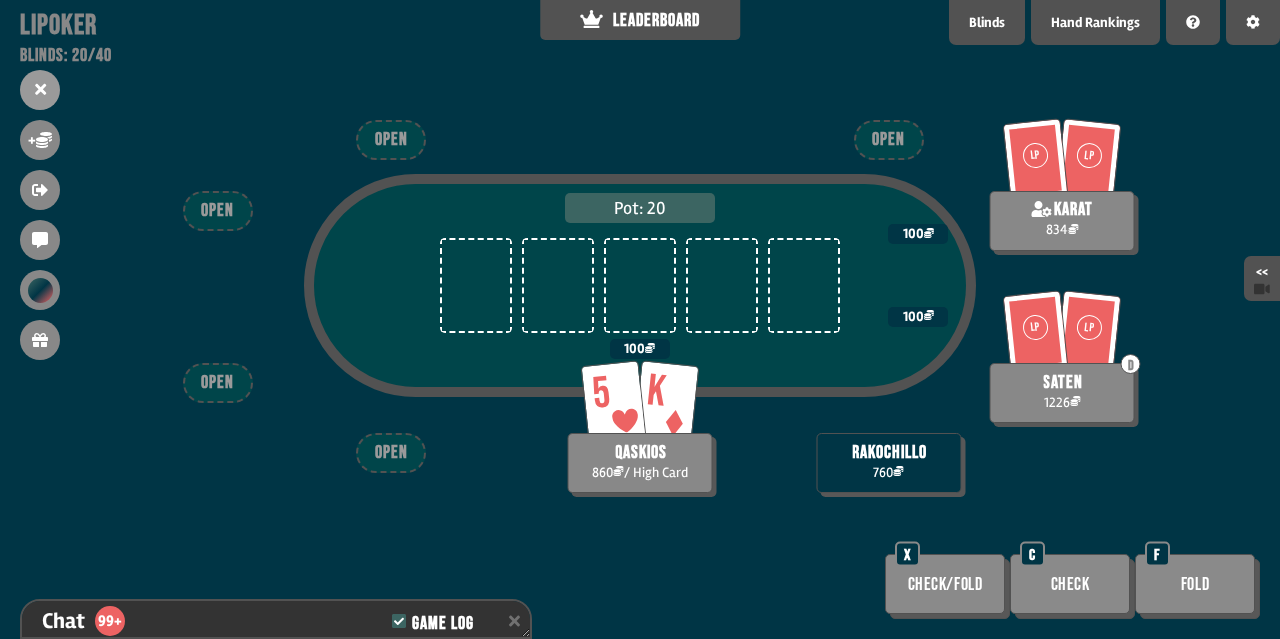 scroll, scrollTop: 3116, scrollLeft: 0, axis: vertical 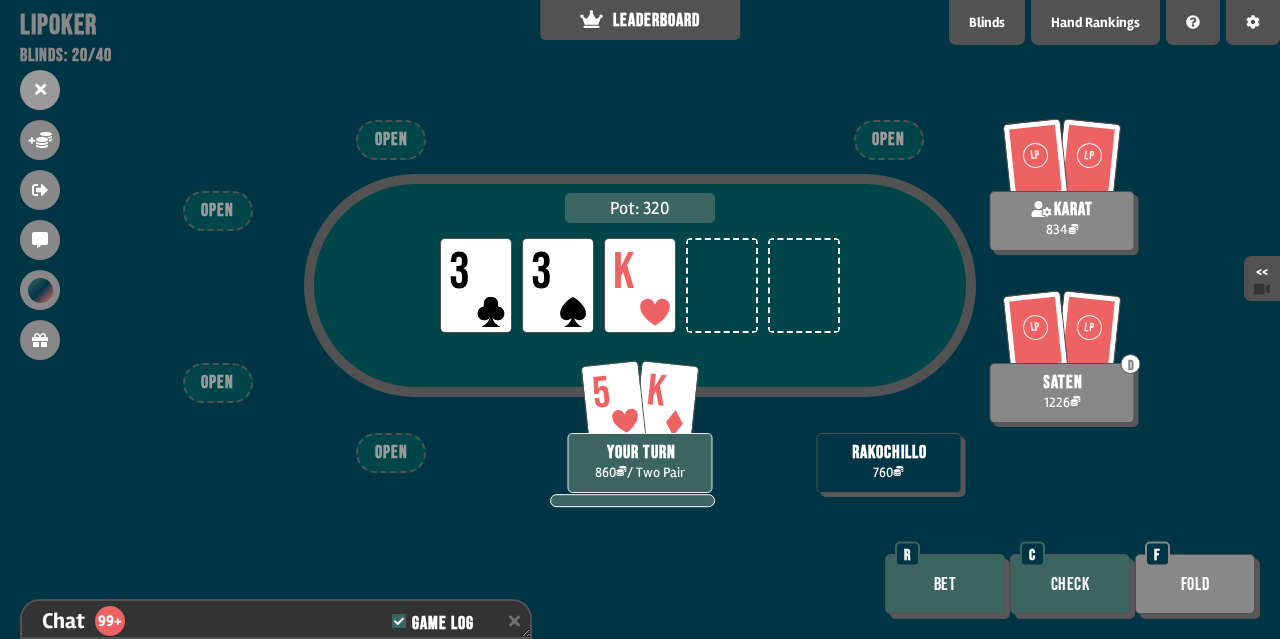 click on "Check" at bounding box center (1070, 584) 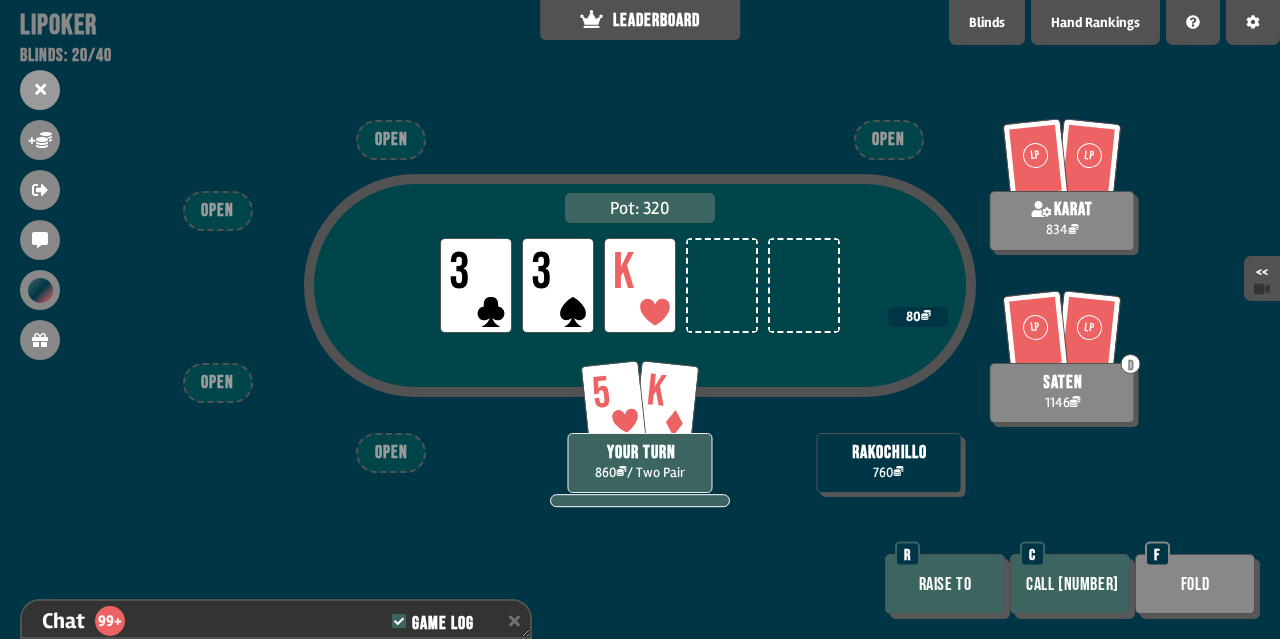 scroll, scrollTop: 3261, scrollLeft: 0, axis: vertical 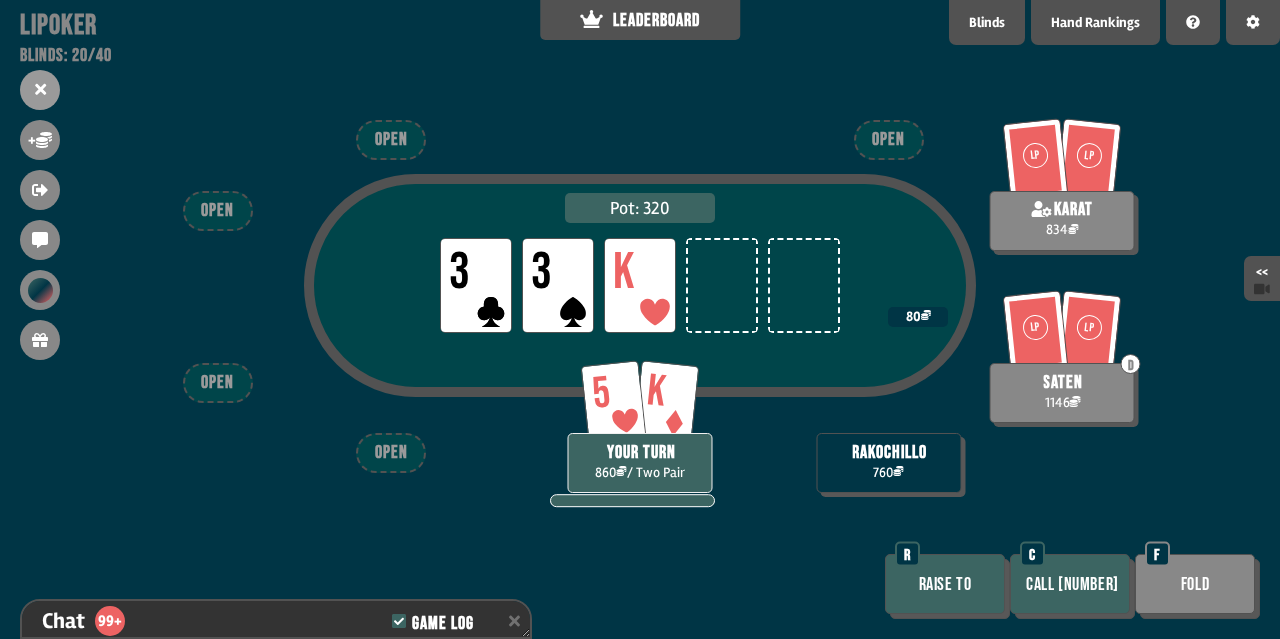 click on "Call [NUMBER]" at bounding box center (1070, 584) 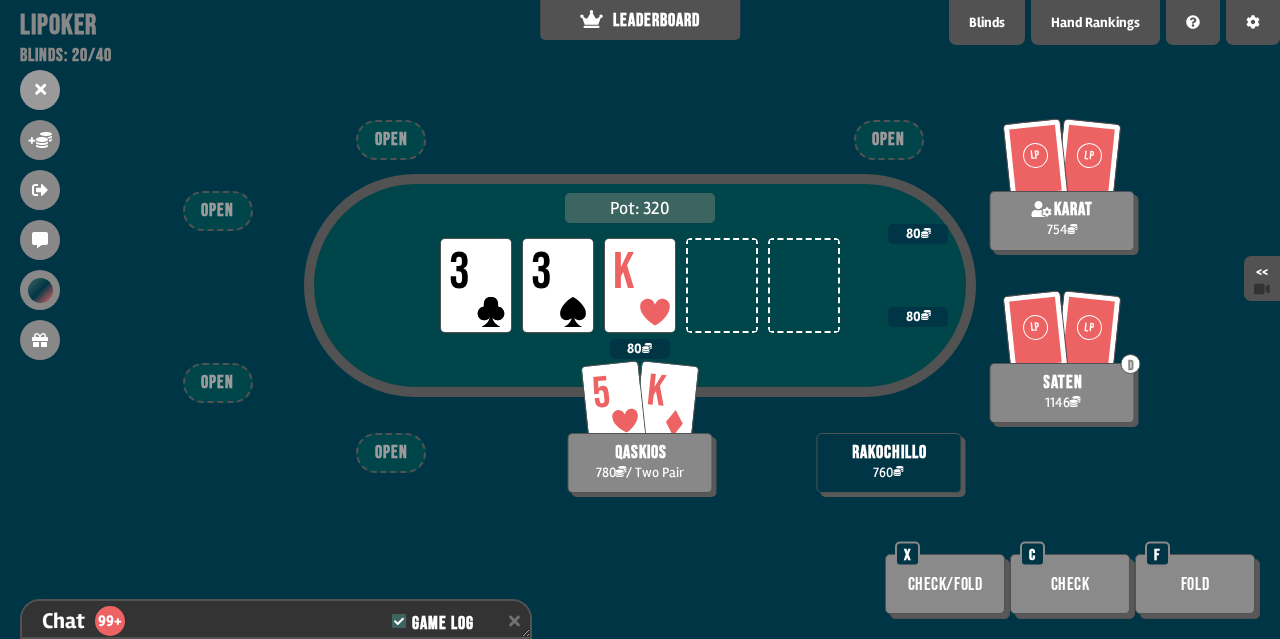 scroll, scrollTop: 3348, scrollLeft: 0, axis: vertical 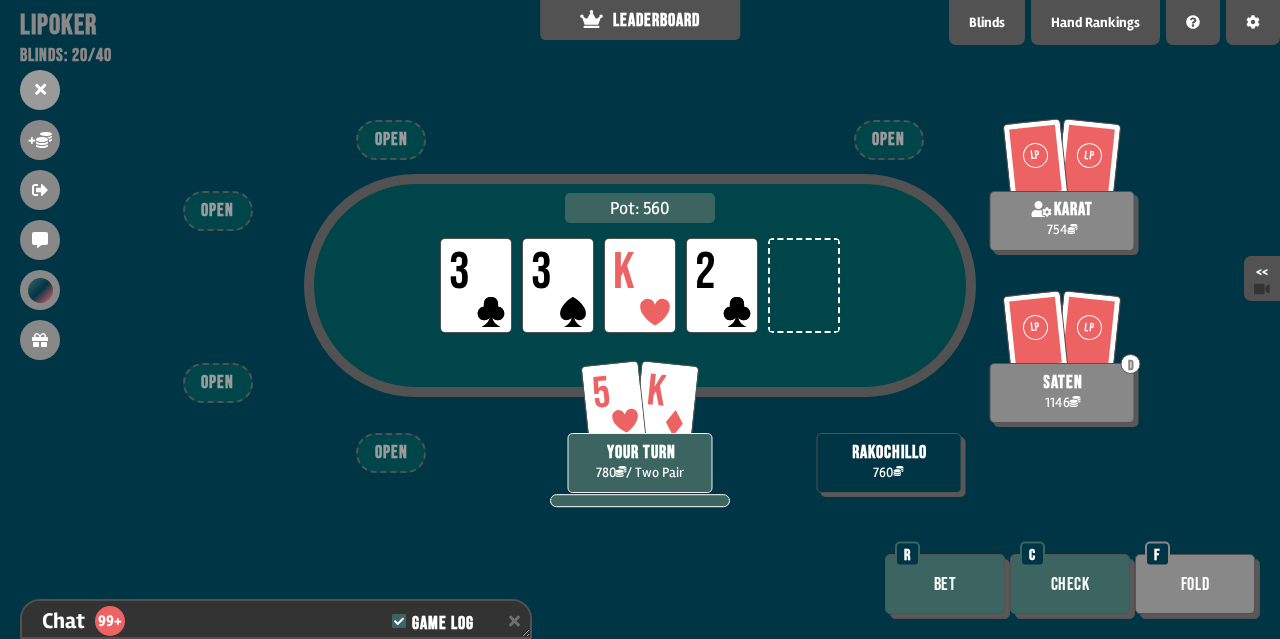 click on "Check" at bounding box center [1070, 584] 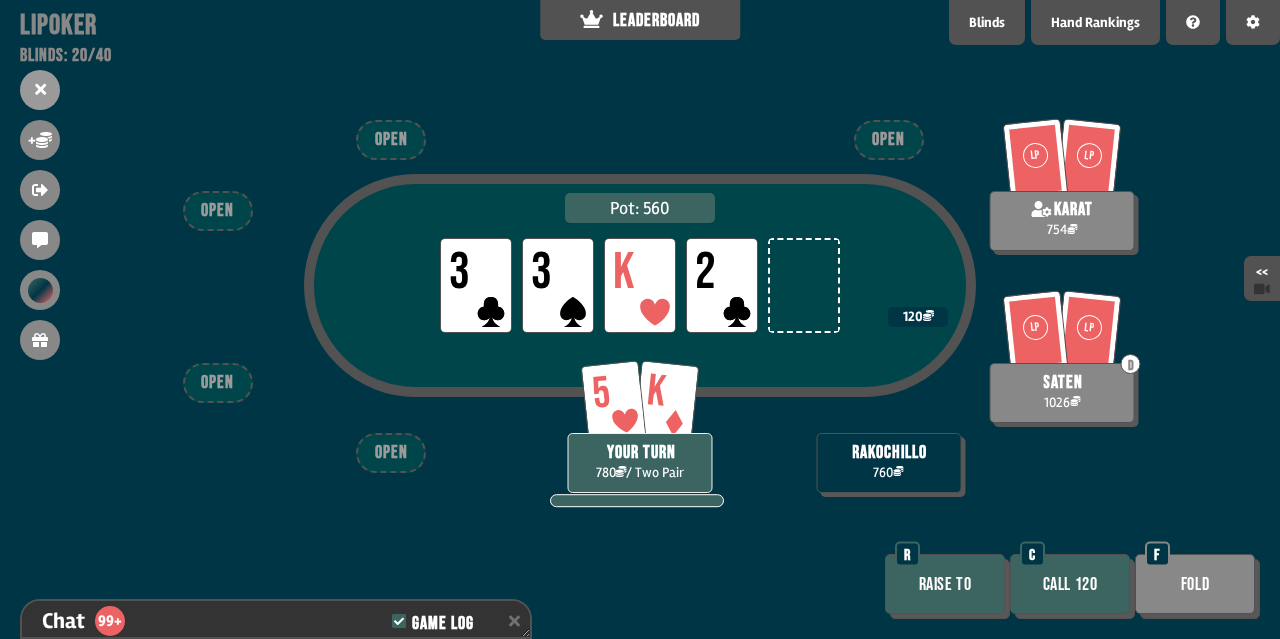 scroll, scrollTop: 3493, scrollLeft: 0, axis: vertical 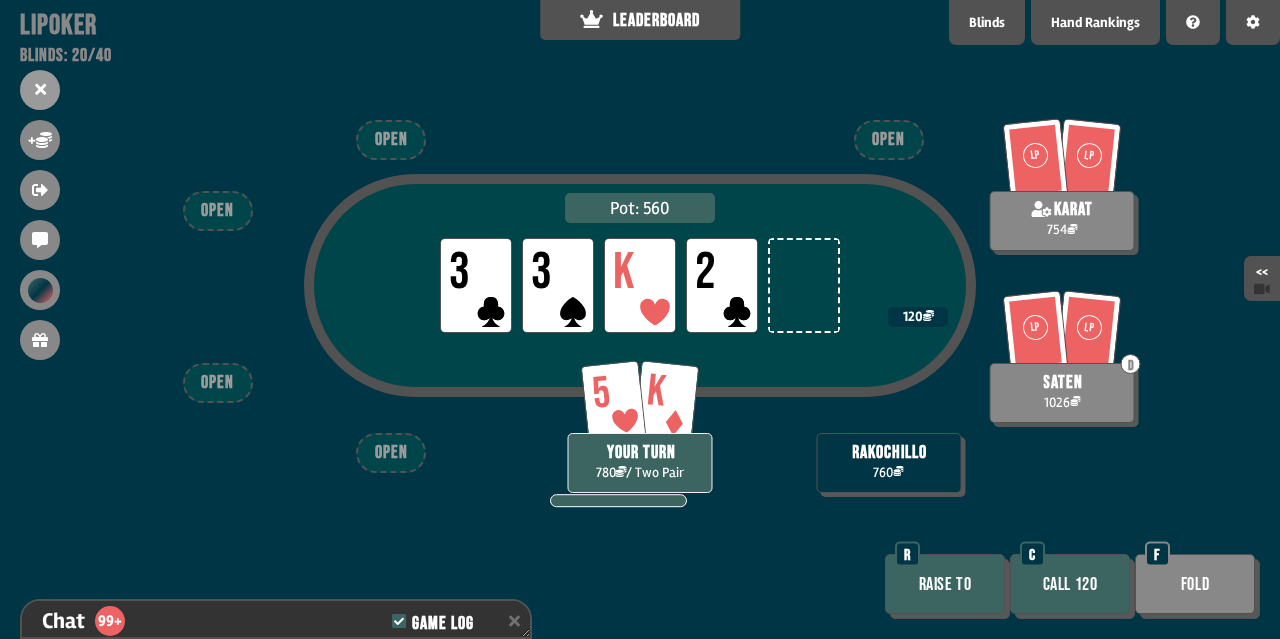 click on "Call 120" at bounding box center (1070, 584) 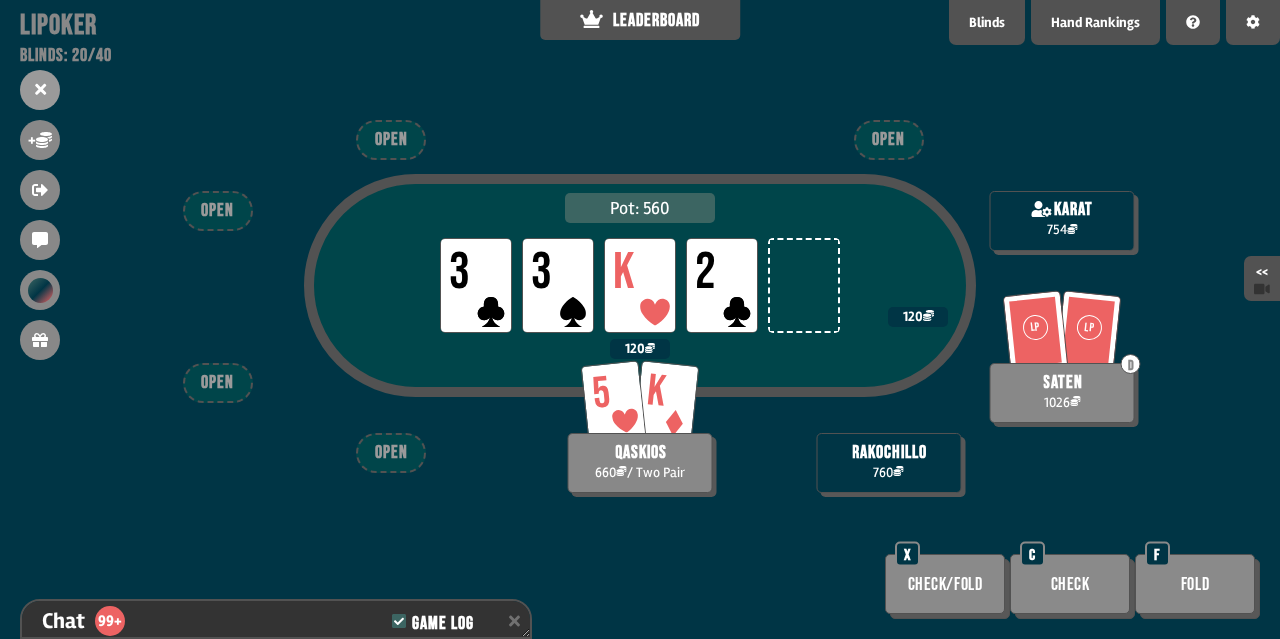 scroll, scrollTop: 3580, scrollLeft: 0, axis: vertical 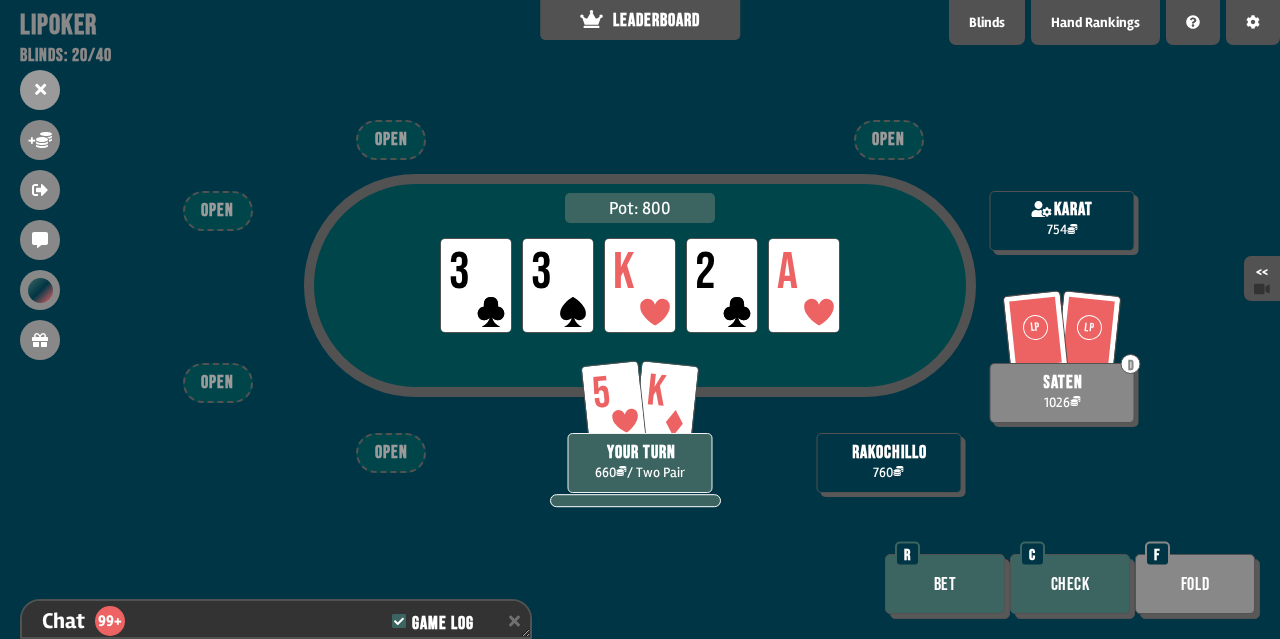 click on "Check" at bounding box center [1070, 584] 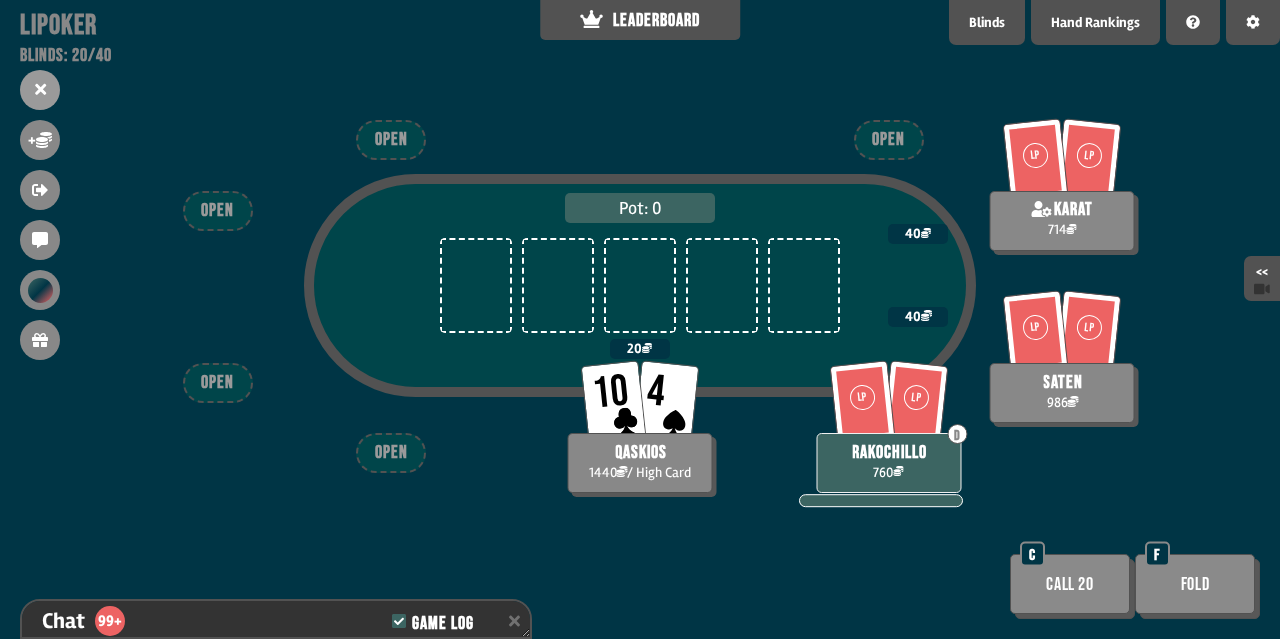 scroll, scrollTop: 3841, scrollLeft: 0, axis: vertical 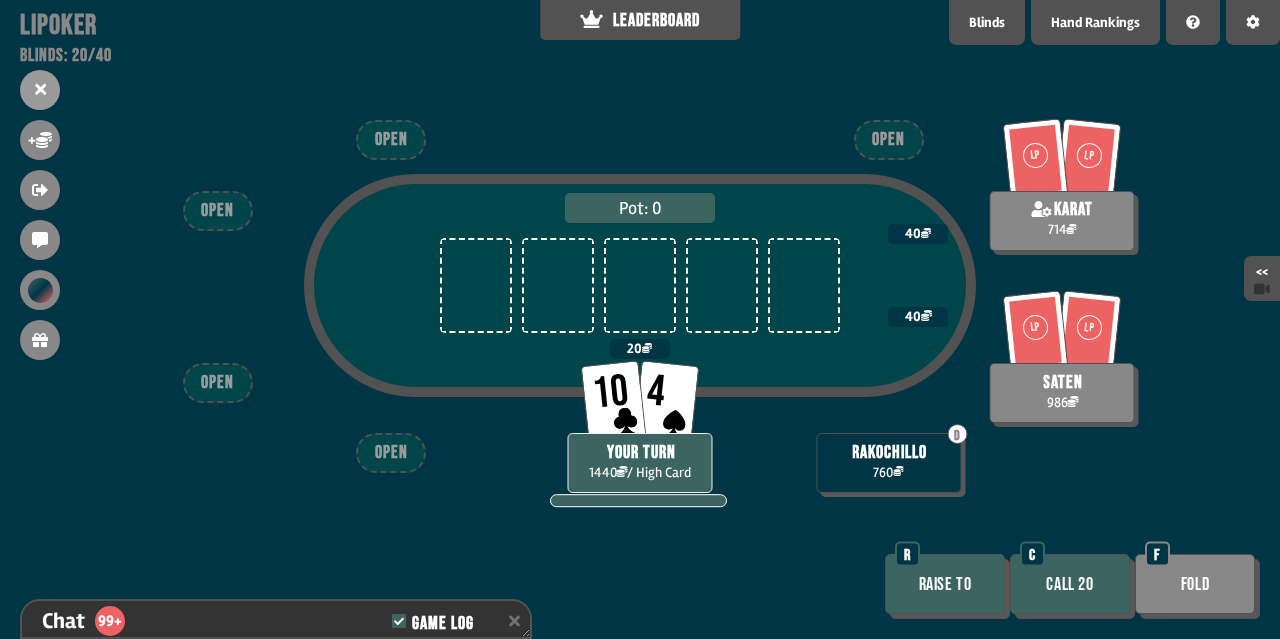 click on "Call 20" at bounding box center (1070, 584) 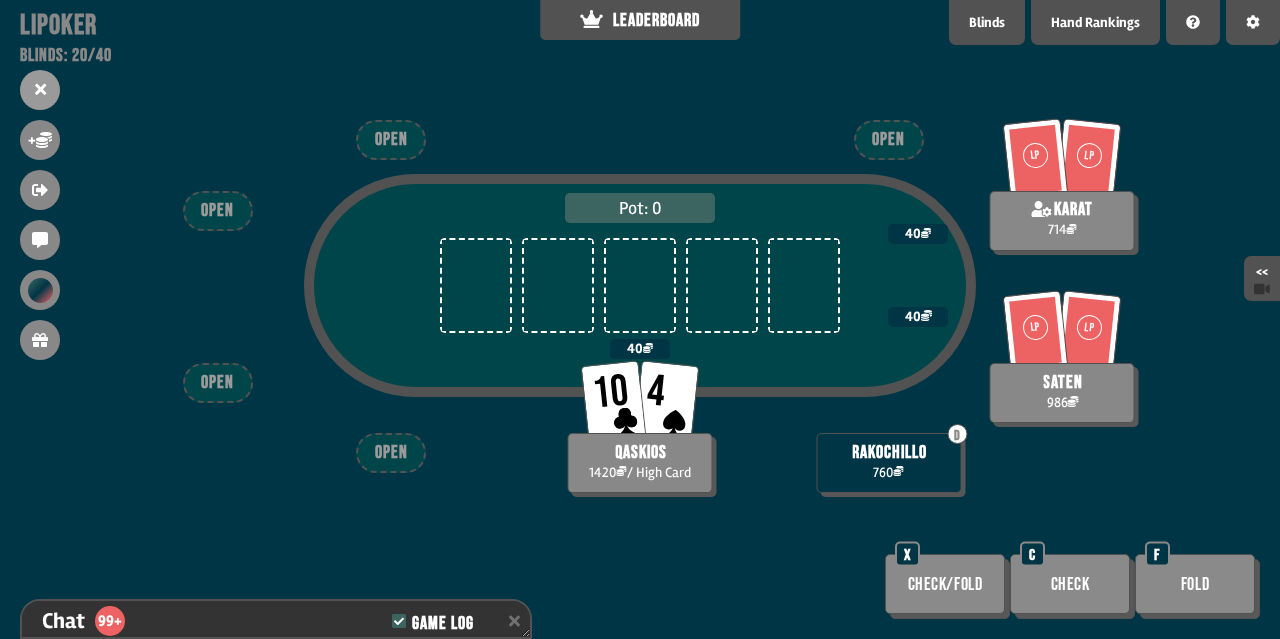 scroll, scrollTop: 3957, scrollLeft: 0, axis: vertical 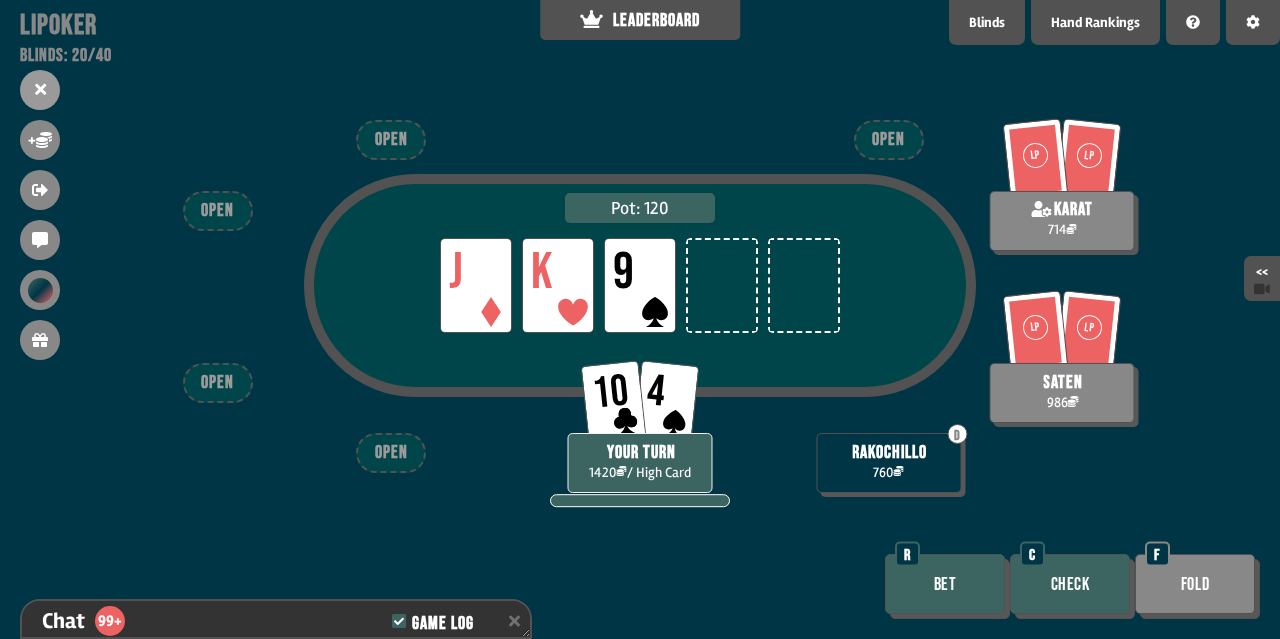 click on "Check" at bounding box center [1070, 584] 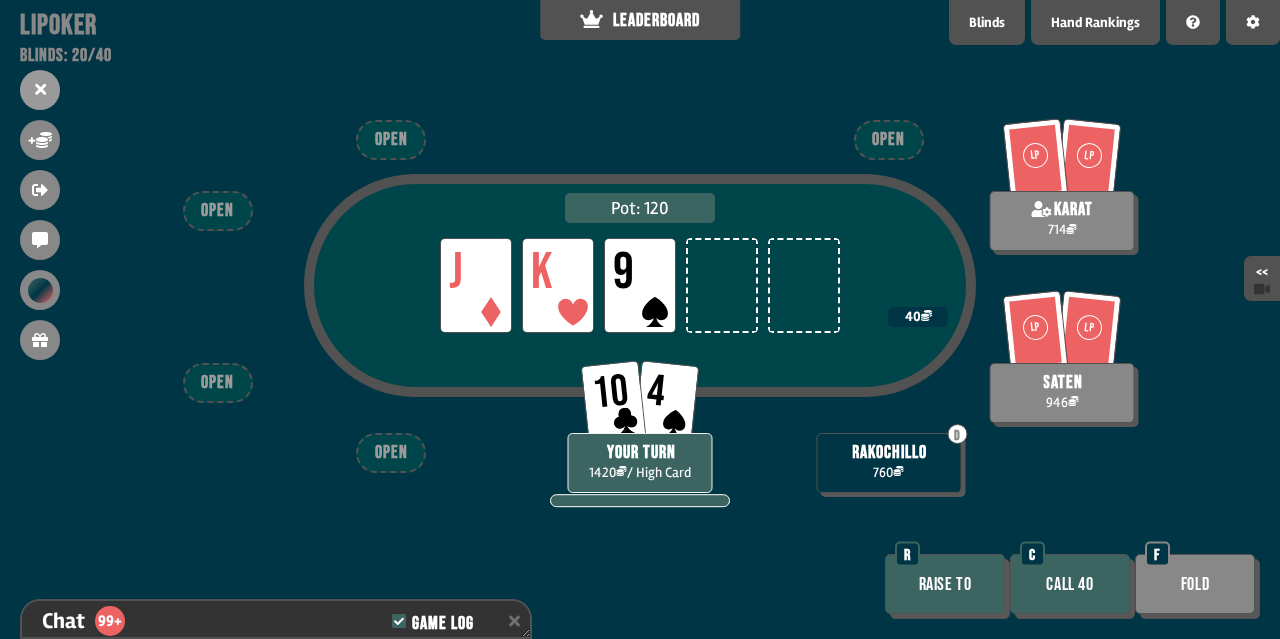 scroll, scrollTop: 4102, scrollLeft: 0, axis: vertical 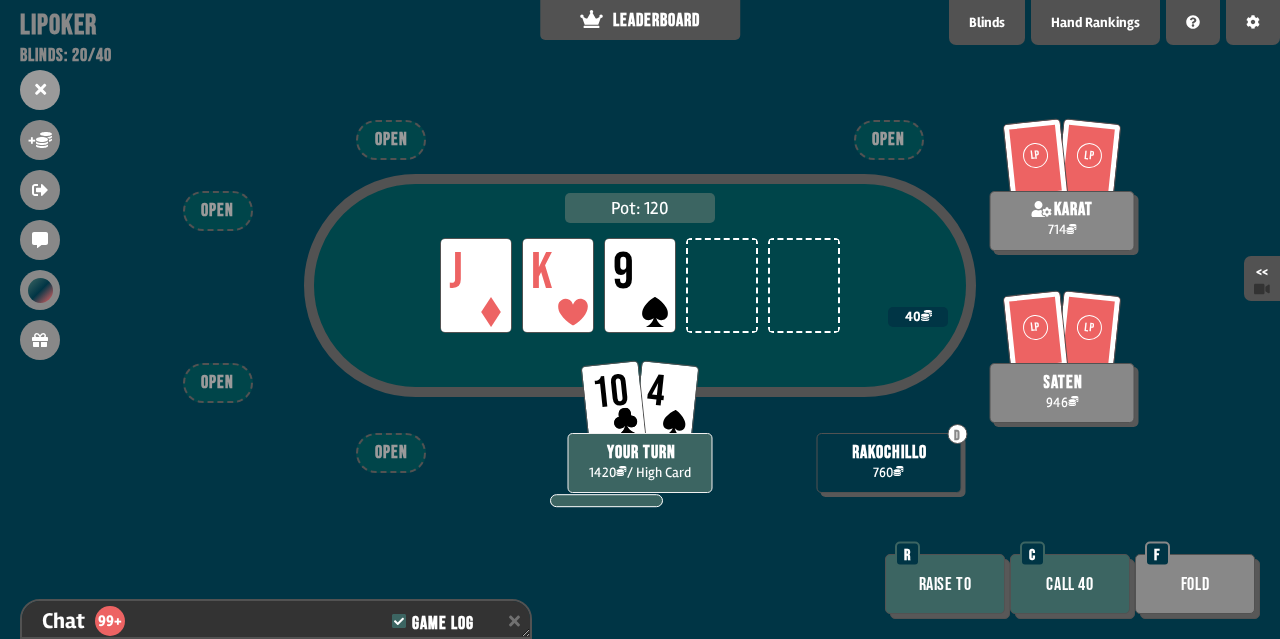 click on "Call 40" at bounding box center [1070, 584] 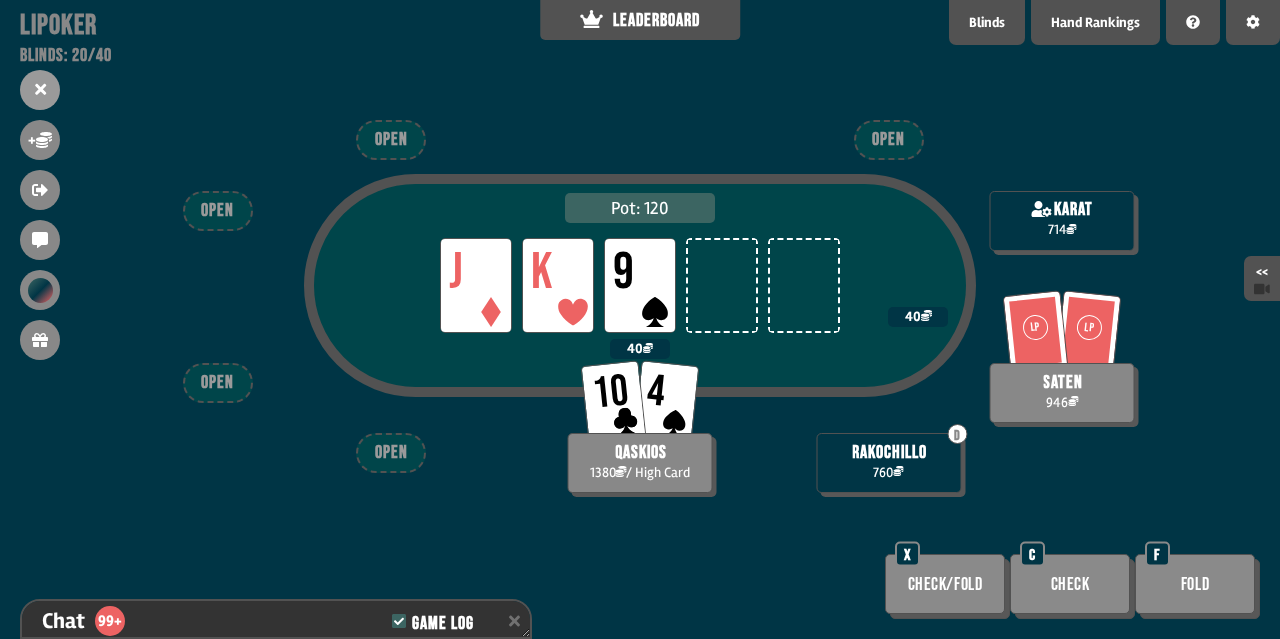scroll, scrollTop: 4189, scrollLeft: 0, axis: vertical 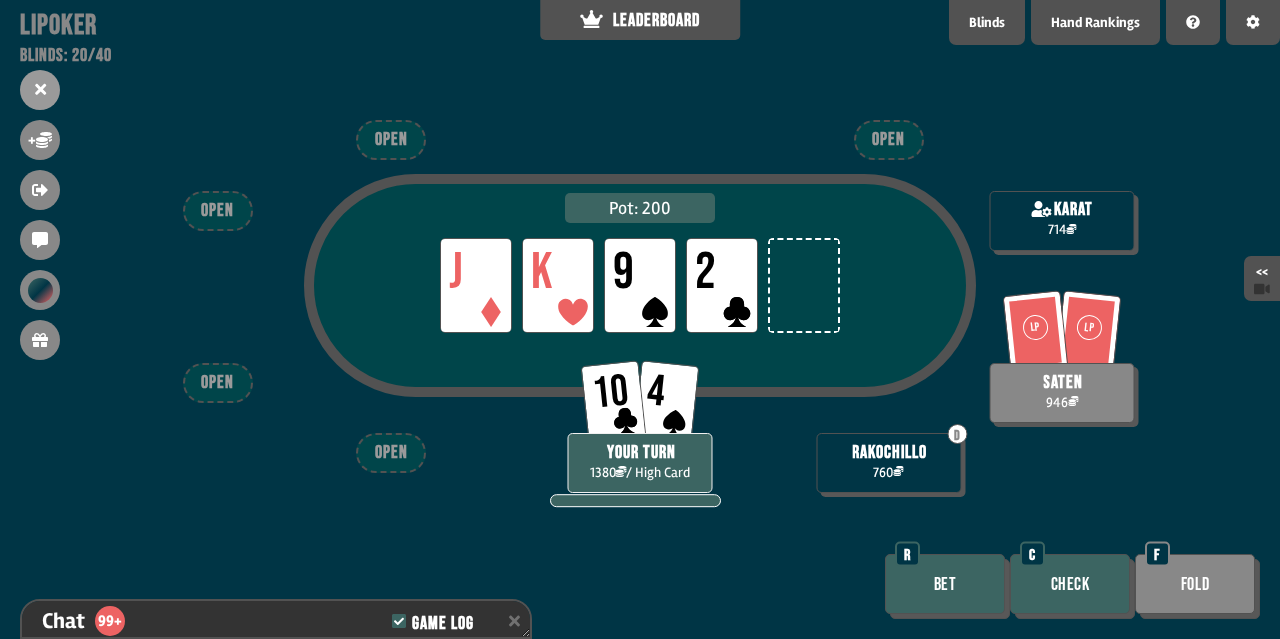click on "Check" at bounding box center [1070, 584] 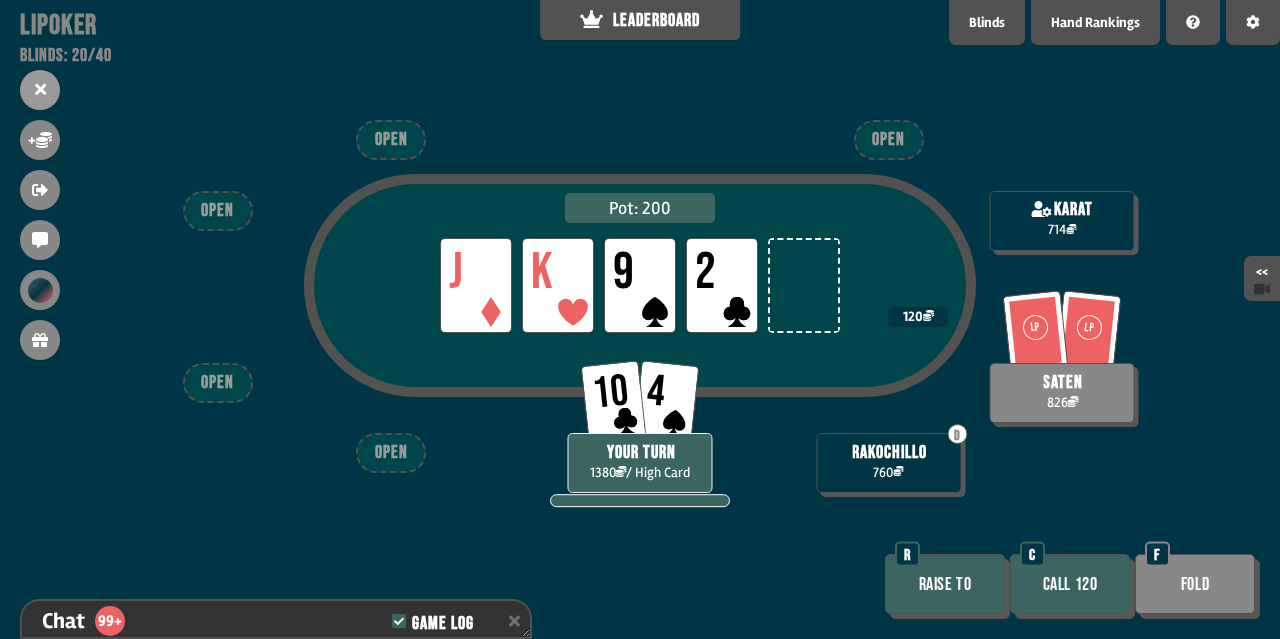 scroll, scrollTop: 4305, scrollLeft: 0, axis: vertical 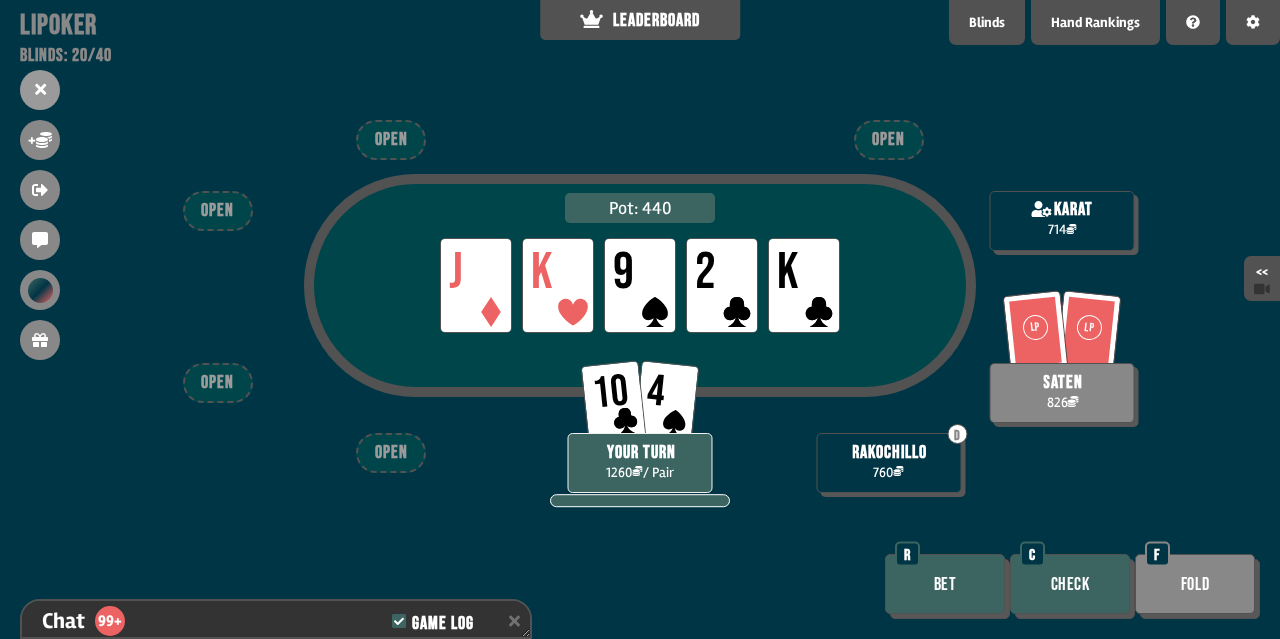 drag, startPoint x: 1084, startPoint y: 578, endPoint x: 1071, endPoint y: 567, distance: 17.029387 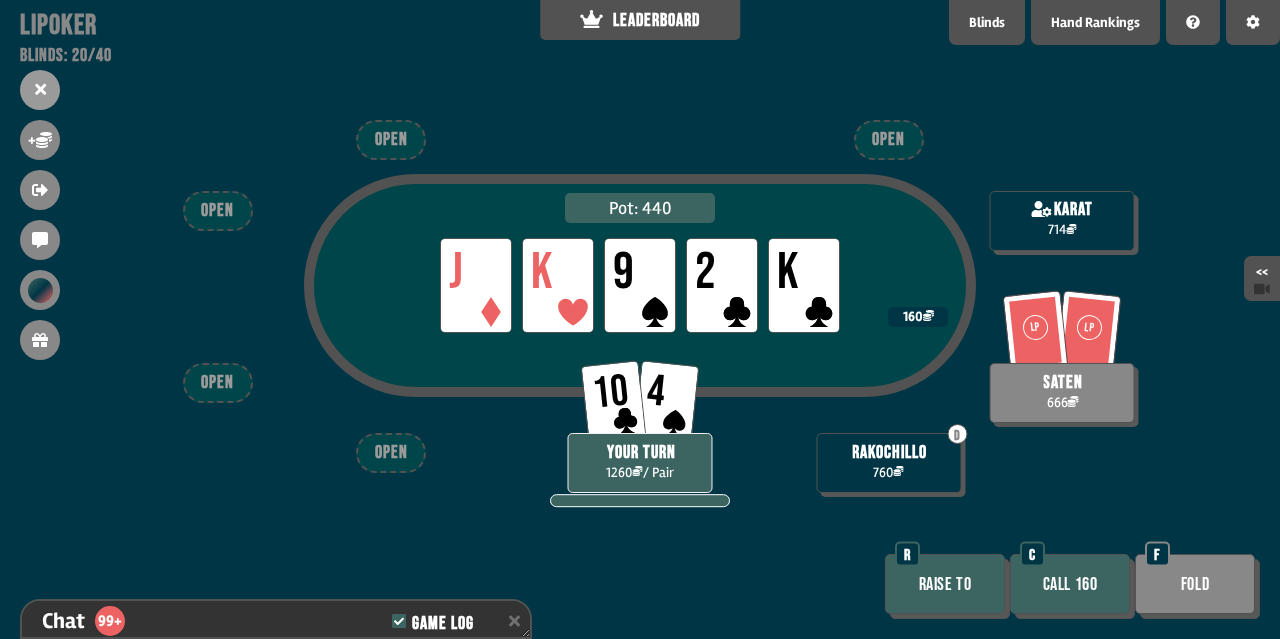 scroll, scrollTop: 4479, scrollLeft: 0, axis: vertical 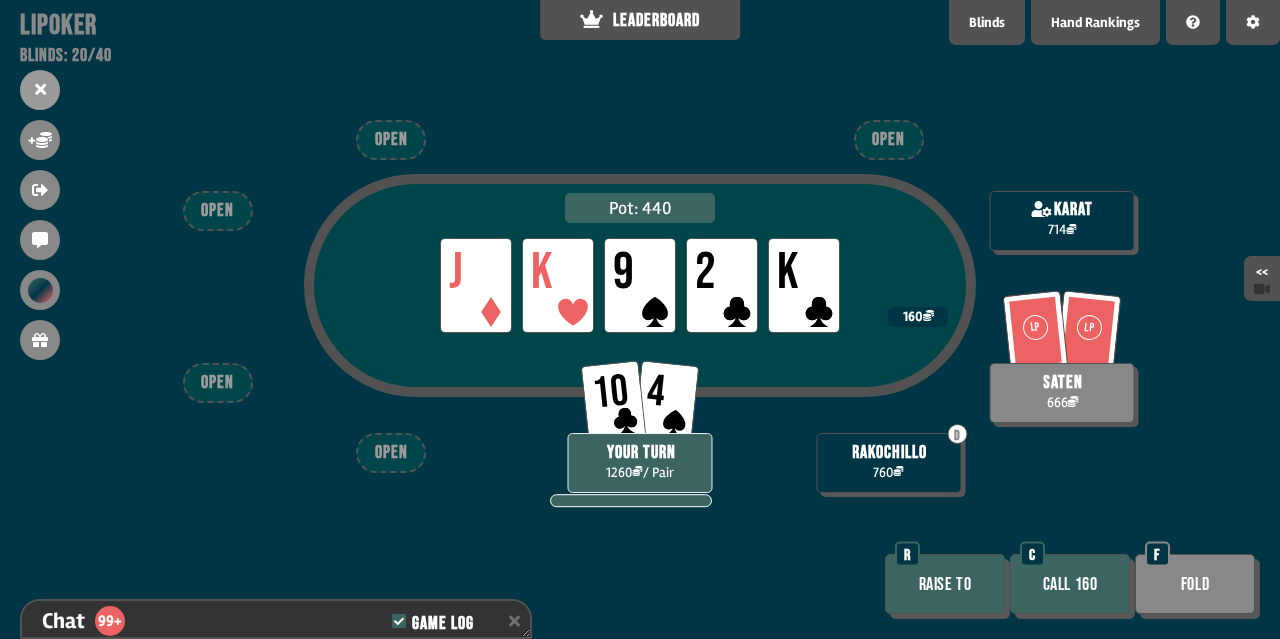 click on "Fold" at bounding box center (1195, 584) 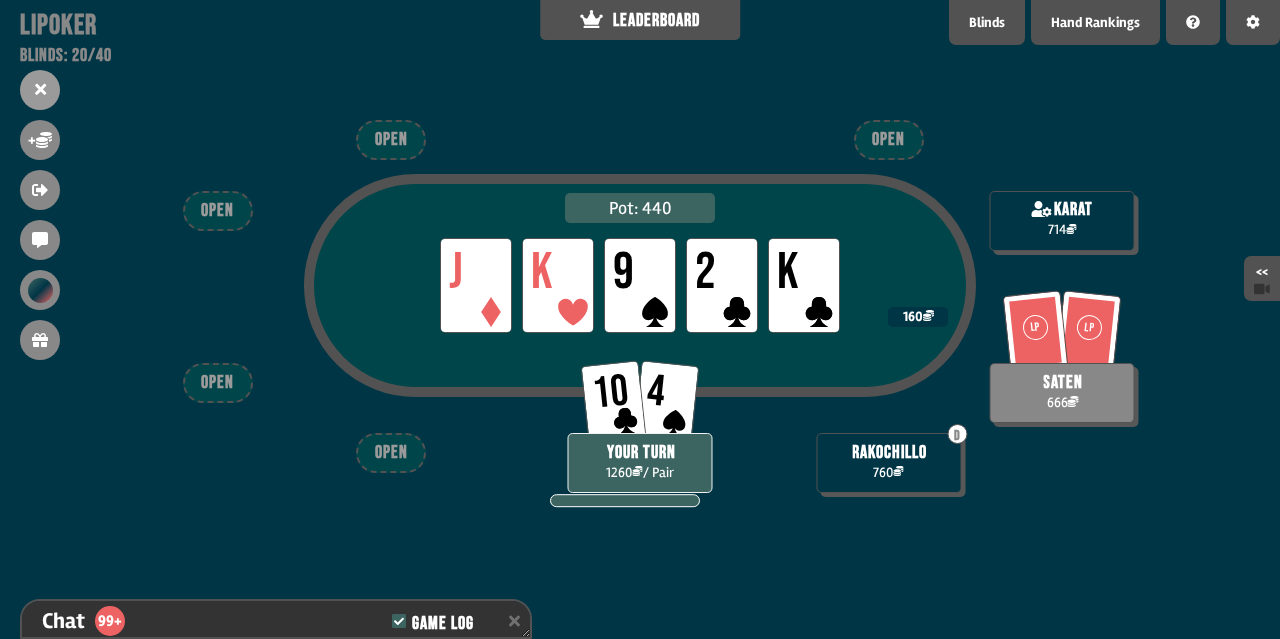 scroll, scrollTop: 4537, scrollLeft: 0, axis: vertical 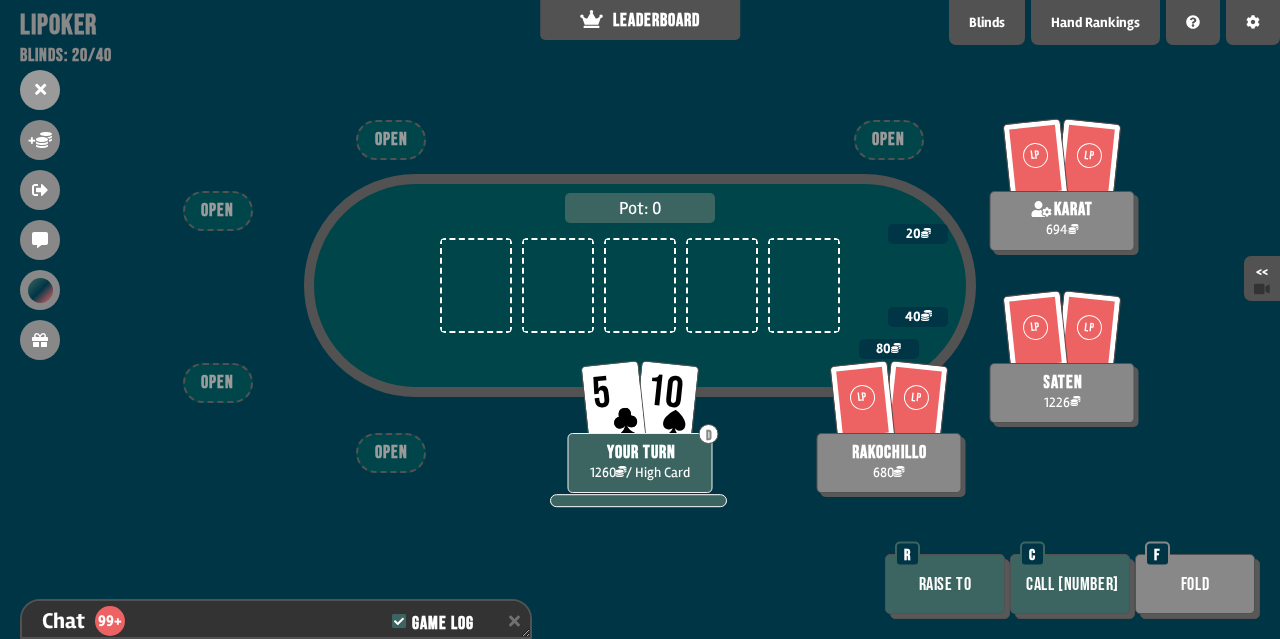 drag, startPoint x: 1213, startPoint y: 601, endPoint x: 1209, endPoint y: 566, distance: 35.22783 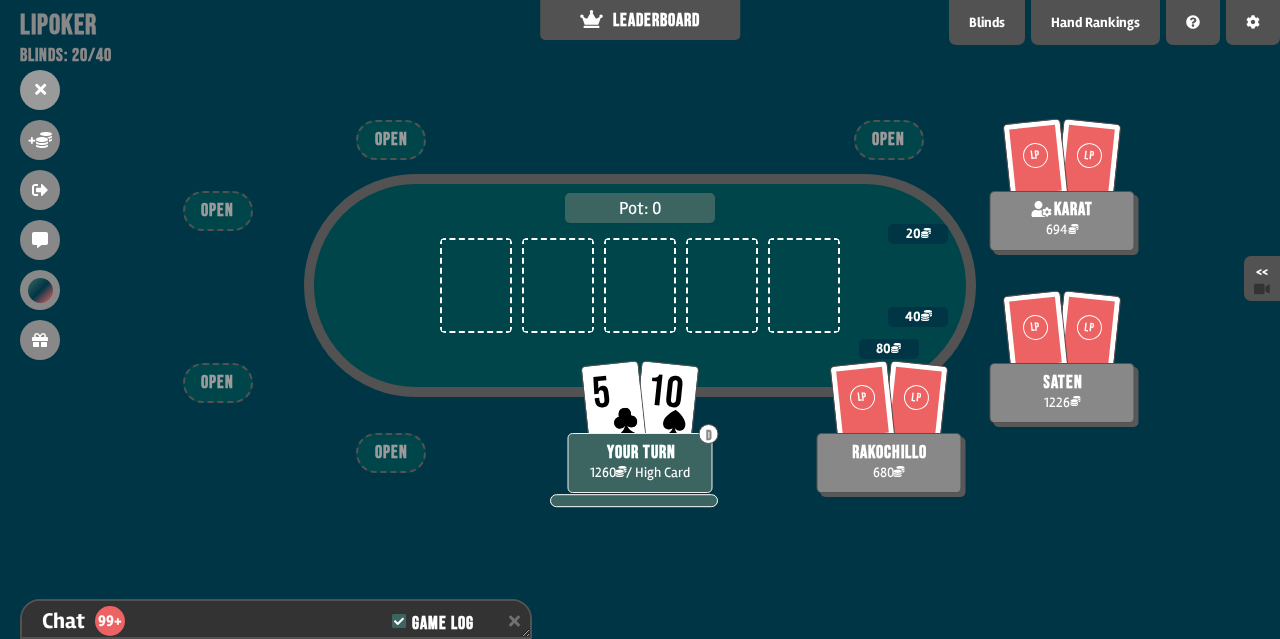 scroll, scrollTop: 4711, scrollLeft: 0, axis: vertical 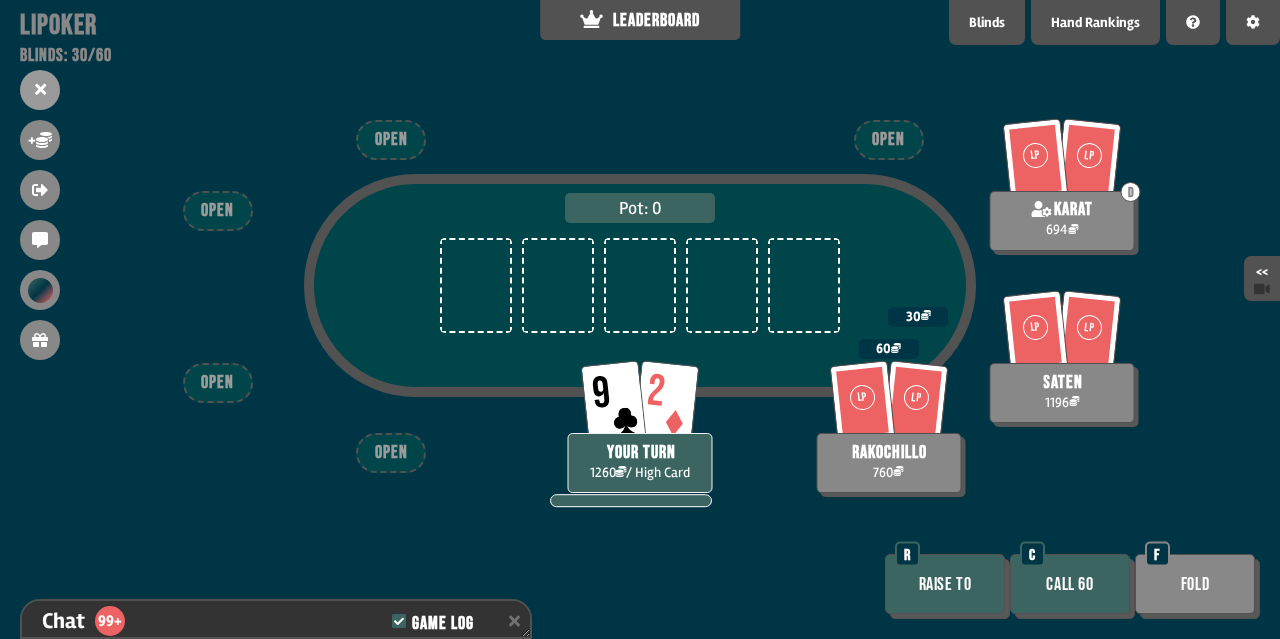 click on "Fold" at bounding box center (1195, 584) 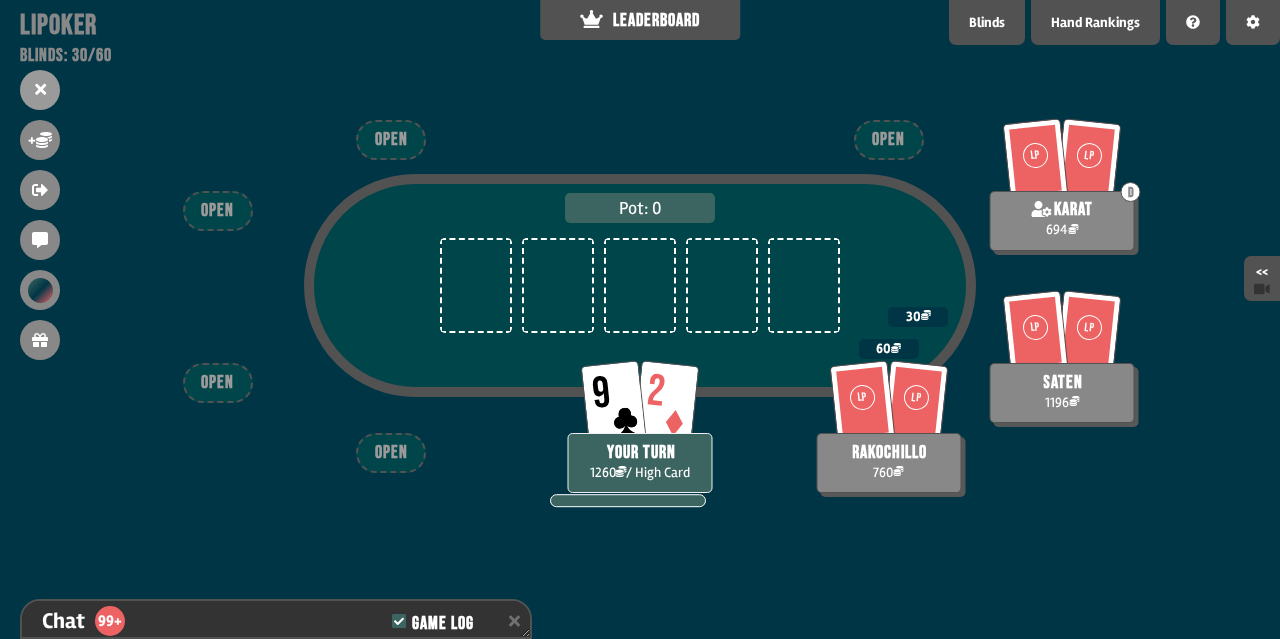 scroll, scrollTop: 4943, scrollLeft: 0, axis: vertical 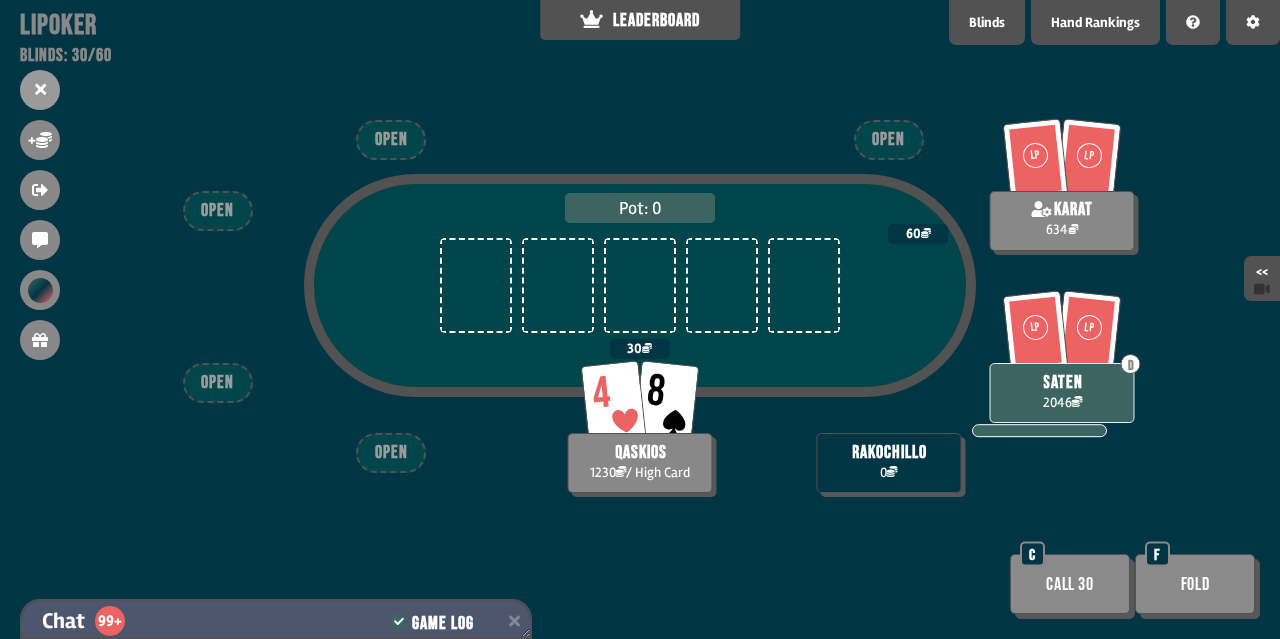 click 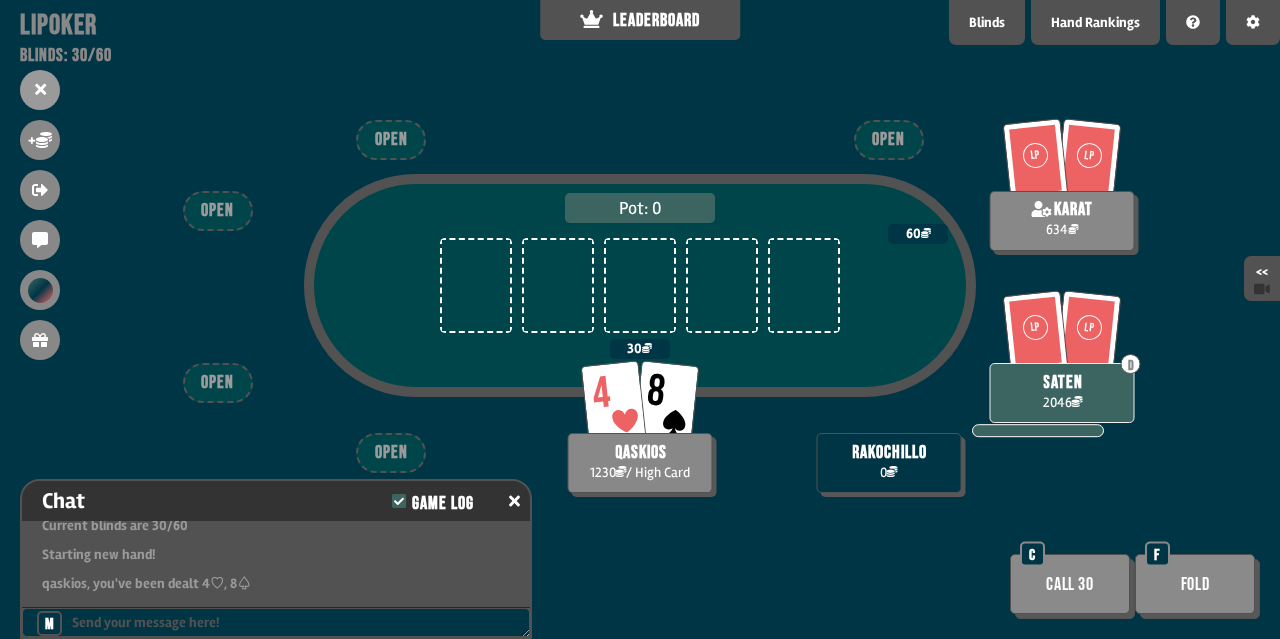 scroll, scrollTop: 5297, scrollLeft: 0, axis: vertical 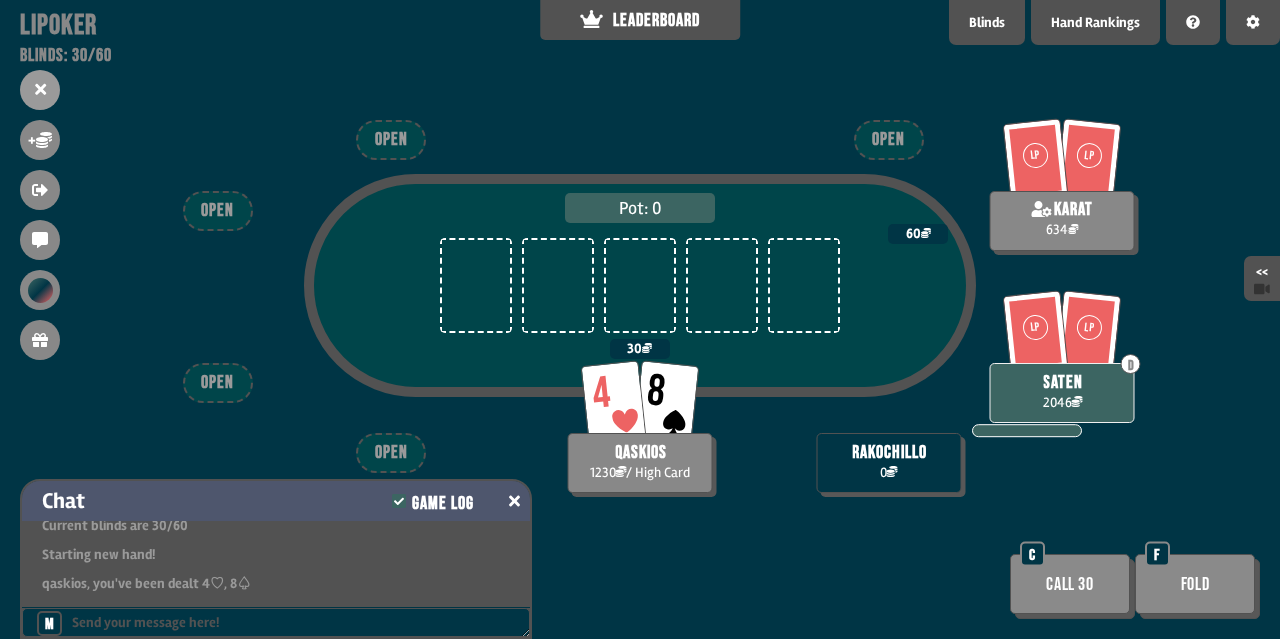click at bounding box center [514, 501] 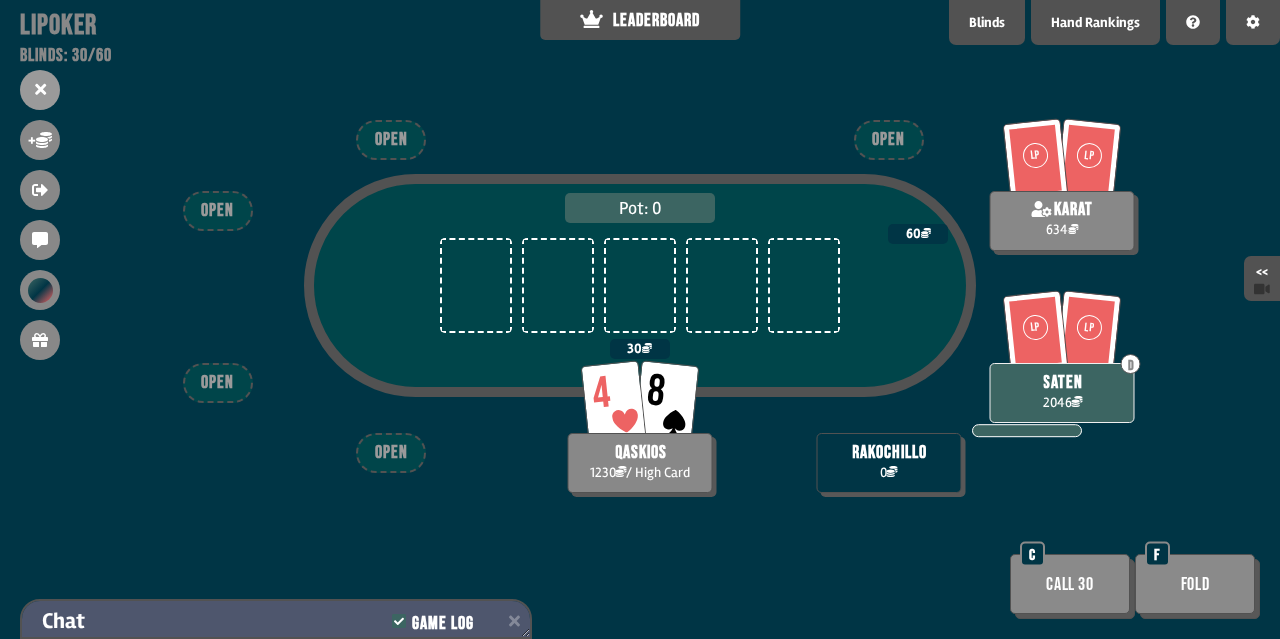 scroll, scrollTop: 5366, scrollLeft: 0, axis: vertical 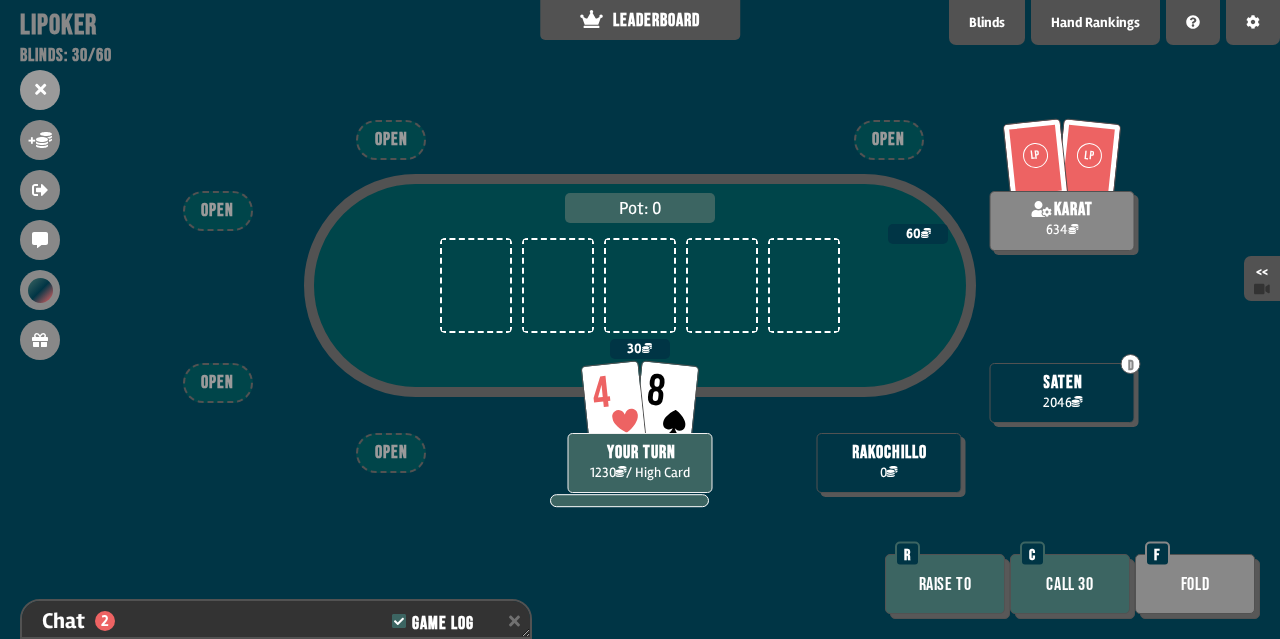 click on "Call 30" at bounding box center (1070, 584) 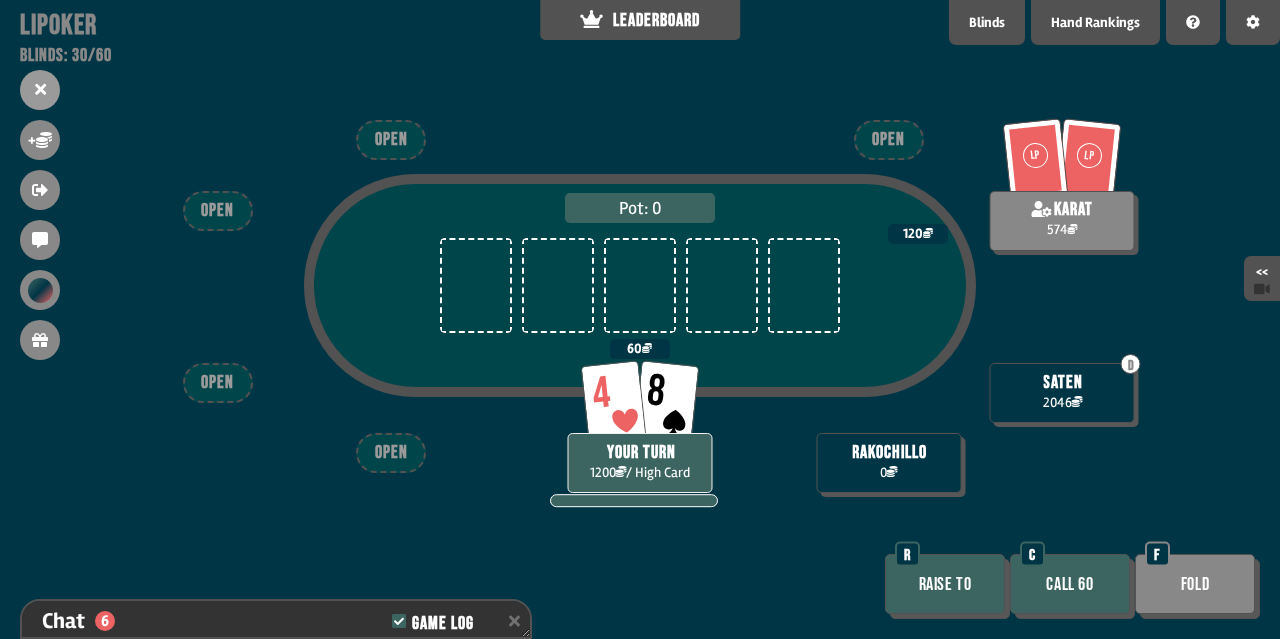 click on "Fold" at bounding box center [1195, 584] 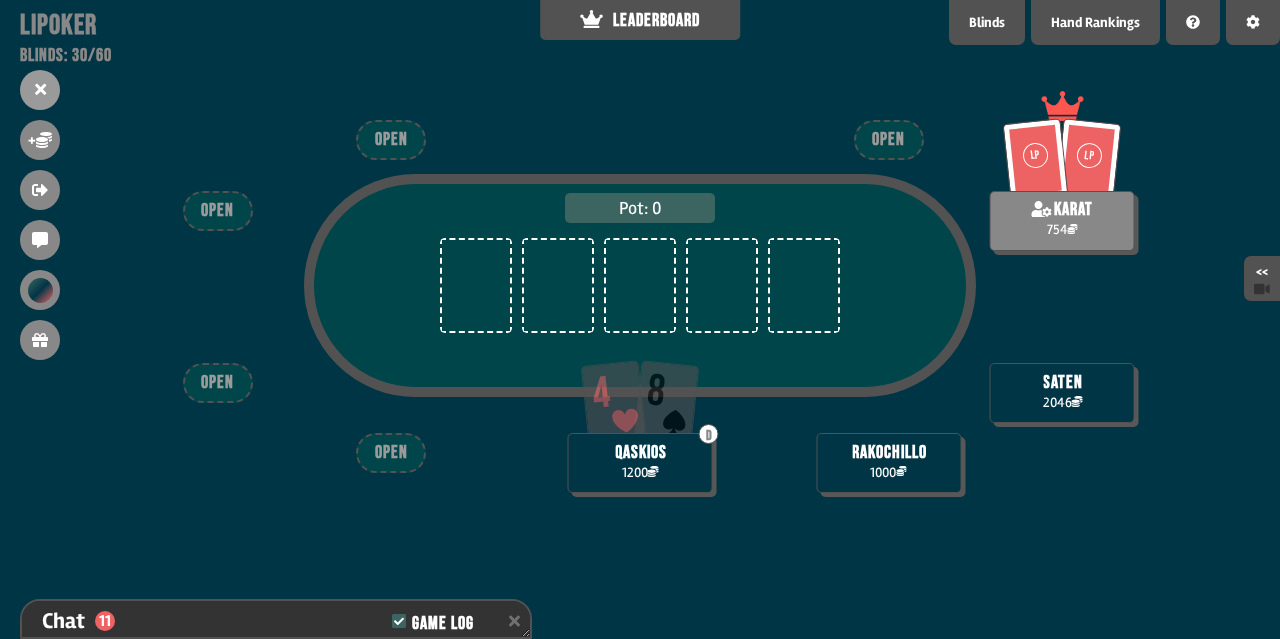 scroll, scrollTop: 98, scrollLeft: 0, axis: vertical 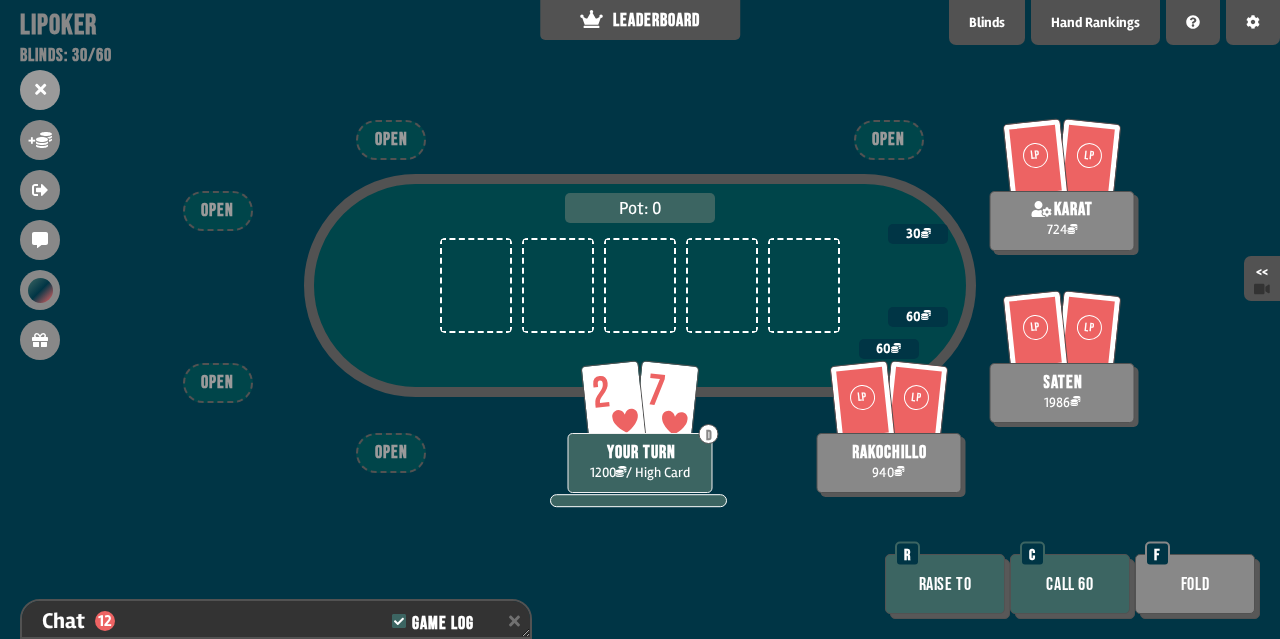 click on "Call 60" at bounding box center [1070, 584] 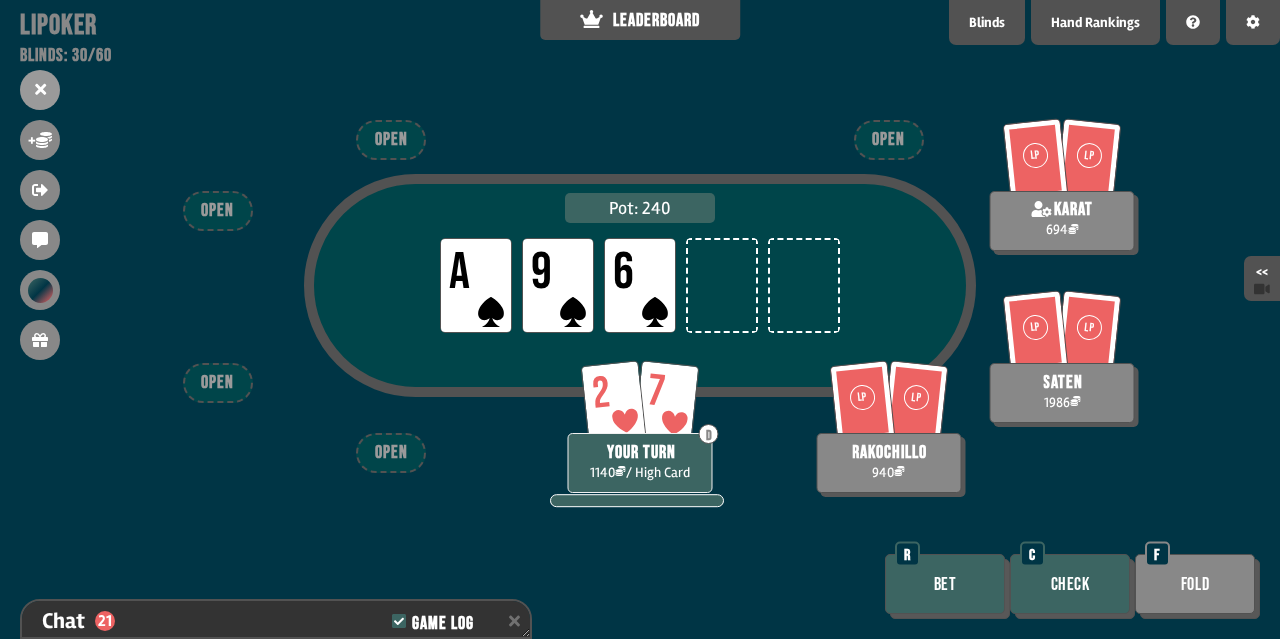 click on "Check" at bounding box center (1070, 584) 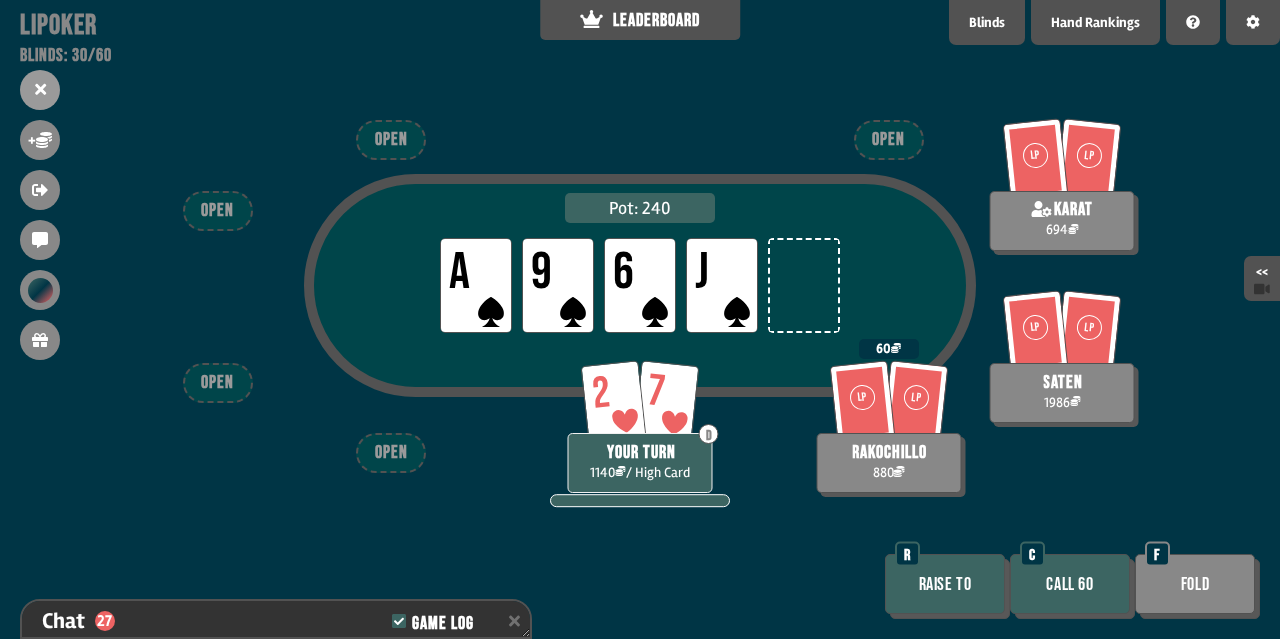 click on "Fold" at bounding box center [1195, 584] 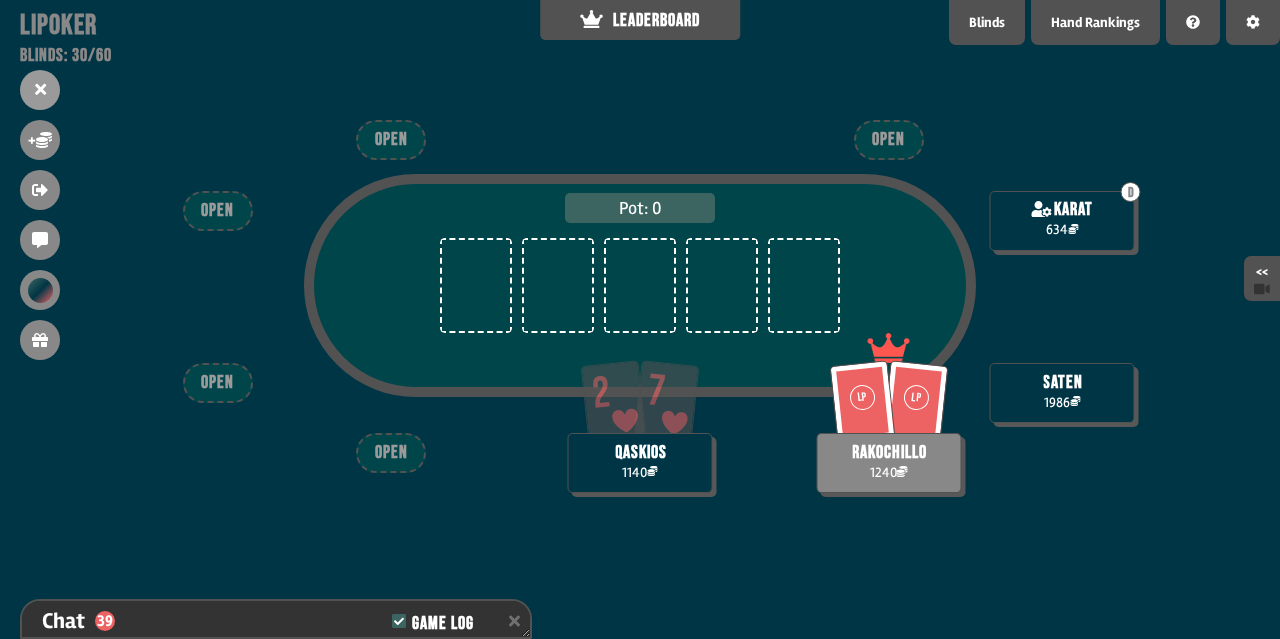scroll, scrollTop: 98, scrollLeft: 0, axis: vertical 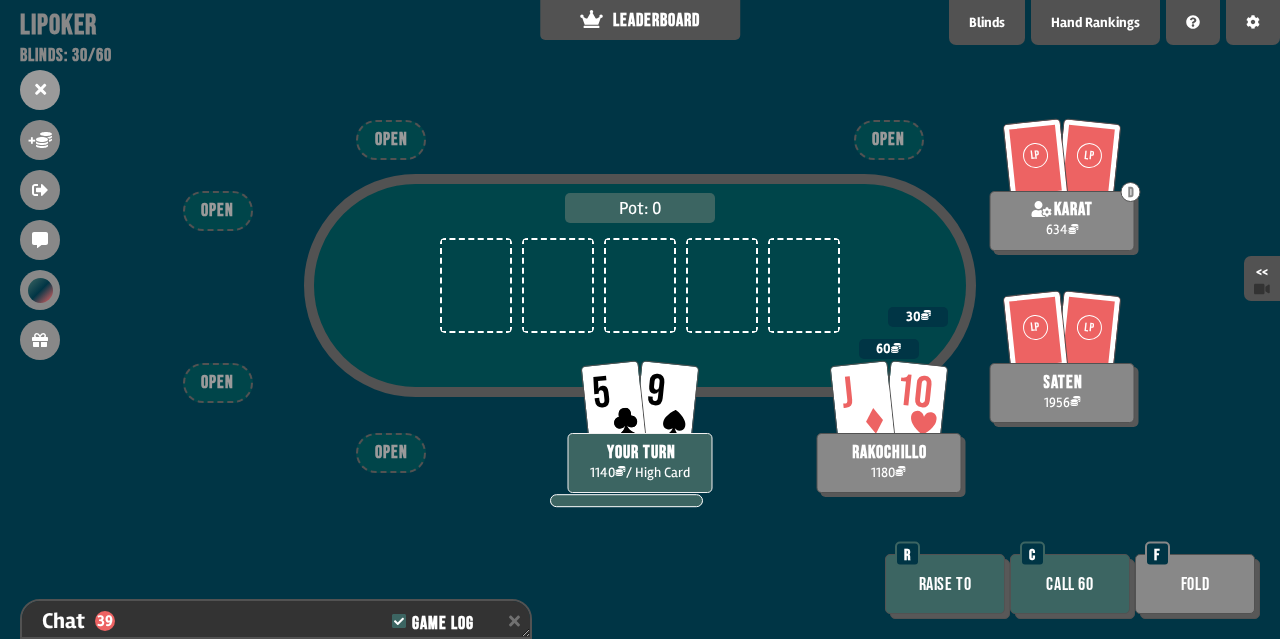 click on "Fold" at bounding box center [1195, 584] 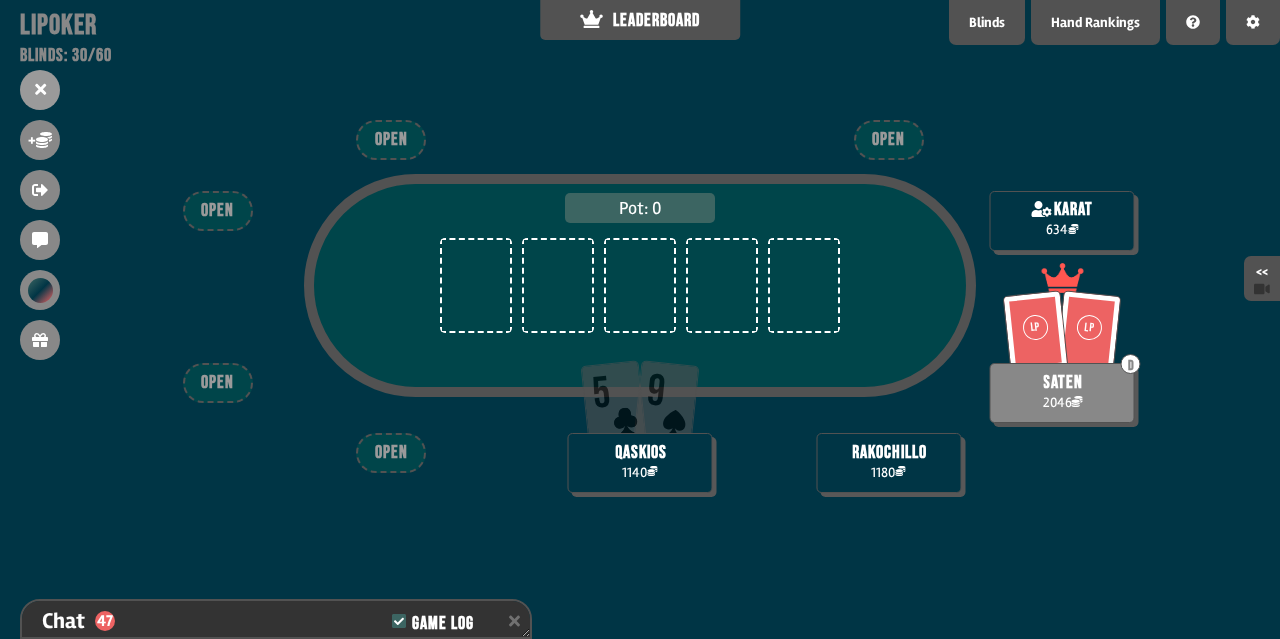 scroll, scrollTop: 98, scrollLeft: 0, axis: vertical 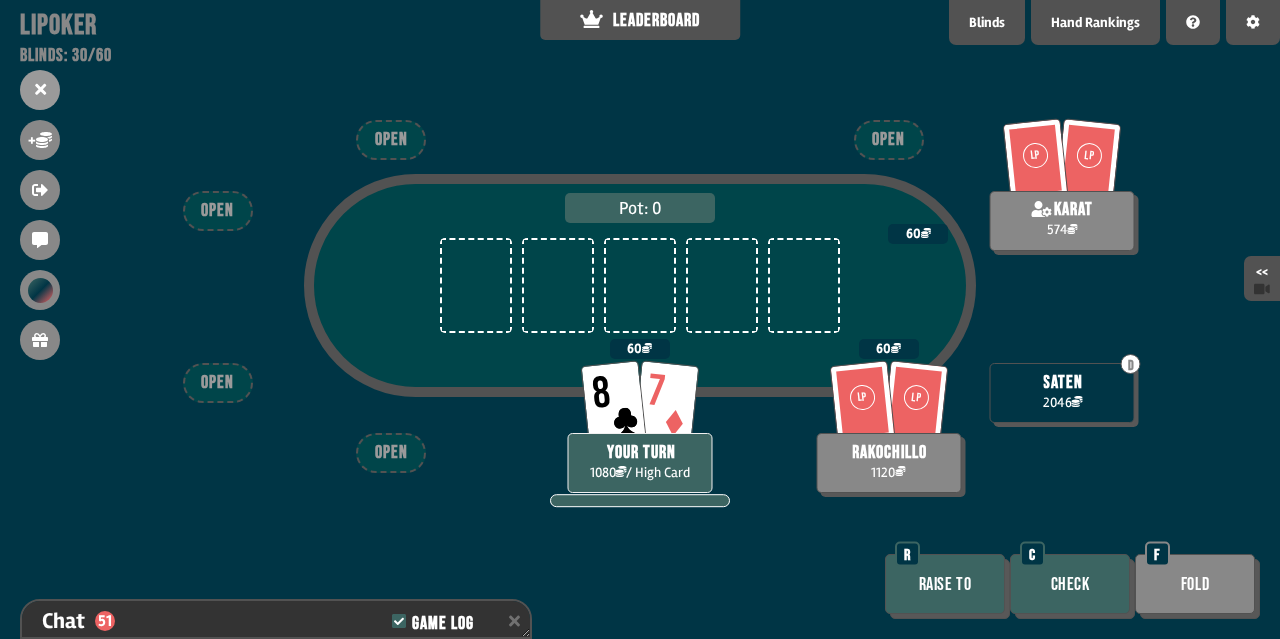 click on "Check" at bounding box center (1070, 584) 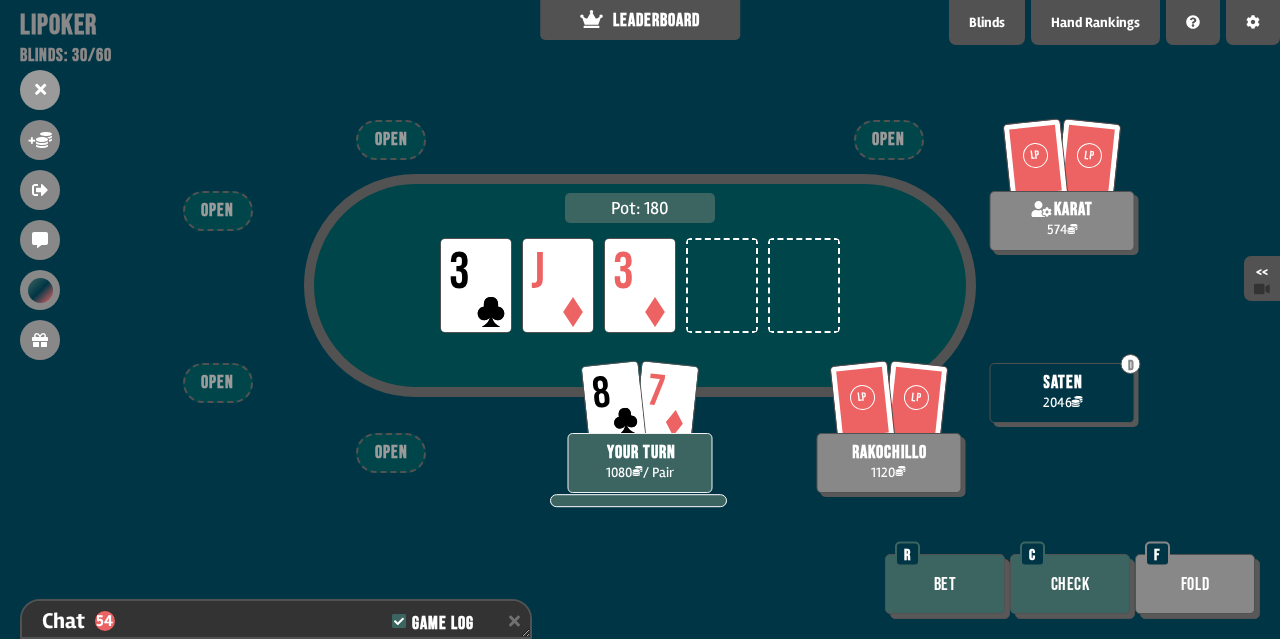 click on "Check" at bounding box center [1070, 584] 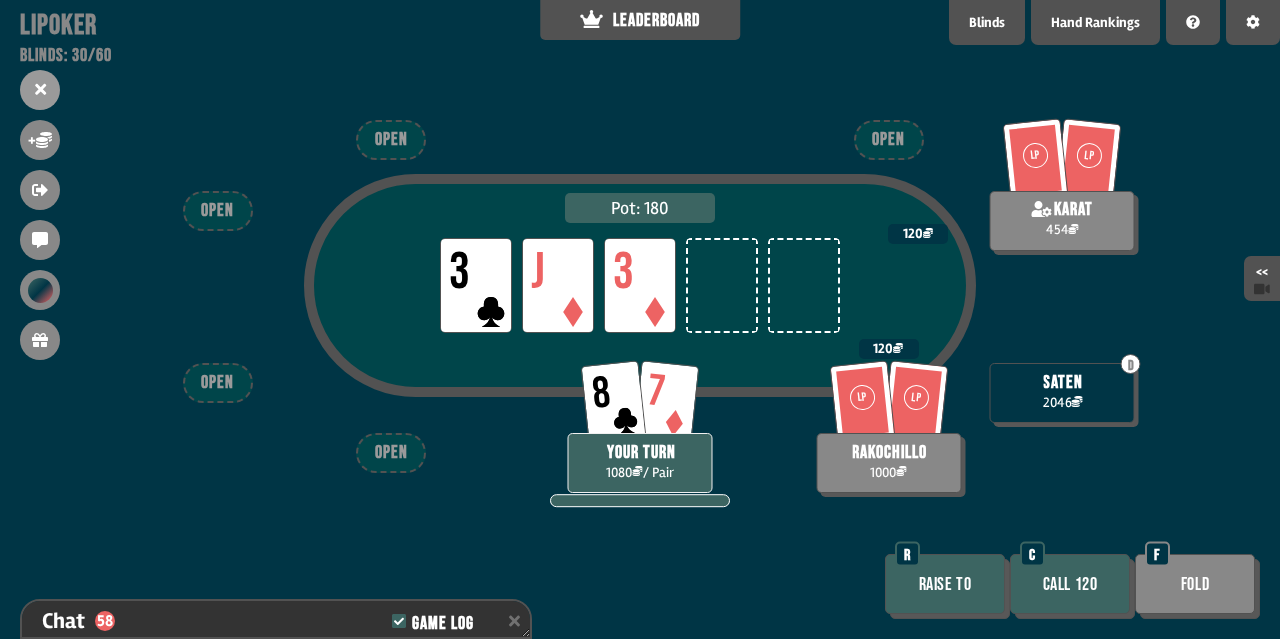 click on "Fold" at bounding box center (1195, 584) 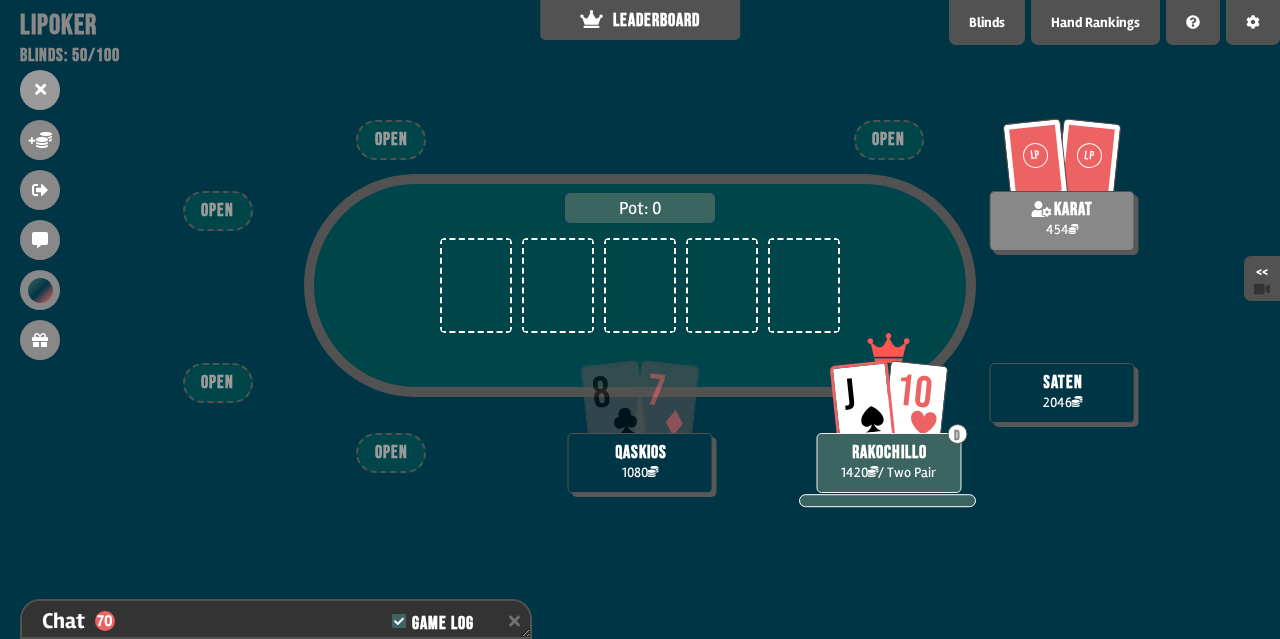 scroll, scrollTop: 98, scrollLeft: 0, axis: vertical 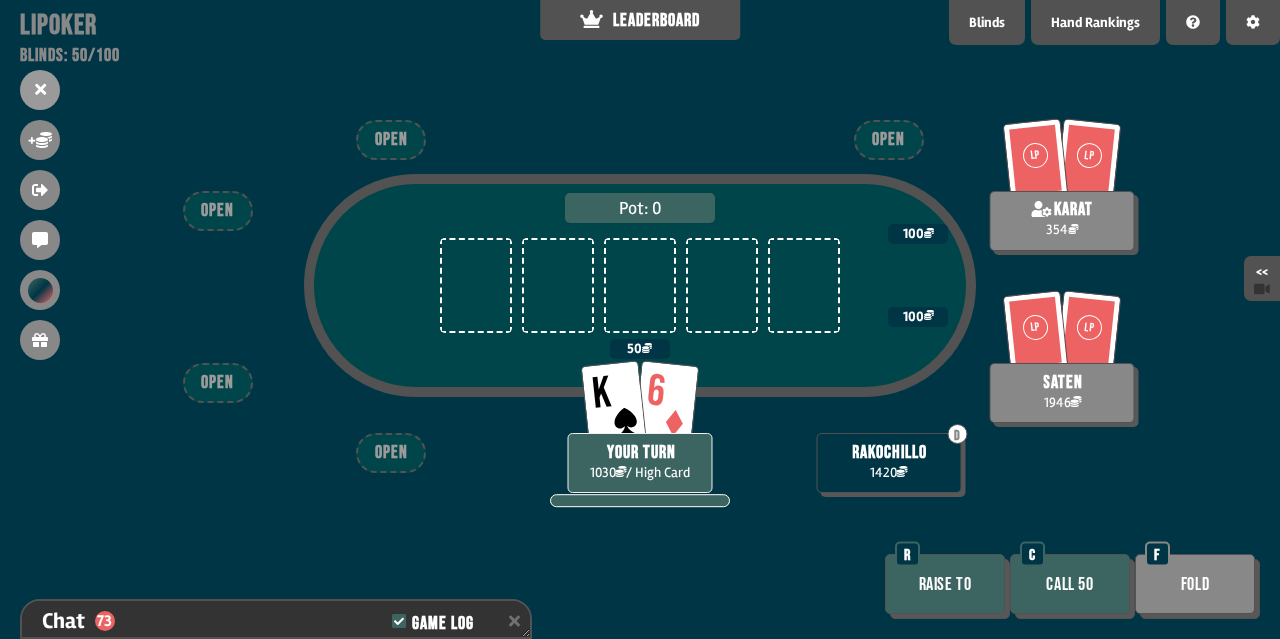 click on "Call 50" at bounding box center [1070, 584] 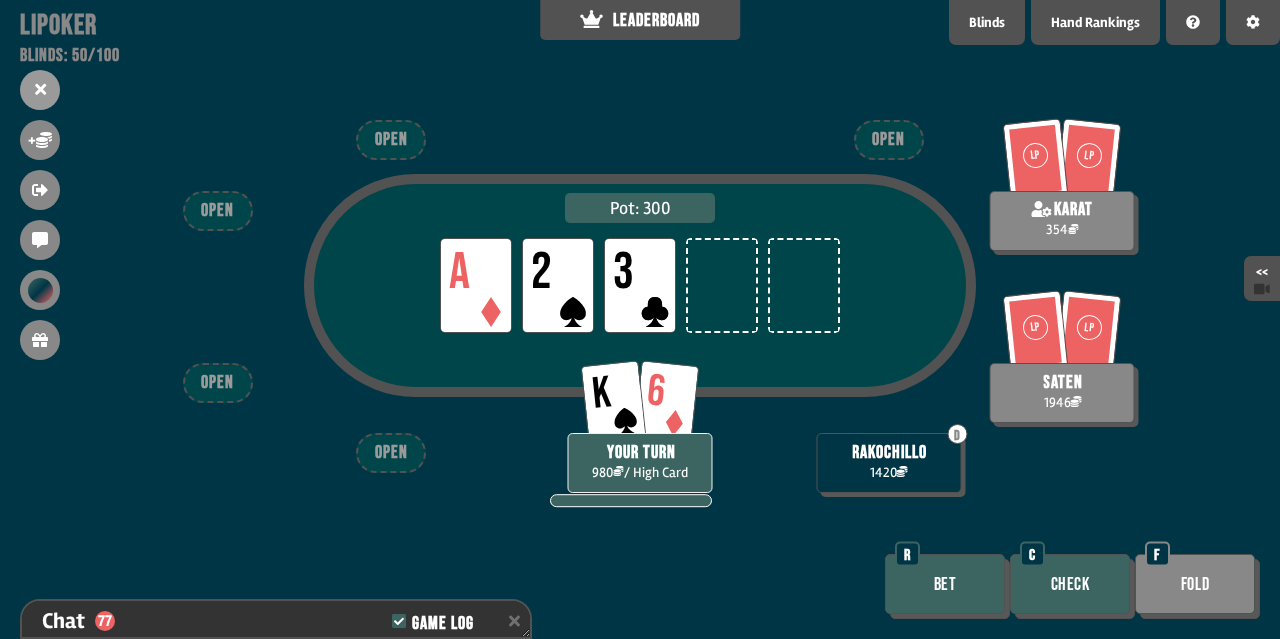 click on "Check" at bounding box center [1070, 584] 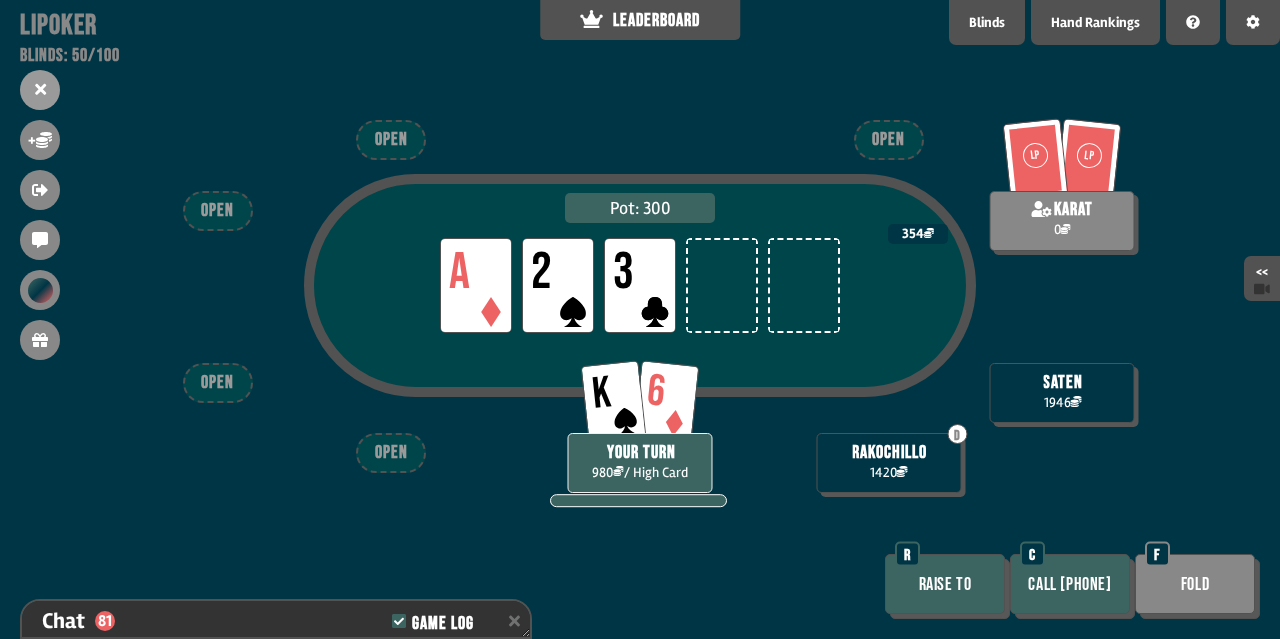 click on "Fold" at bounding box center (1195, 584) 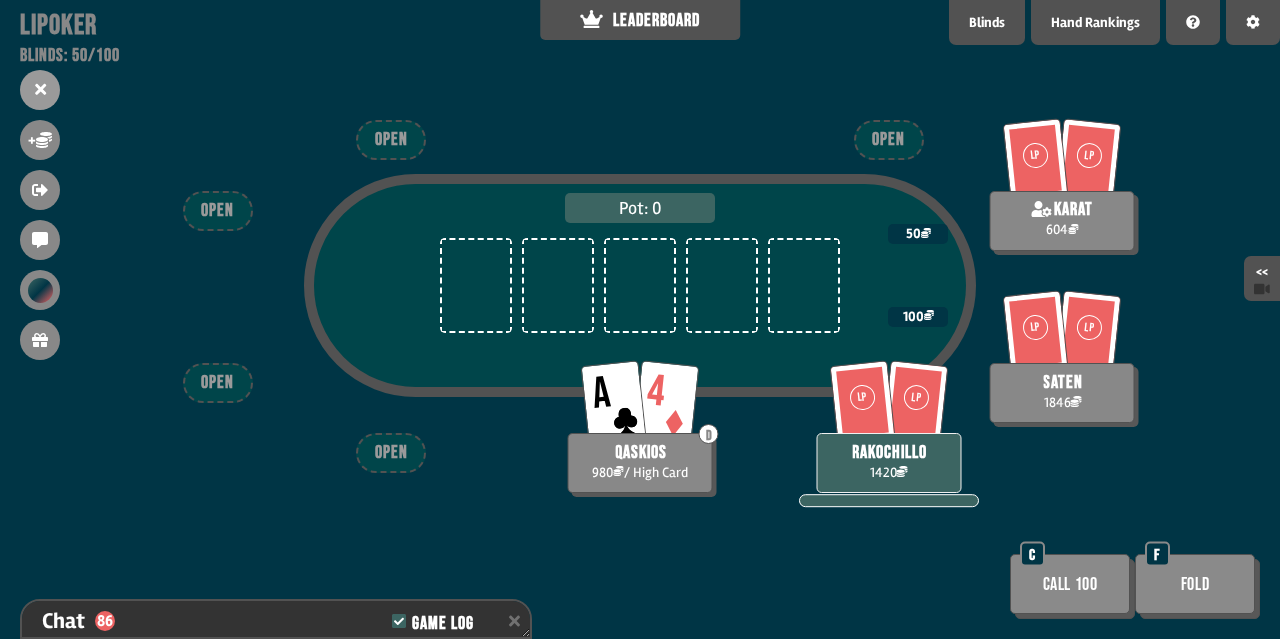 scroll, scrollTop: 98, scrollLeft: 0, axis: vertical 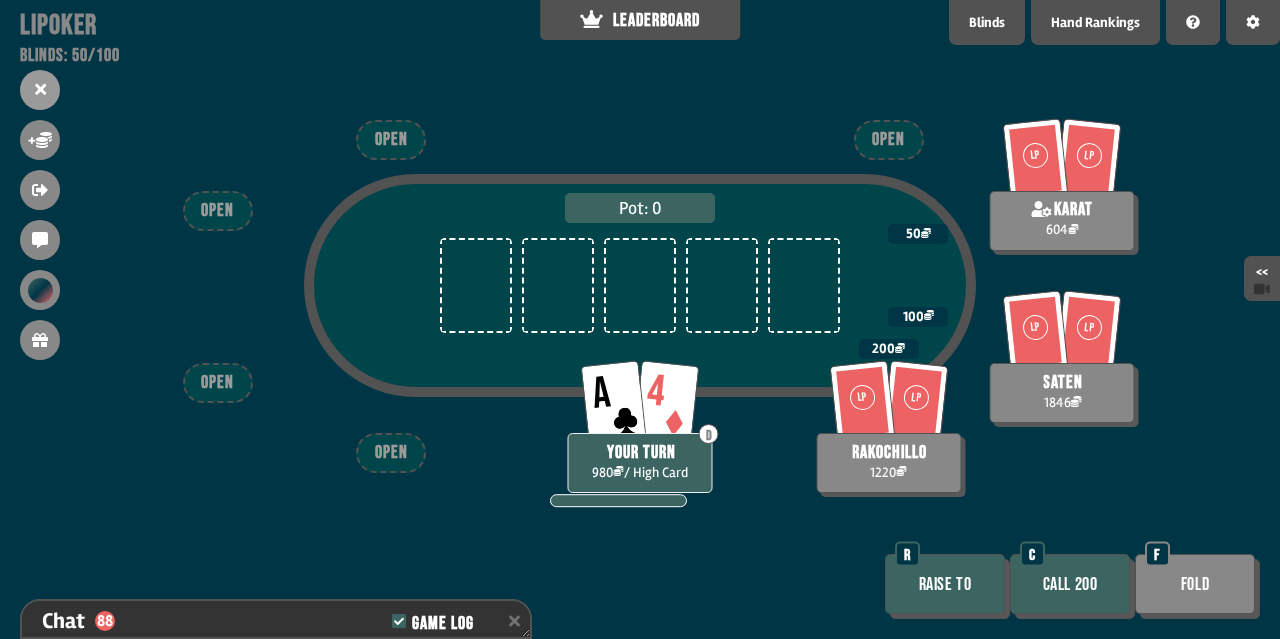 click on "Call 200" at bounding box center [1070, 584] 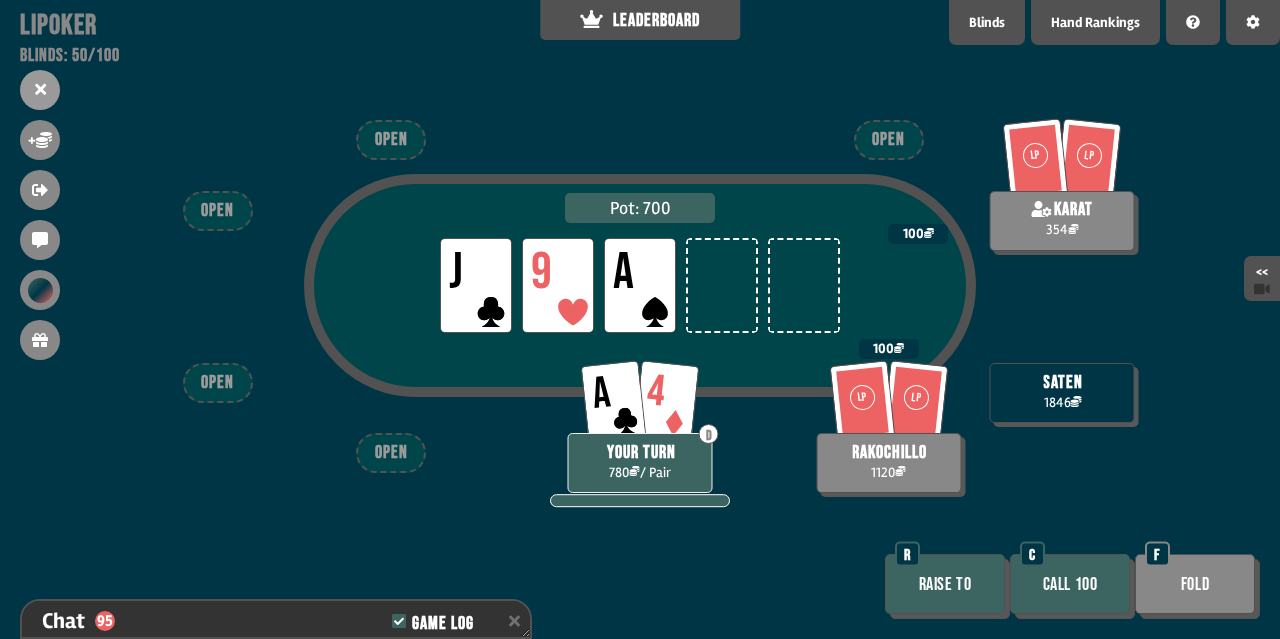 click on "Raise to" at bounding box center [945, 584] 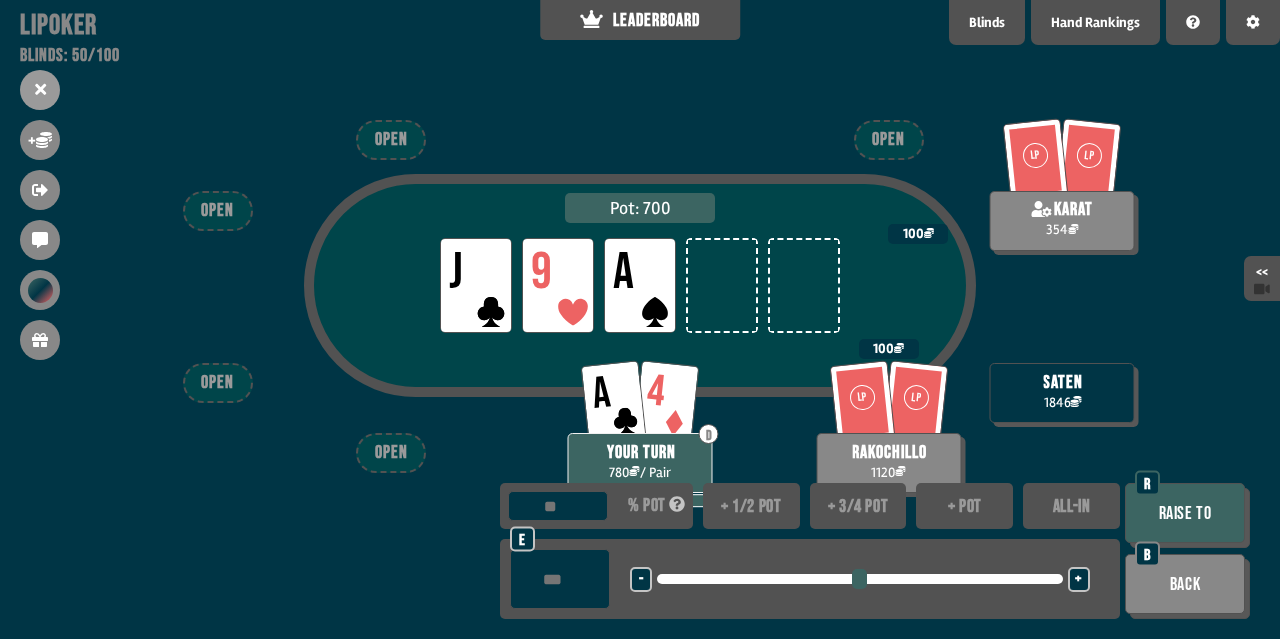 click on "Raise to" at bounding box center (1185, 513) 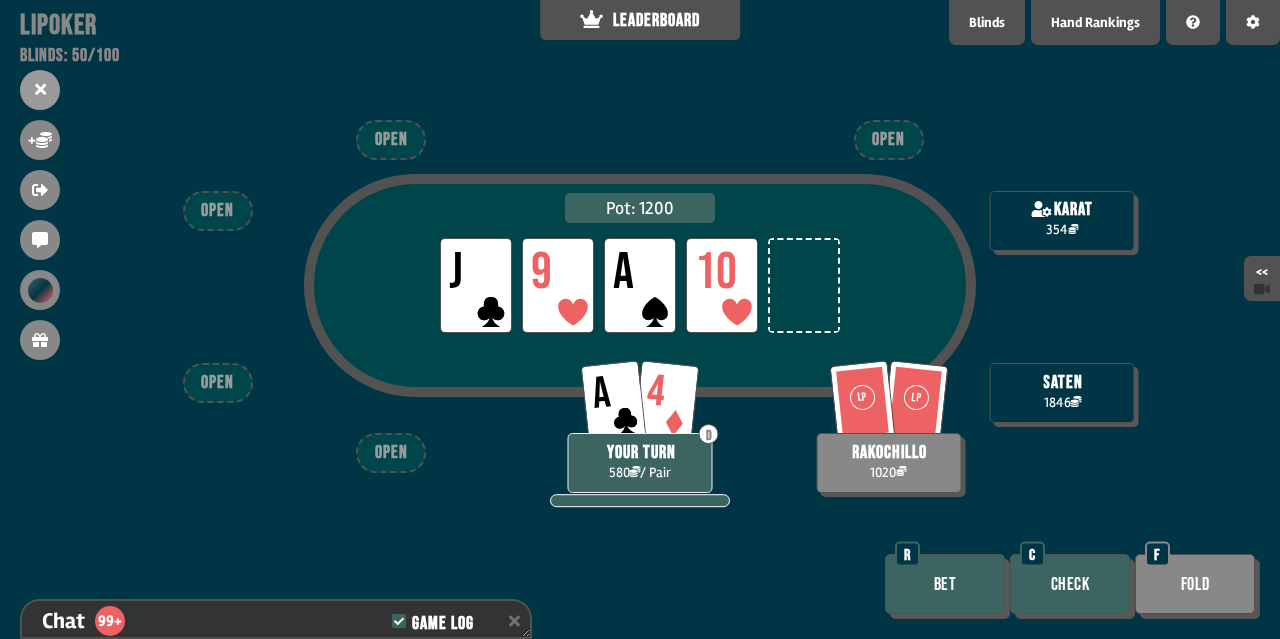 scroll, scrollTop: 8307, scrollLeft: 0, axis: vertical 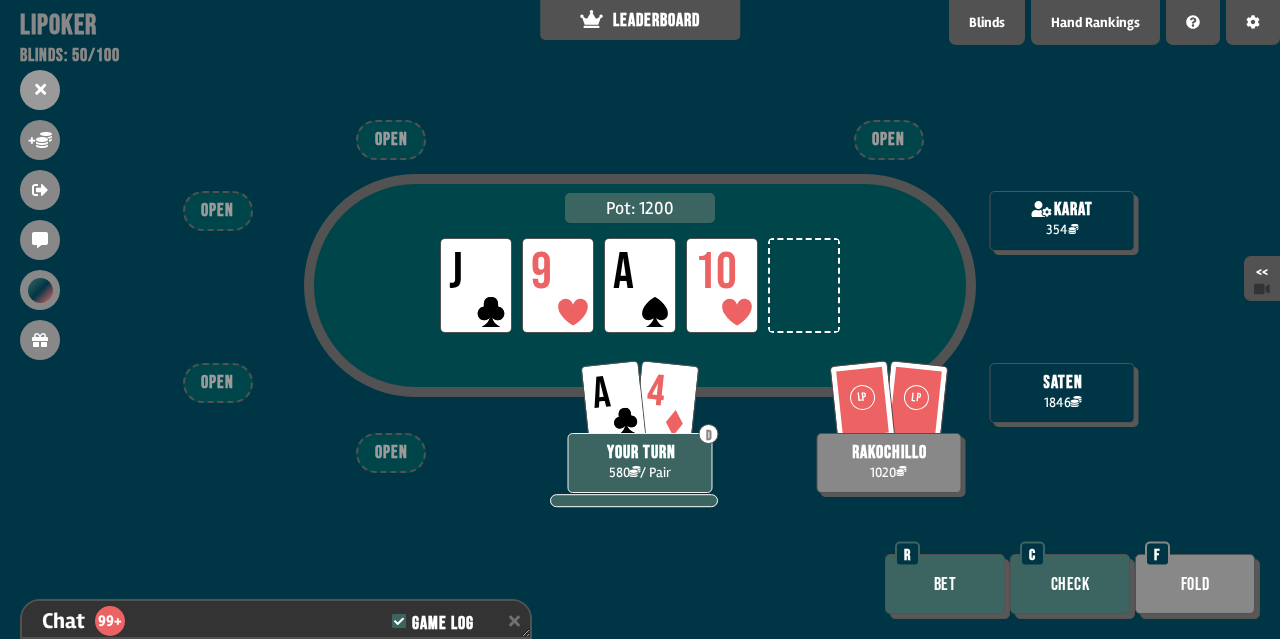 click on "Bet" at bounding box center [945, 584] 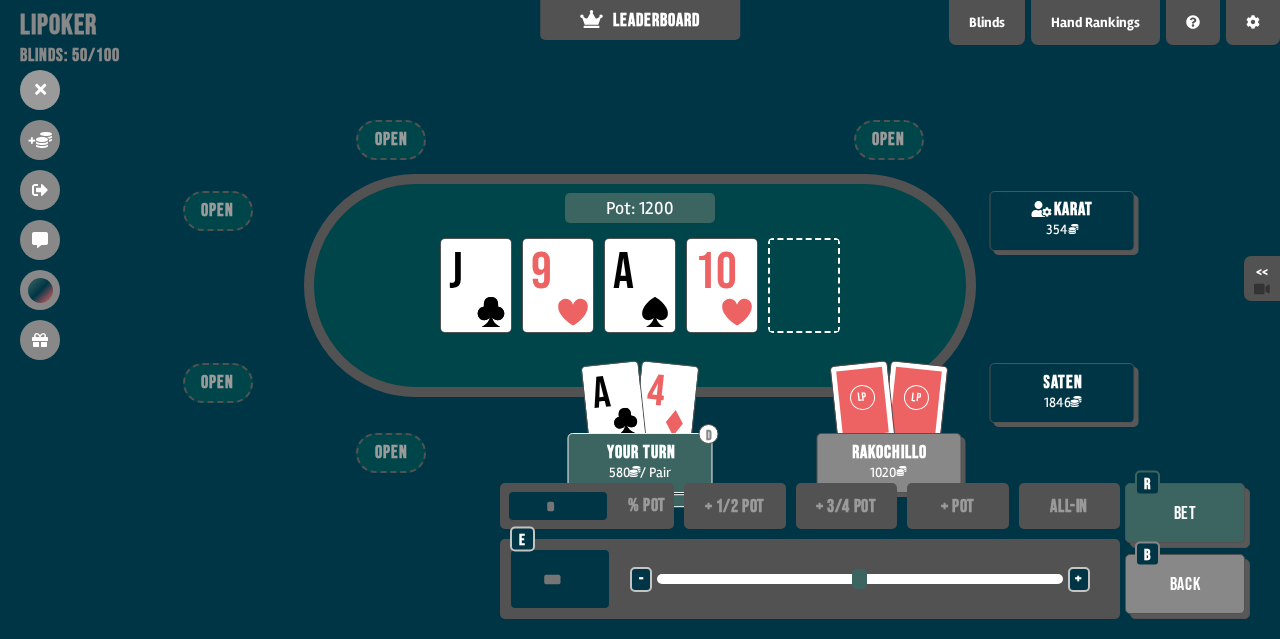 click on "Bet" at bounding box center [1185, 513] 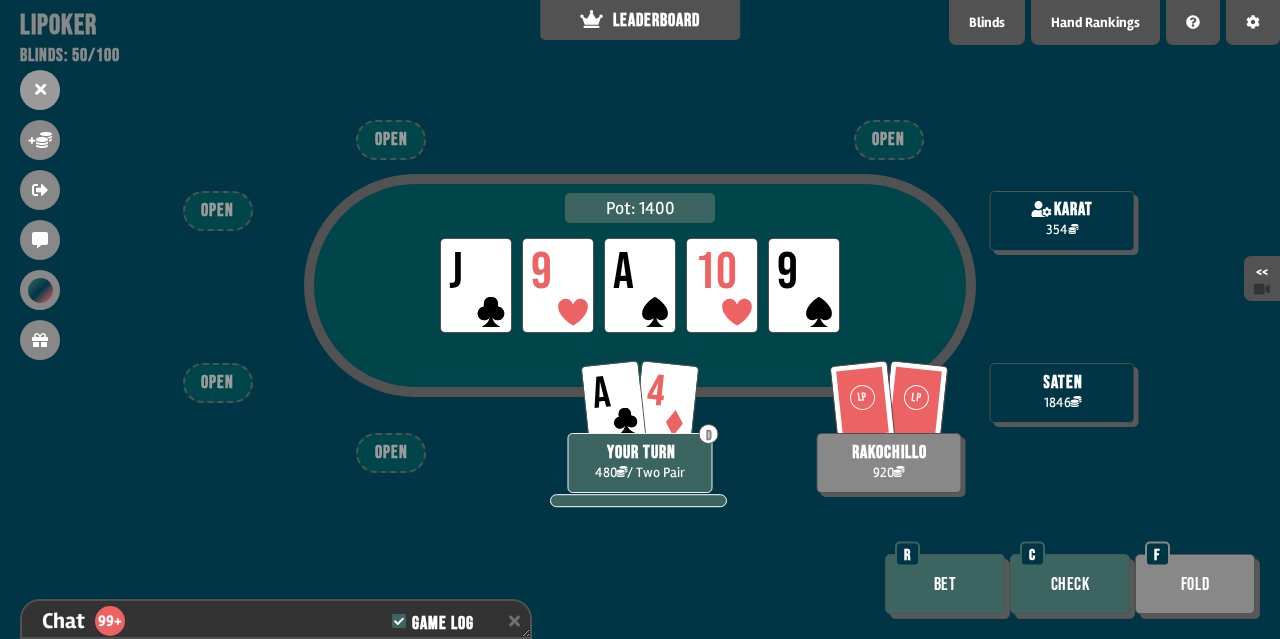 scroll, scrollTop: 8452, scrollLeft: 0, axis: vertical 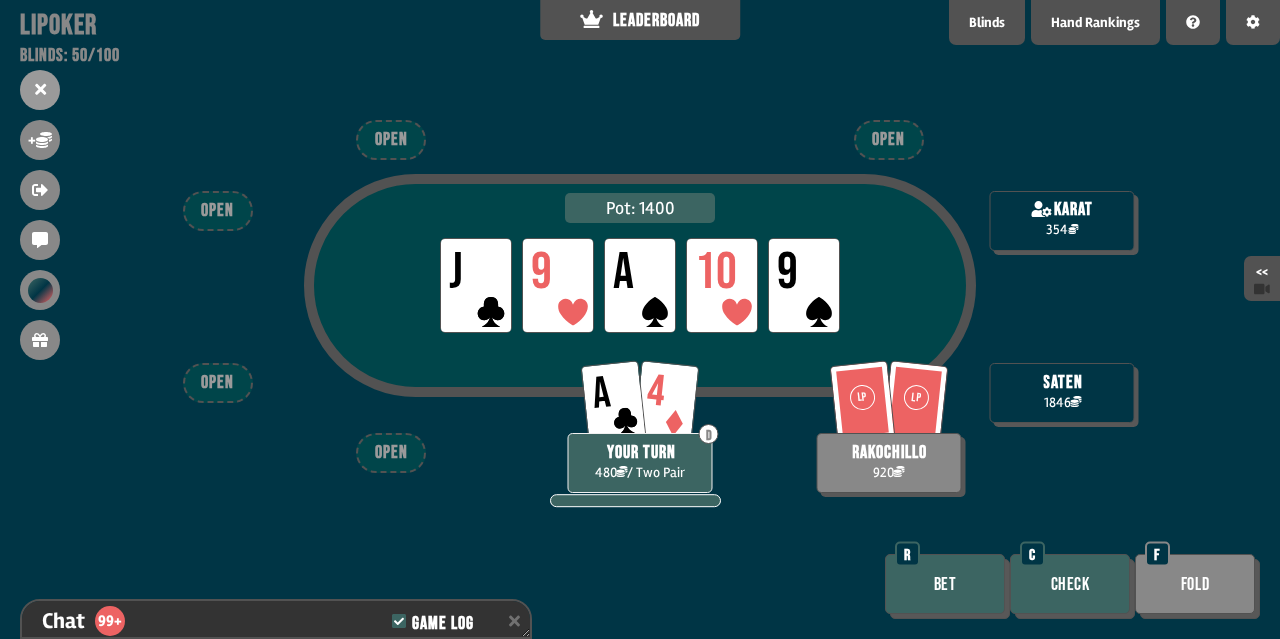 click on "Bet" at bounding box center [945, 584] 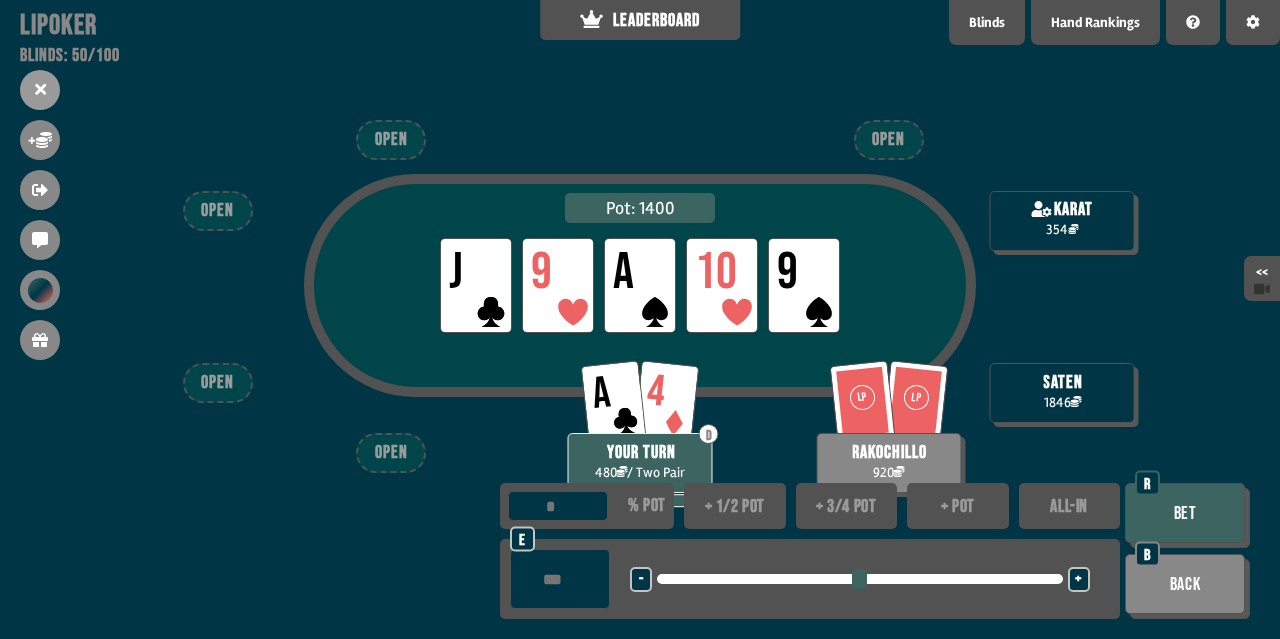 click on "Bet" at bounding box center (1185, 513) 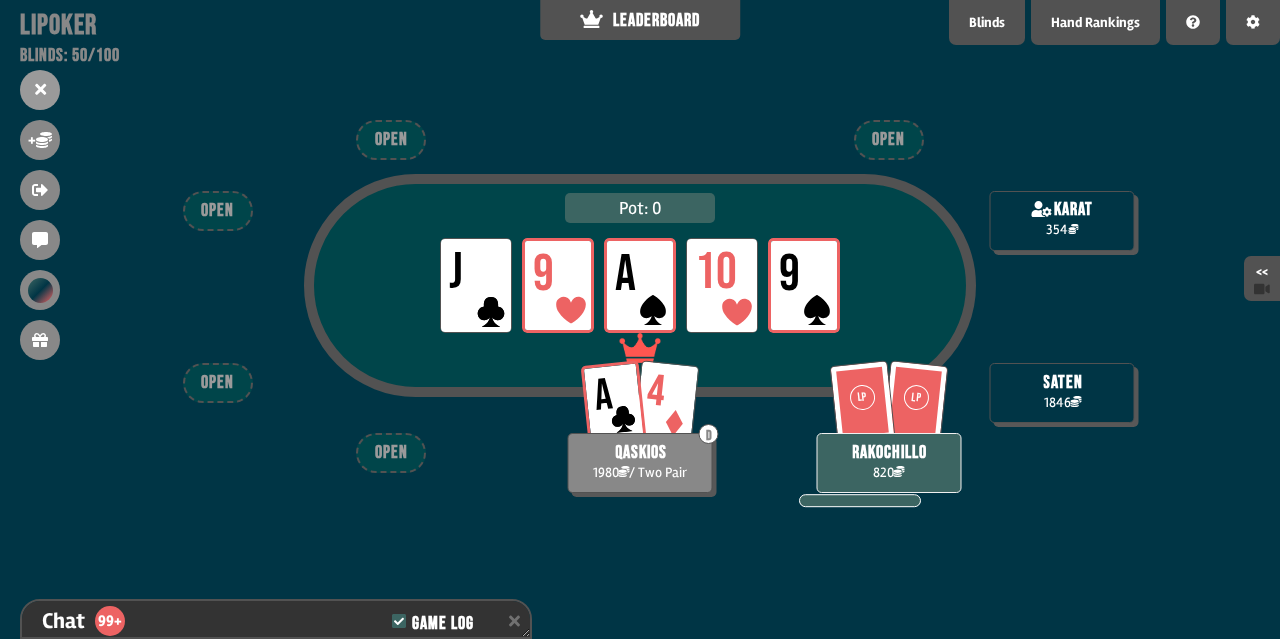 scroll, scrollTop: 8655, scrollLeft: 0, axis: vertical 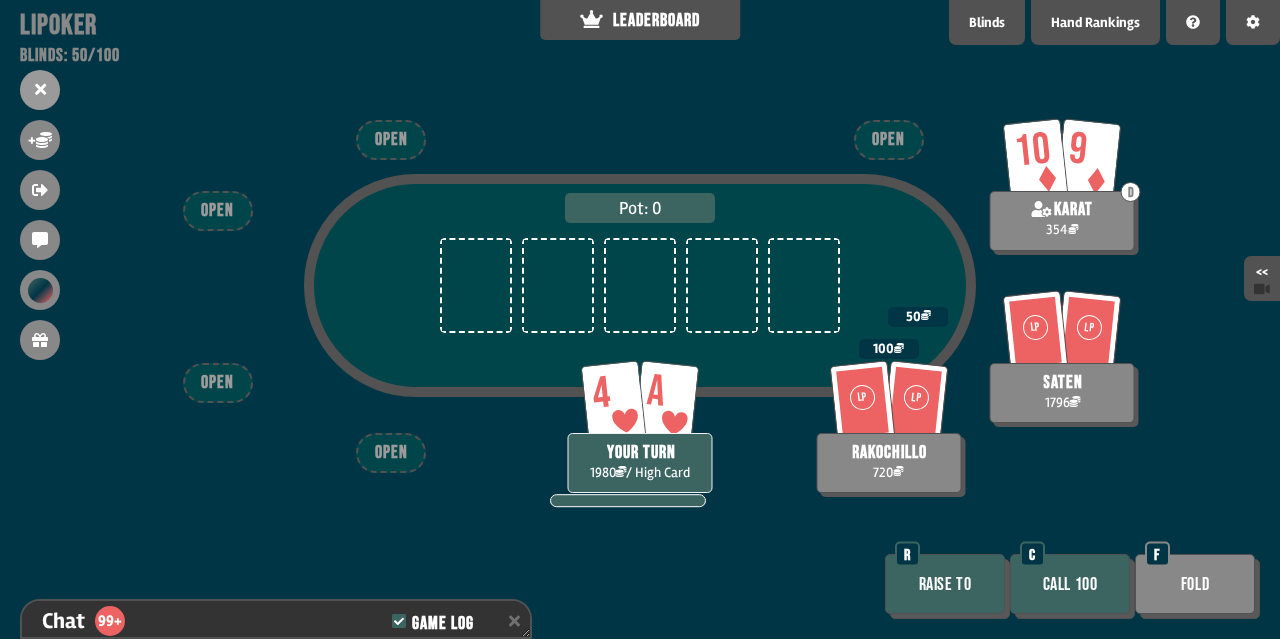 click on "Call 100" at bounding box center (1070, 584) 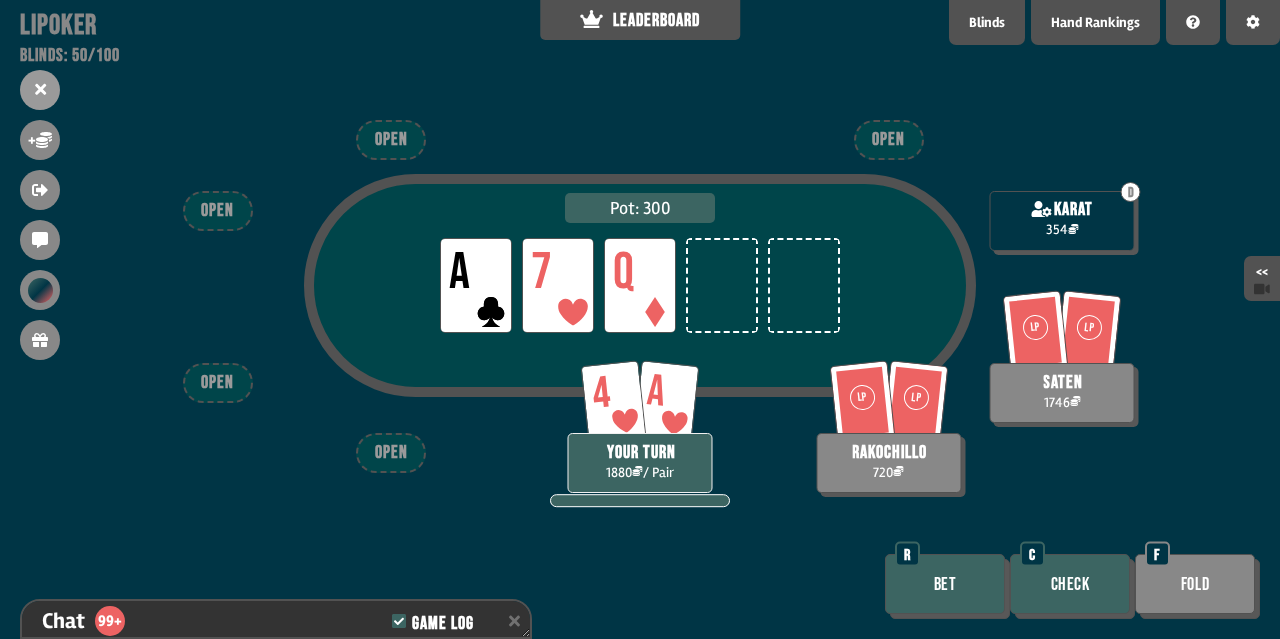 scroll, scrollTop: 8887, scrollLeft: 0, axis: vertical 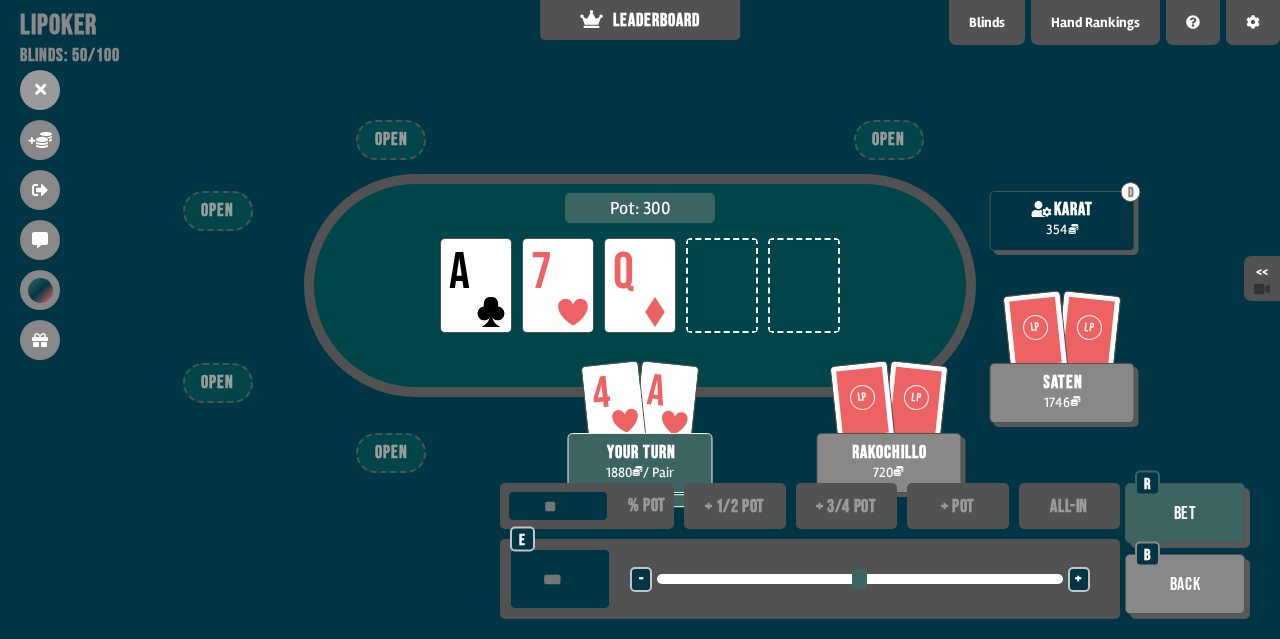 click on "Bet" at bounding box center (1185, 513) 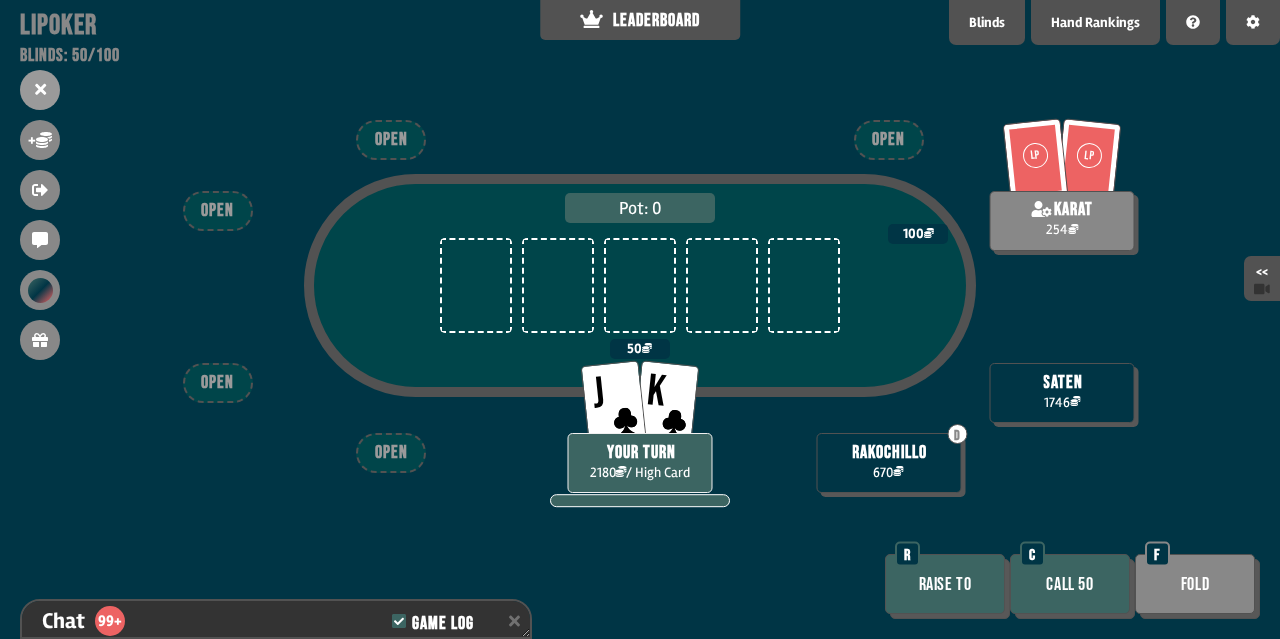 scroll, scrollTop: 9380, scrollLeft: 0, axis: vertical 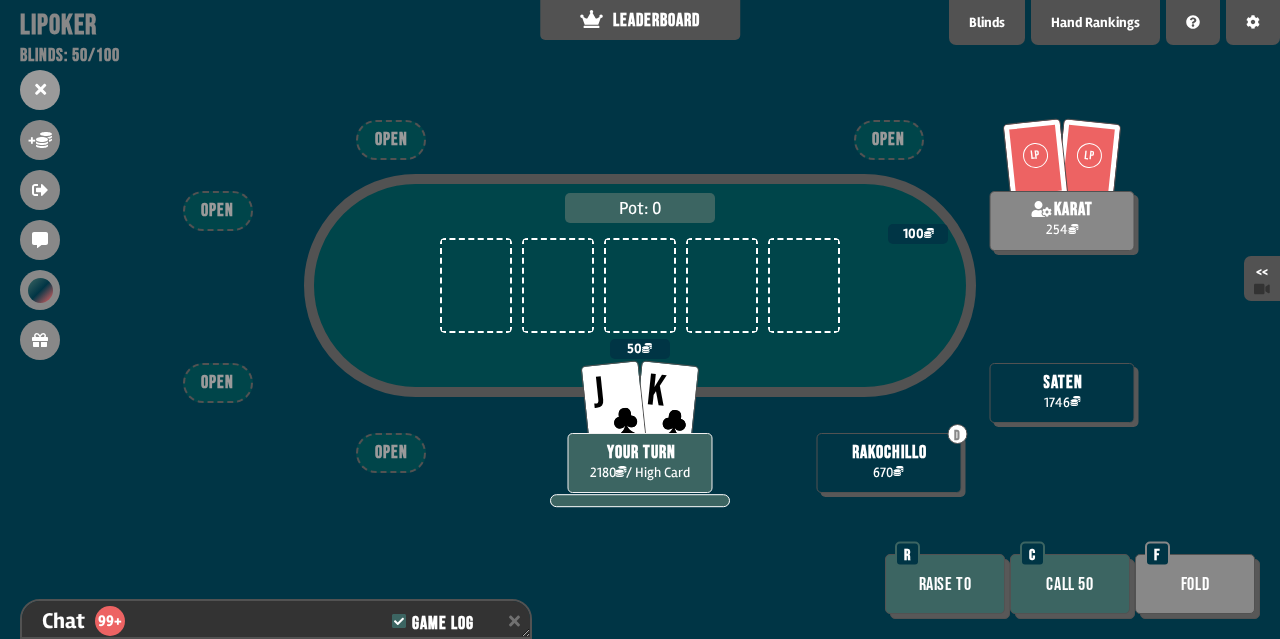 click on "Raise to" at bounding box center [945, 584] 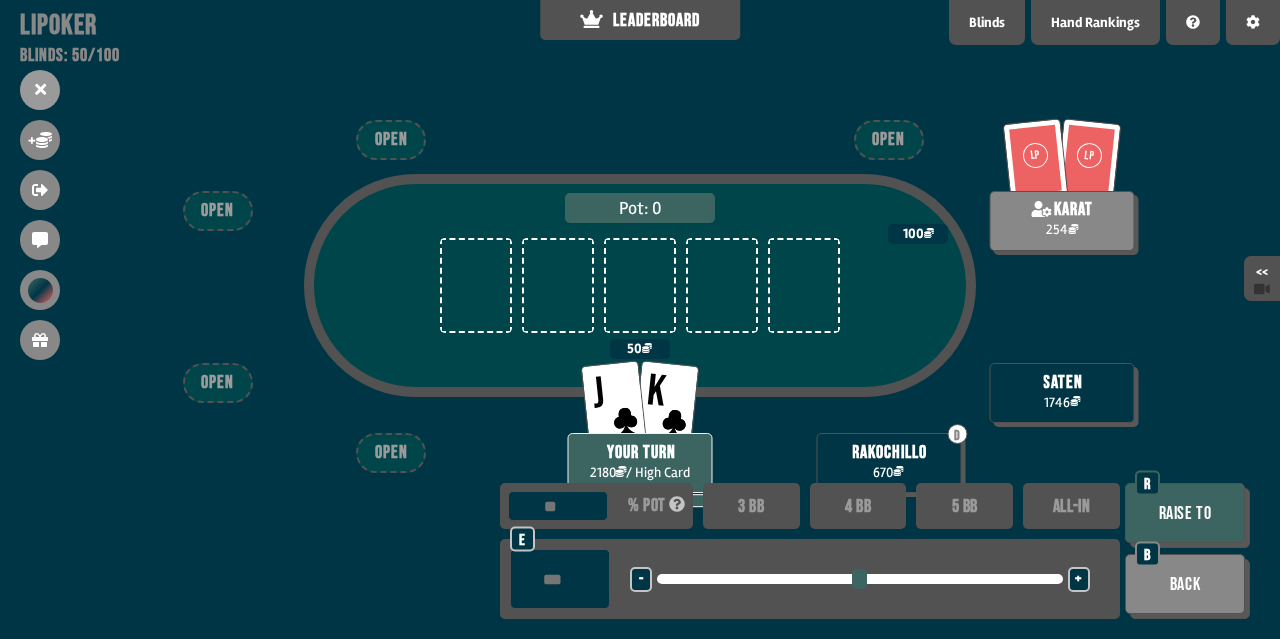 click on "Raise to" at bounding box center (1185, 513) 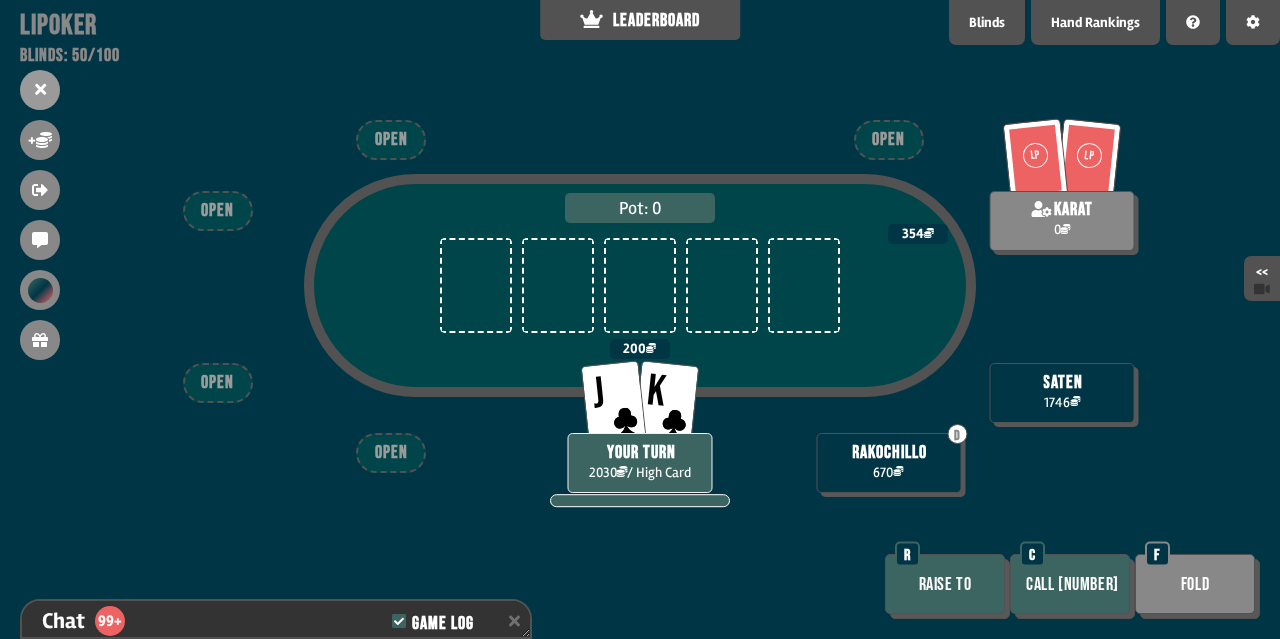 scroll, scrollTop: 9467, scrollLeft: 0, axis: vertical 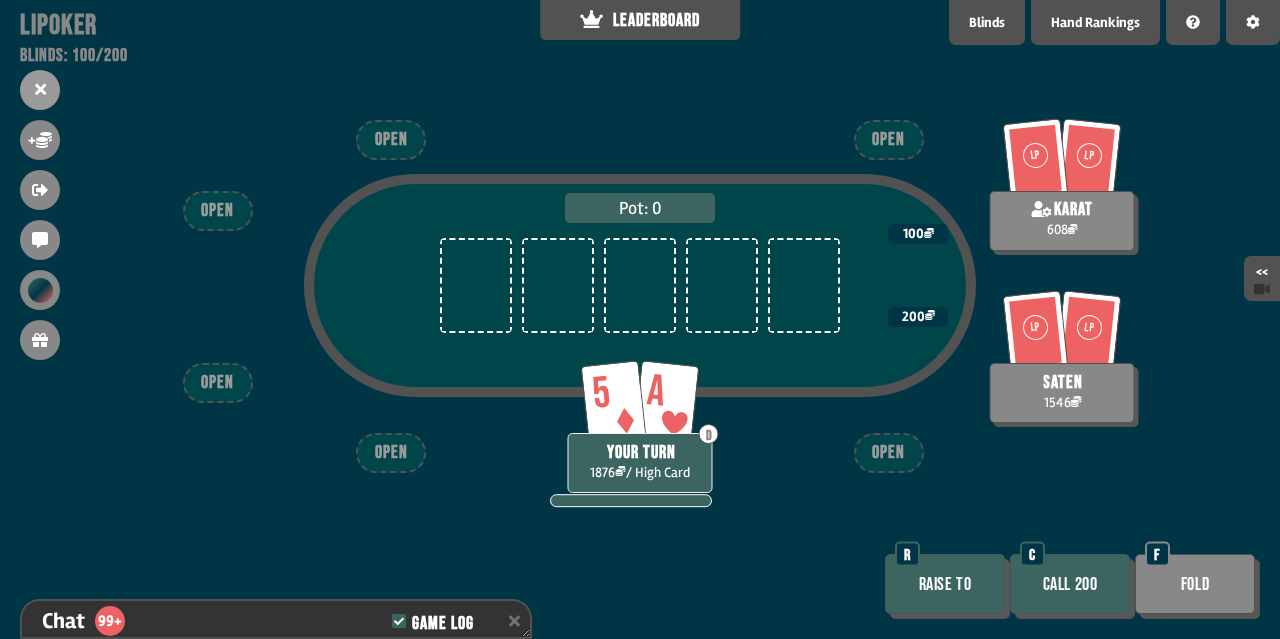 click on "Call 200" at bounding box center (1070, 584) 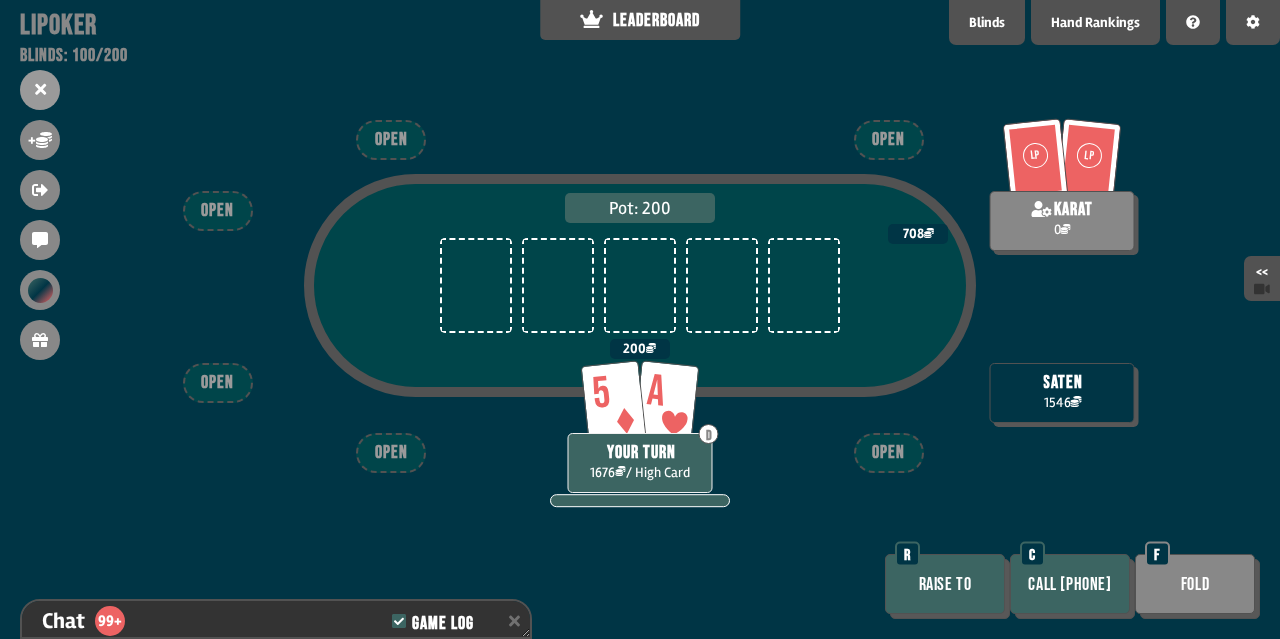 scroll, scrollTop: 10018, scrollLeft: 0, axis: vertical 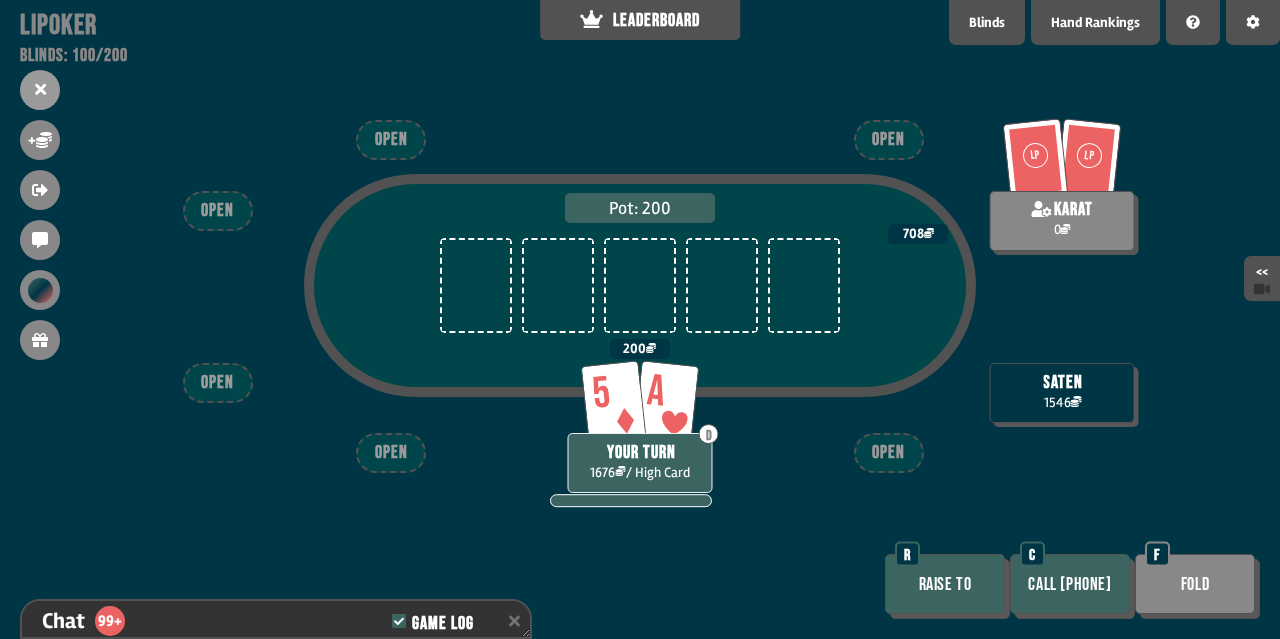 click on "Call [PHONE]" at bounding box center [1070, 584] 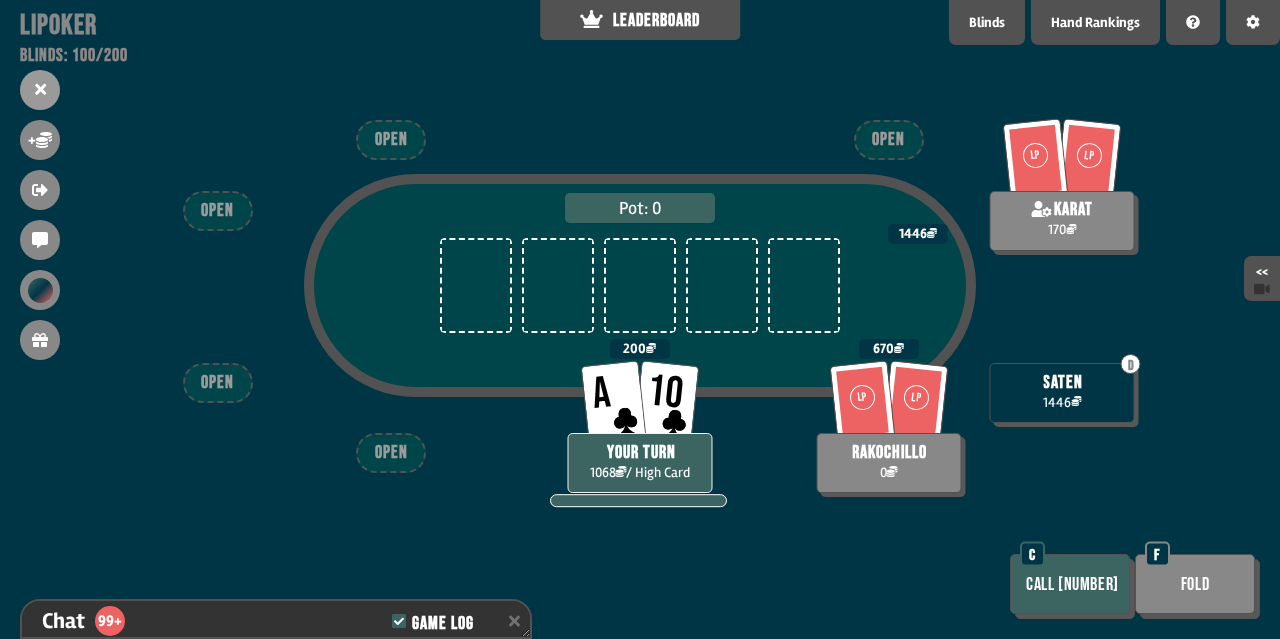 scroll, scrollTop: 10685, scrollLeft: 0, axis: vertical 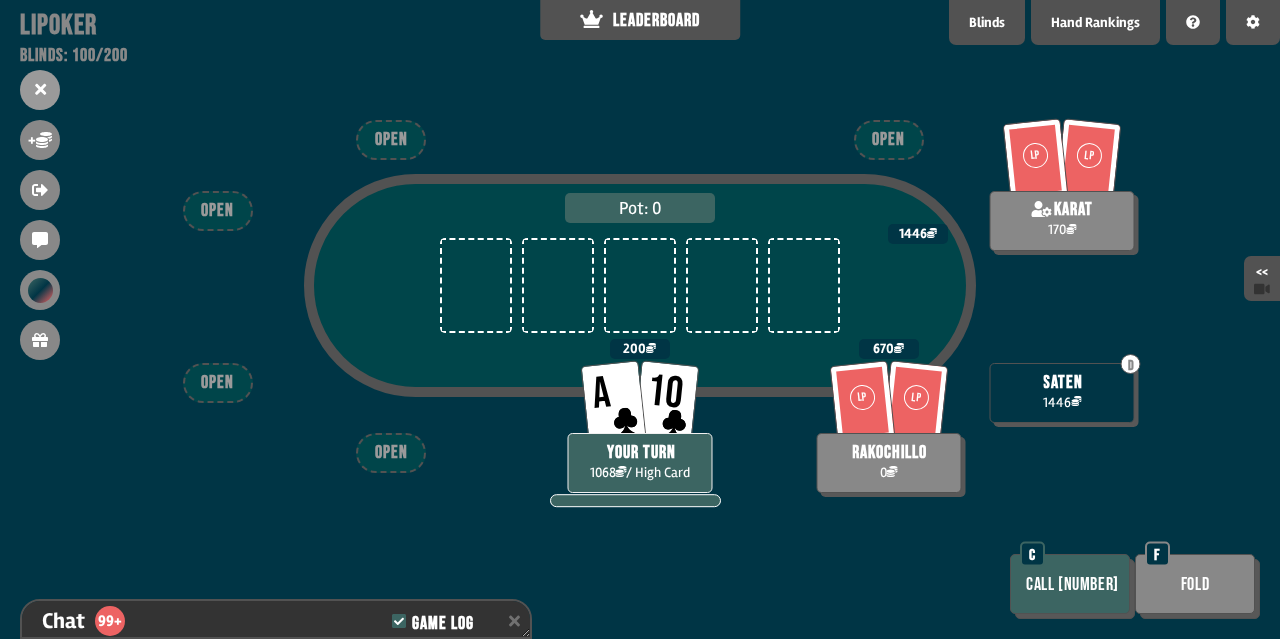 click on "Call [NUMBER]" at bounding box center (1070, 584) 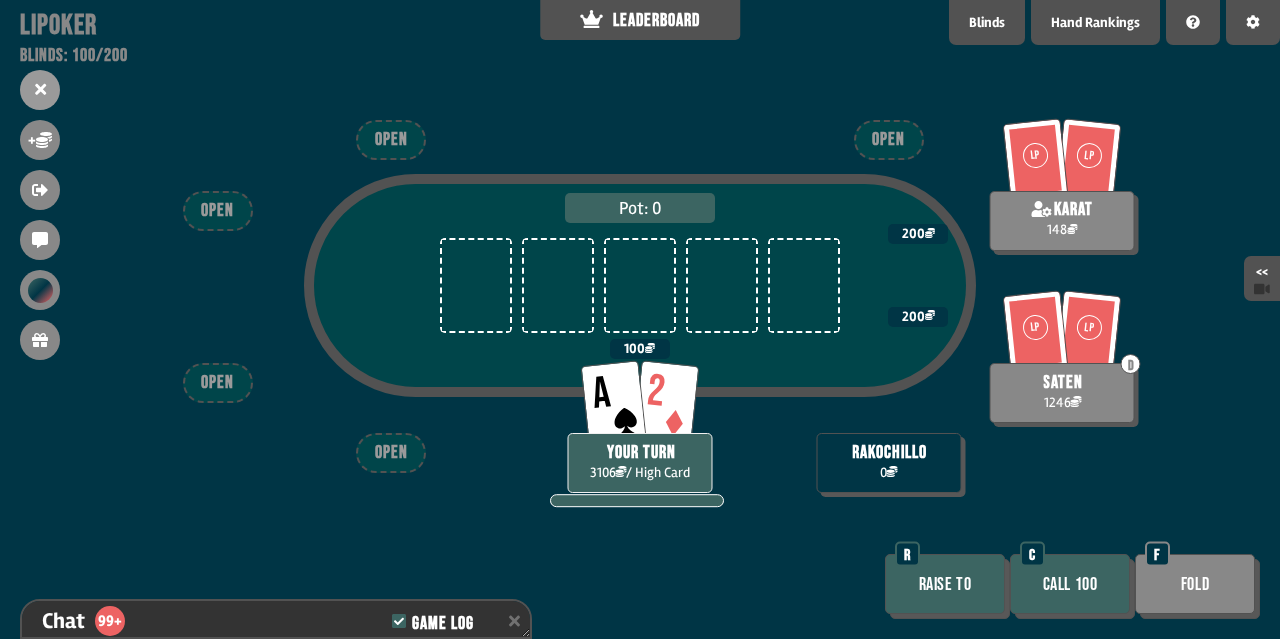 scroll, scrollTop: 11004, scrollLeft: 0, axis: vertical 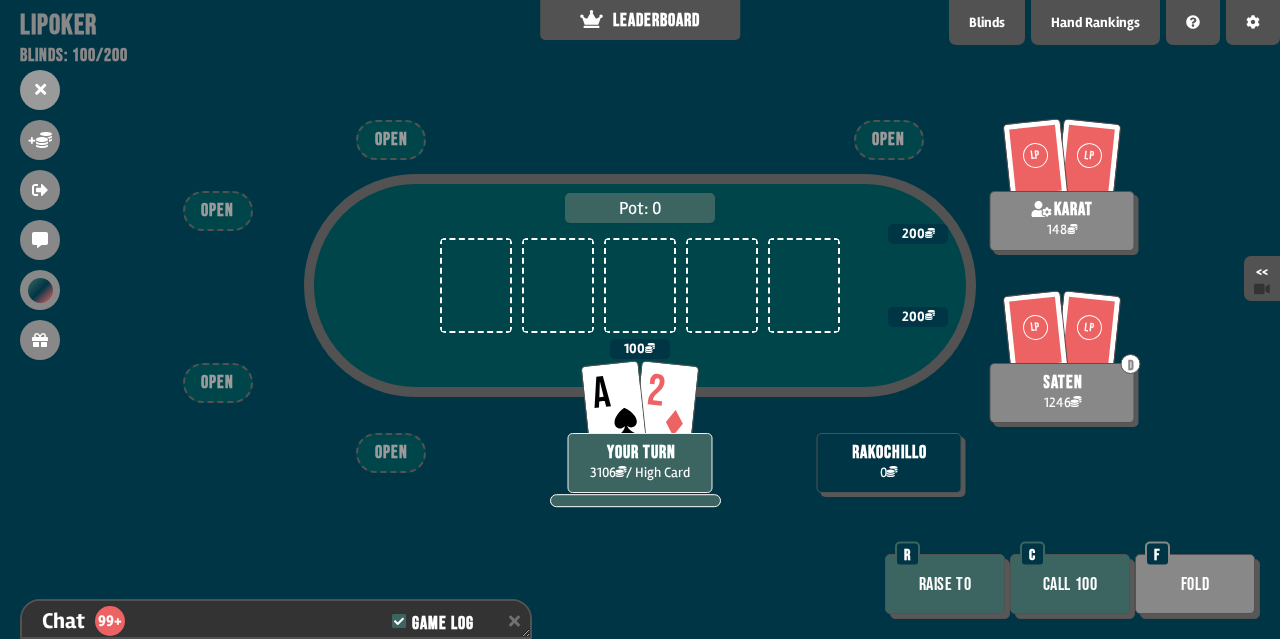 click on "Raise to" at bounding box center [945, 584] 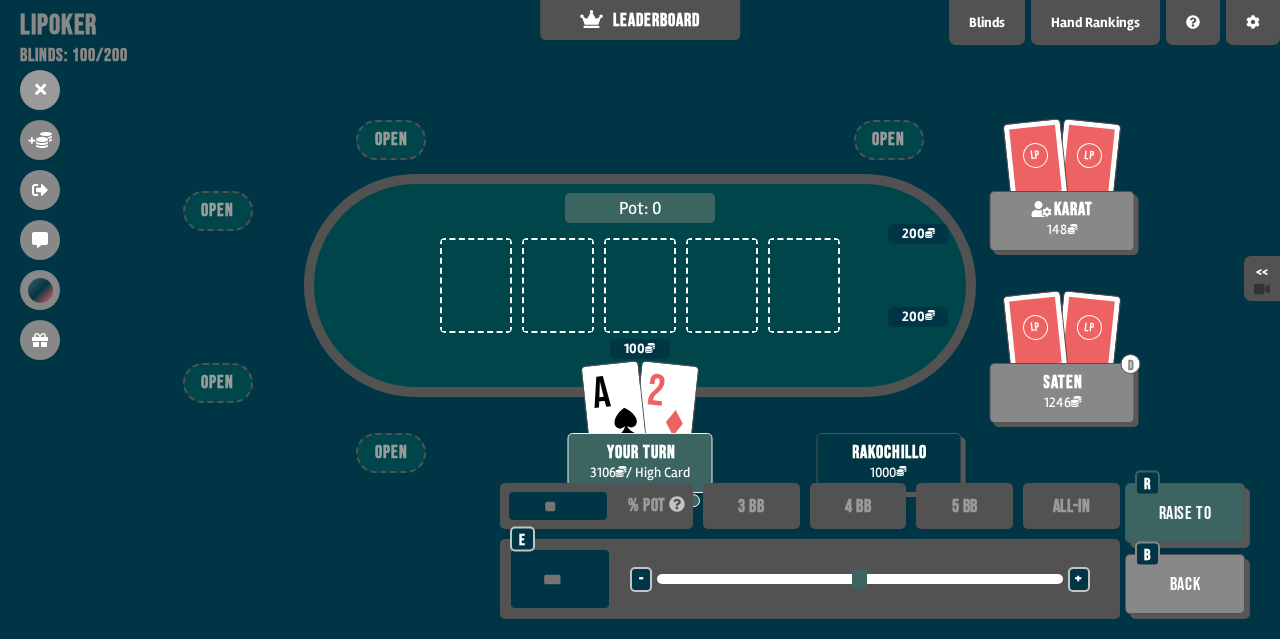 click on "Raise to" at bounding box center [1185, 513] 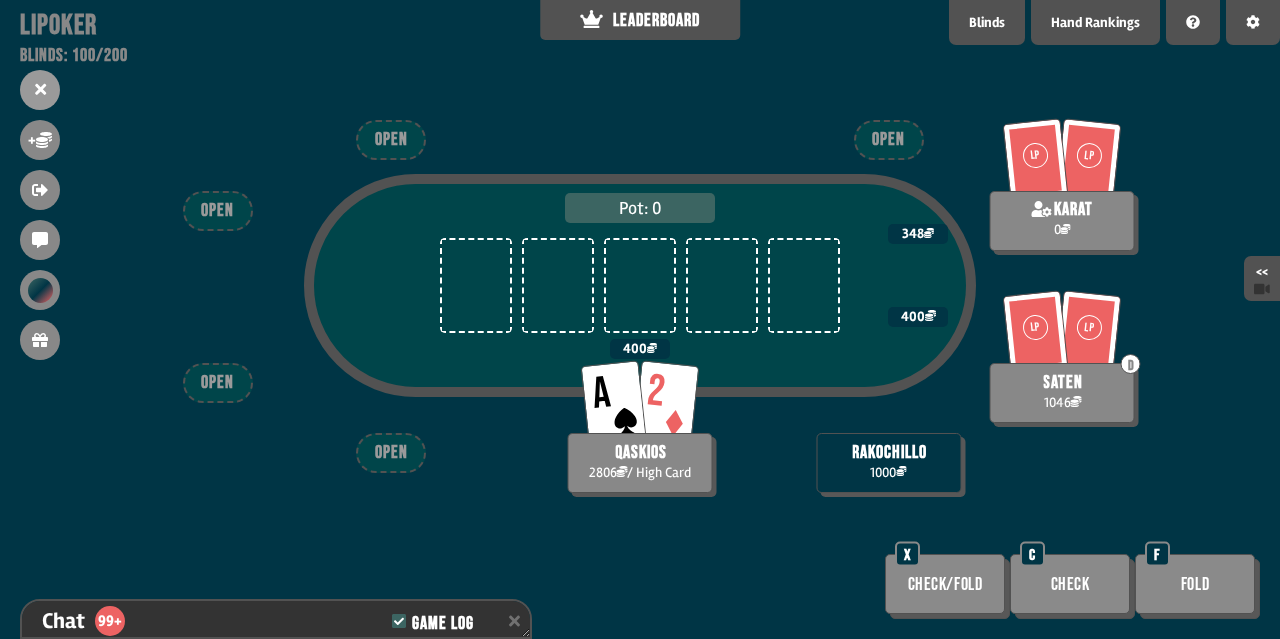 scroll, scrollTop: 11149, scrollLeft: 0, axis: vertical 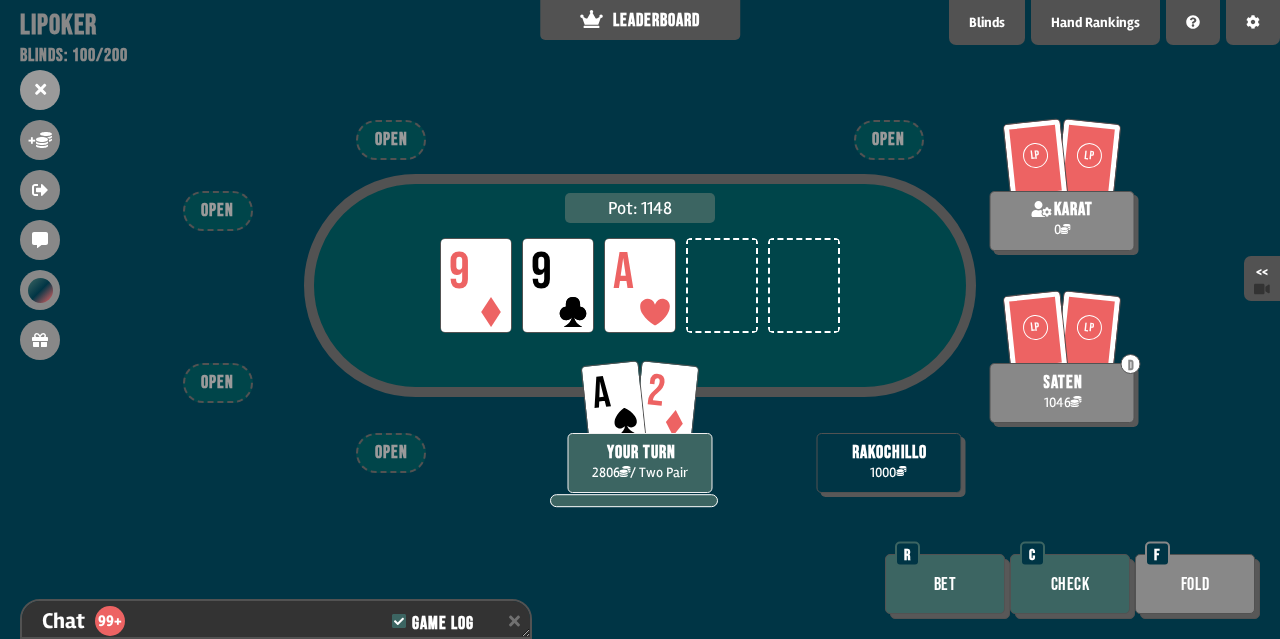 click on "Check" at bounding box center (1070, 584) 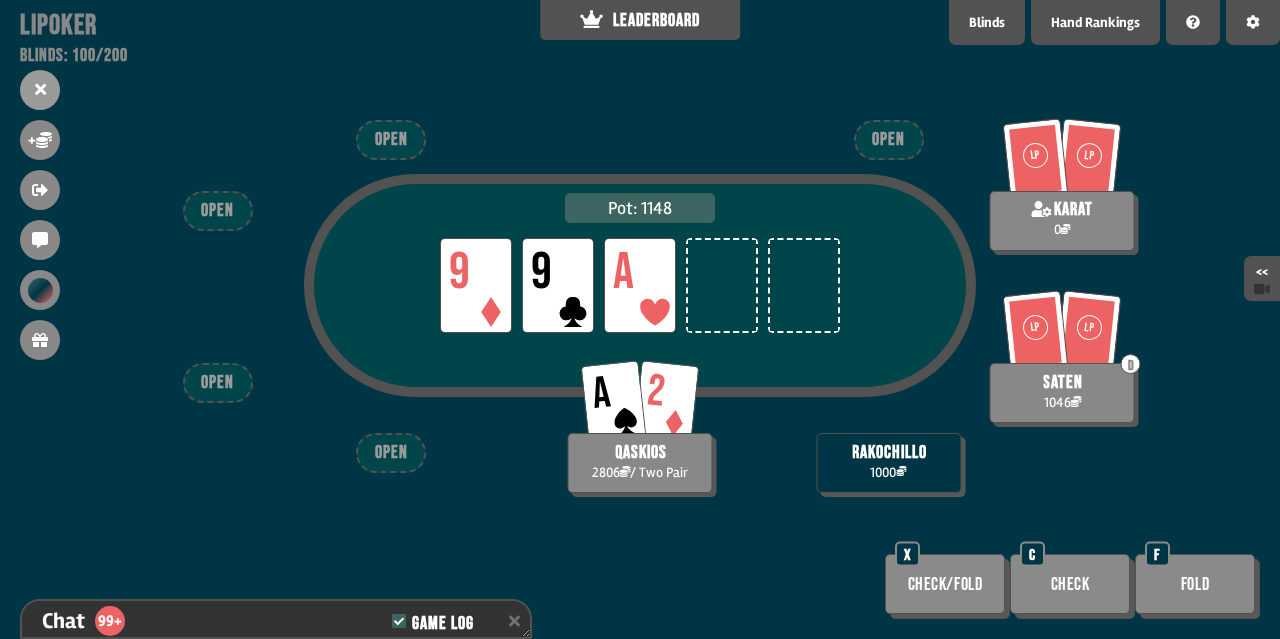 scroll, scrollTop: 11265, scrollLeft: 0, axis: vertical 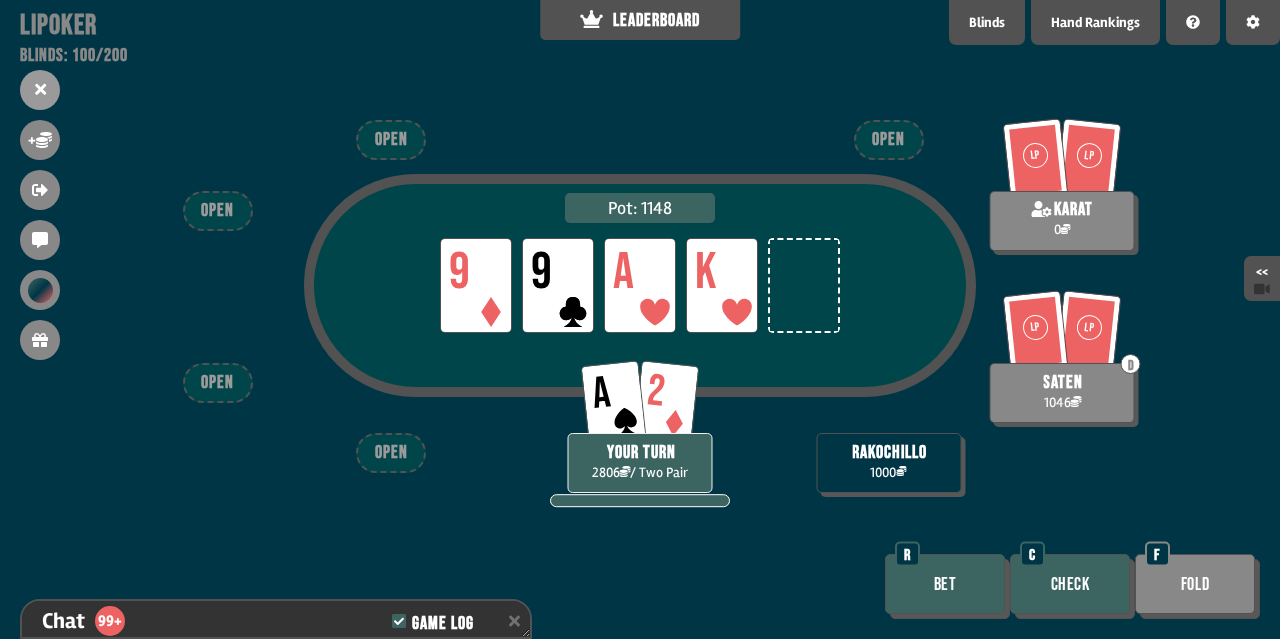 click on "Check" at bounding box center (1070, 584) 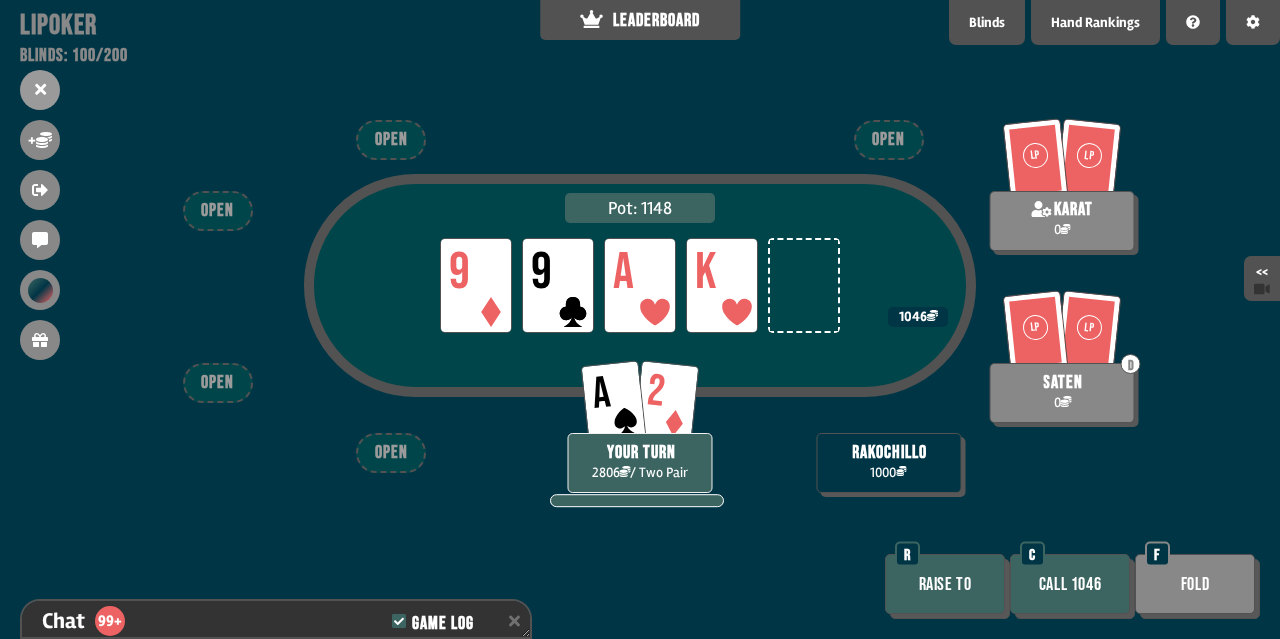 scroll, scrollTop: 11381, scrollLeft: 0, axis: vertical 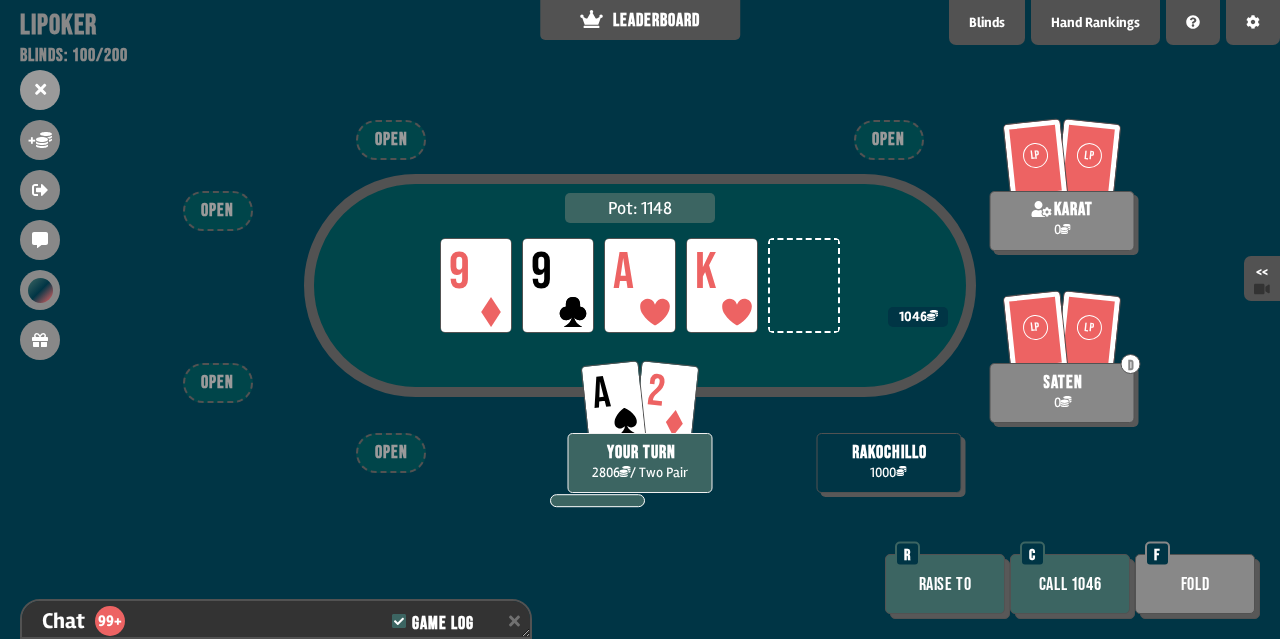 click on "Call 1046" at bounding box center [1070, 584] 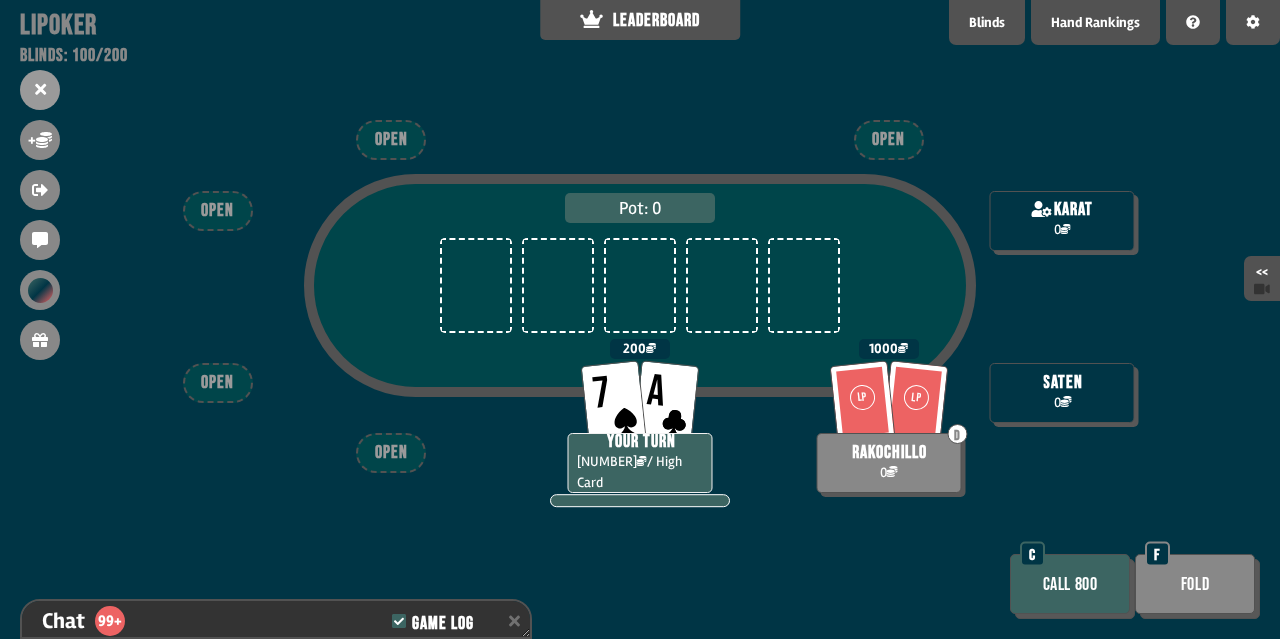 scroll, scrollTop: 11613, scrollLeft: 0, axis: vertical 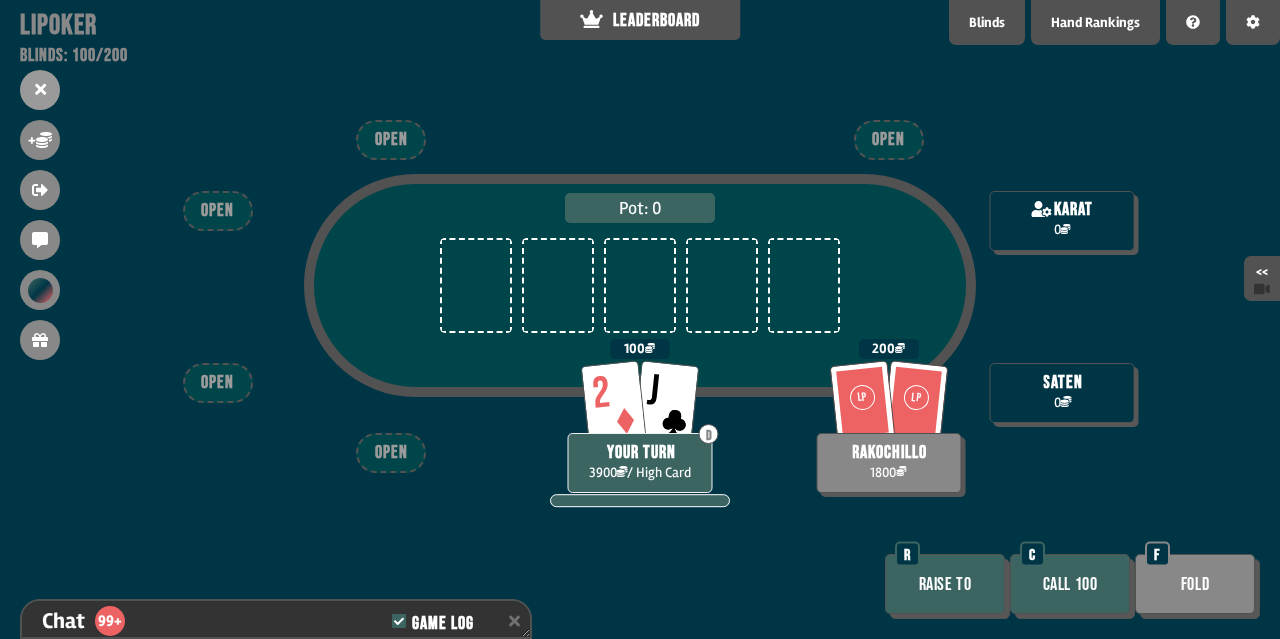 click on "Call 100" at bounding box center (1070, 584) 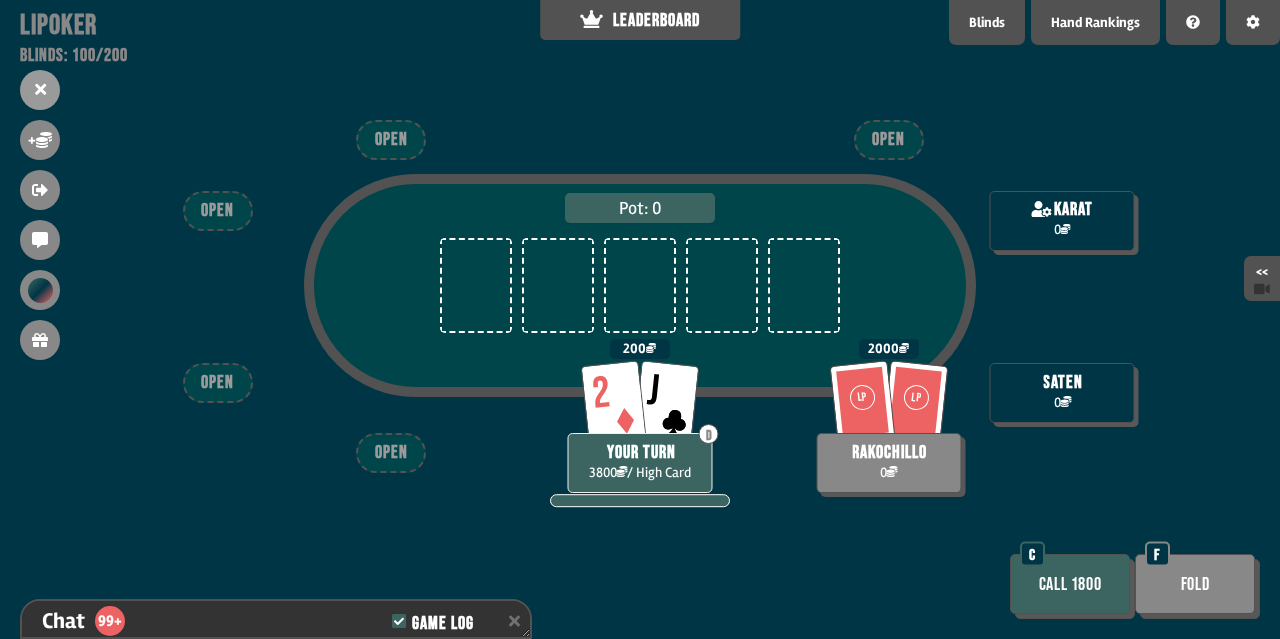 scroll, scrollTop: 11961, scrollLeft: 0, axis: vertical 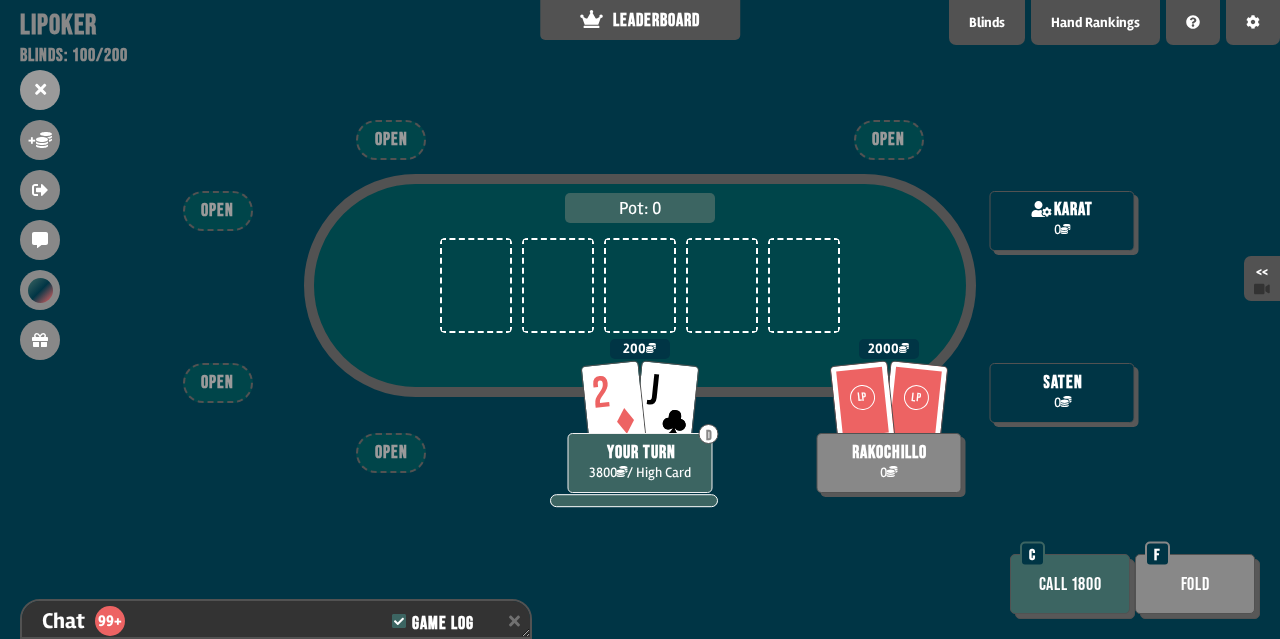 drag, startPoint x: 1218, startPoint y: 576, endPoint x: 1208, endPoint y: 577, distance: 10.049875 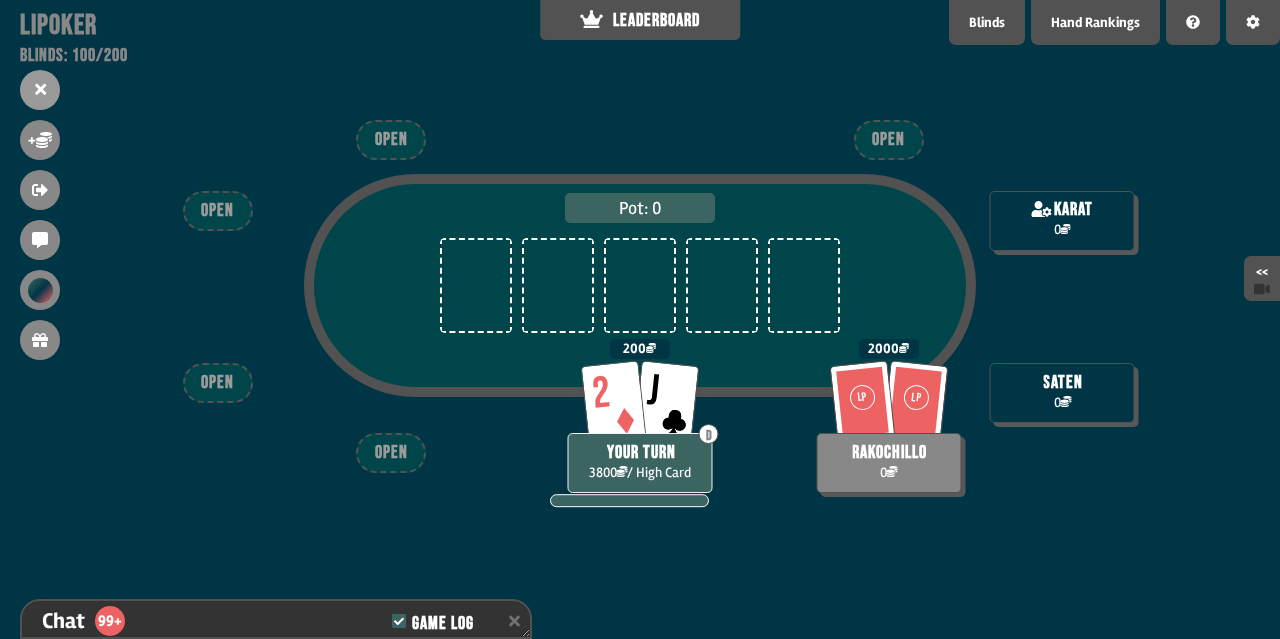 scroll, scrollTop: 12019, scrollLeft: 0, axis: vertical 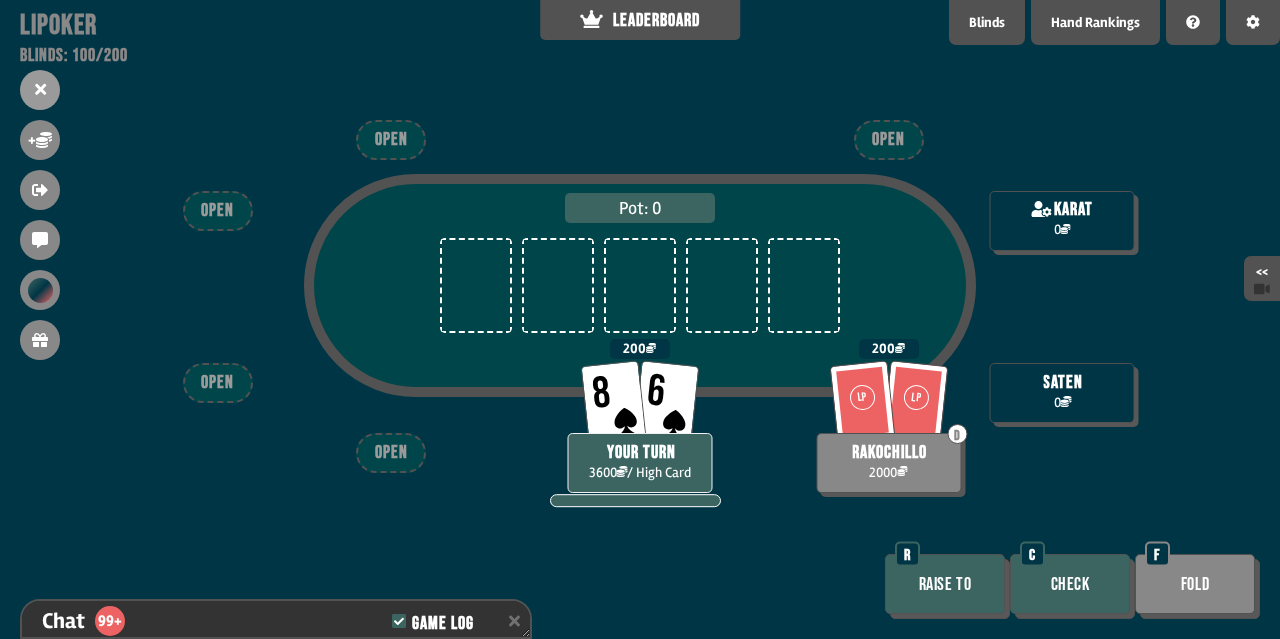 click on "Check" at bounding box center (1070, 584) 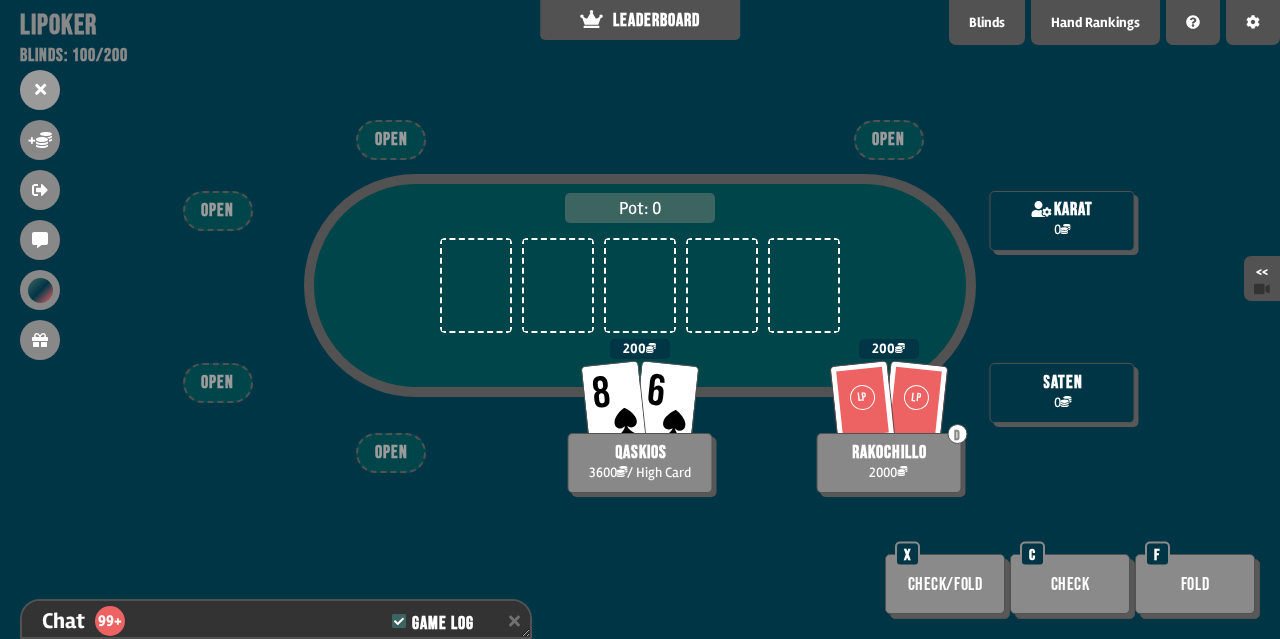 scroll, scrollTop: 12222, scrollLeft: 0, axis: vertical 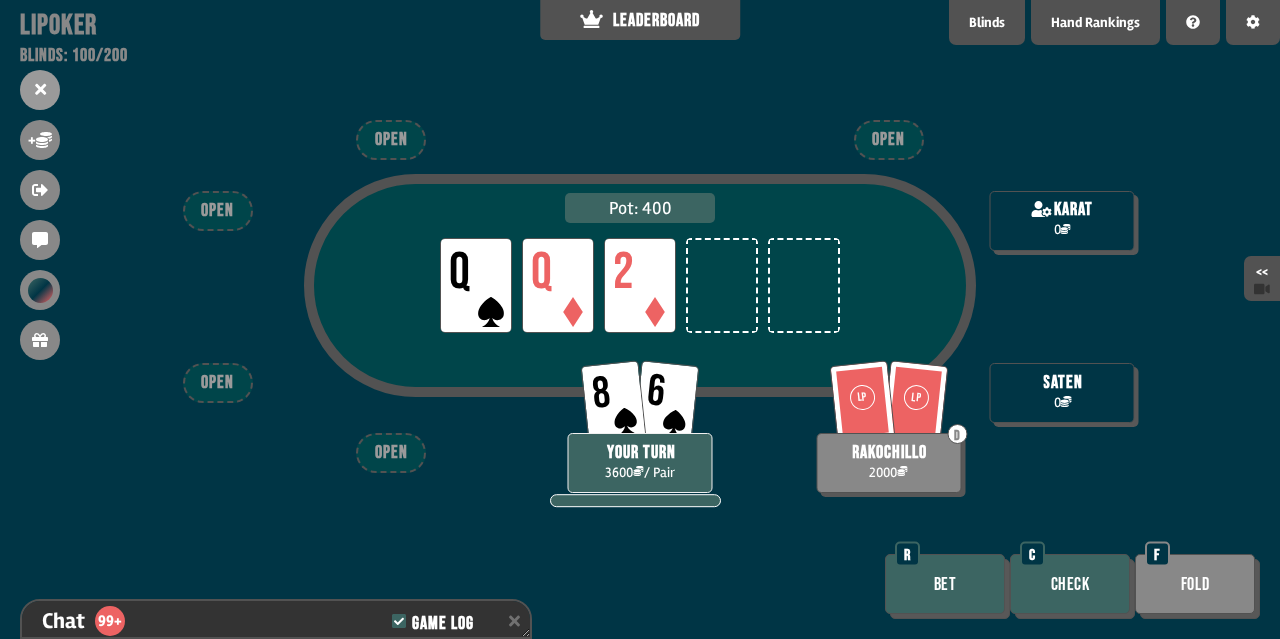 click on "Check" at bounding box center (1070, 584) 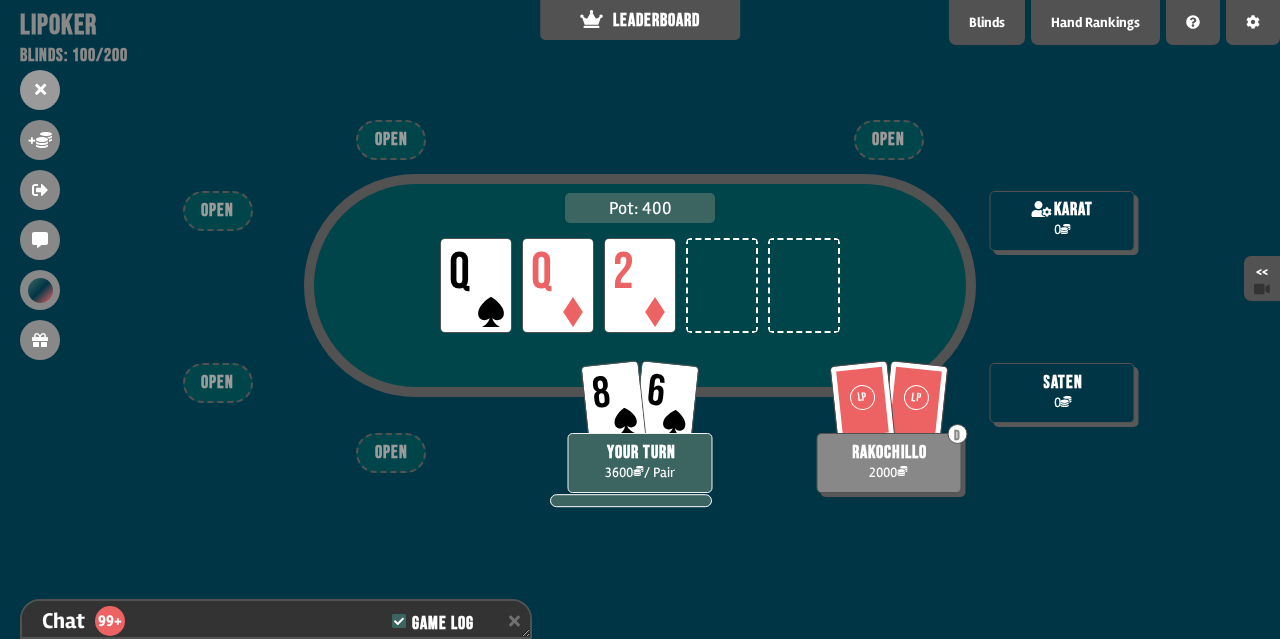 scroll, scrollTop: 12280, scrollLeft: 0, axis: vertical 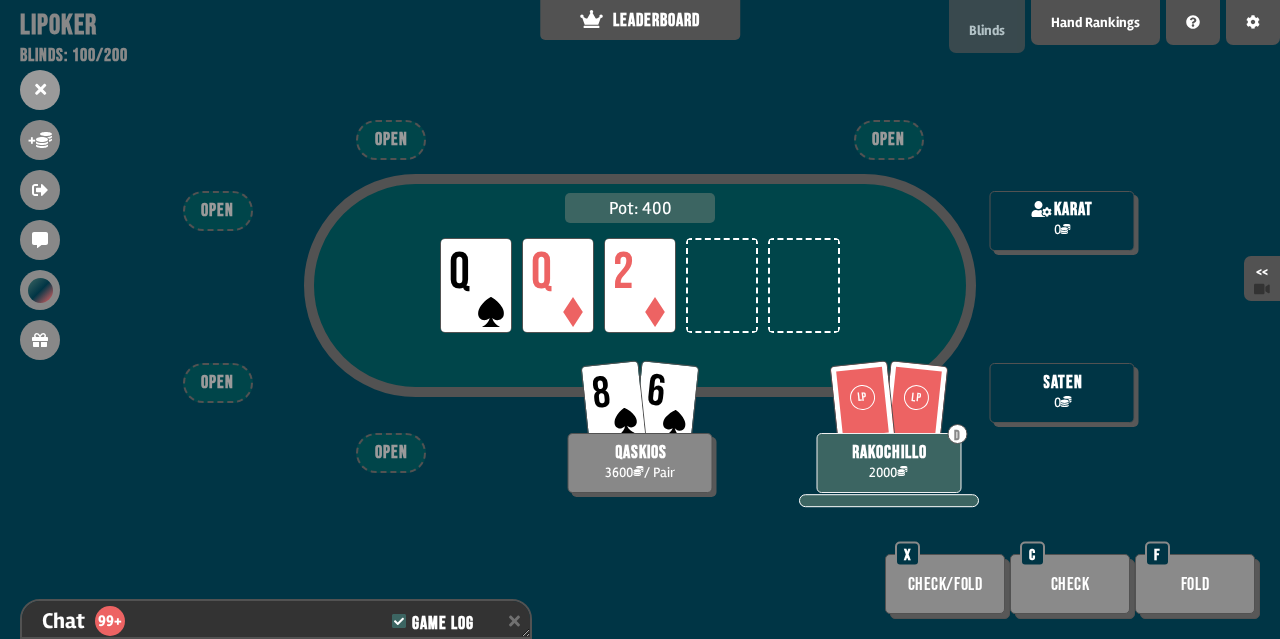 click on "Blinds" at bounding box center [987, 26] 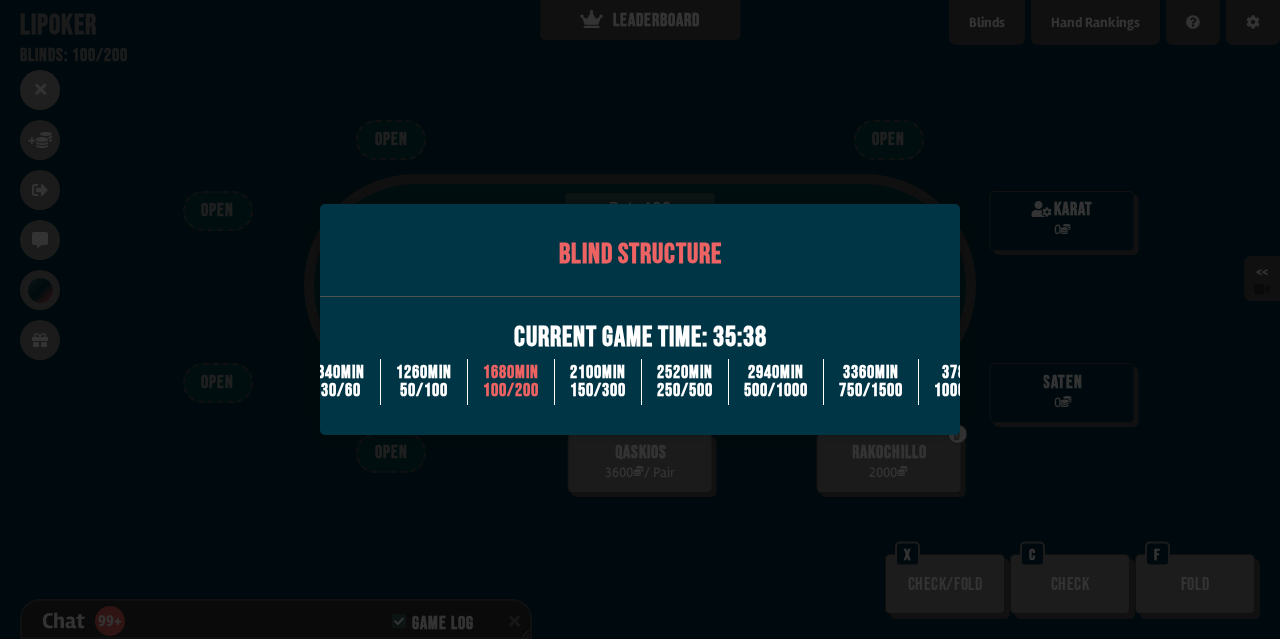 scroll, scrollTop: 12338, scrollLeft: 0, axis: vertical 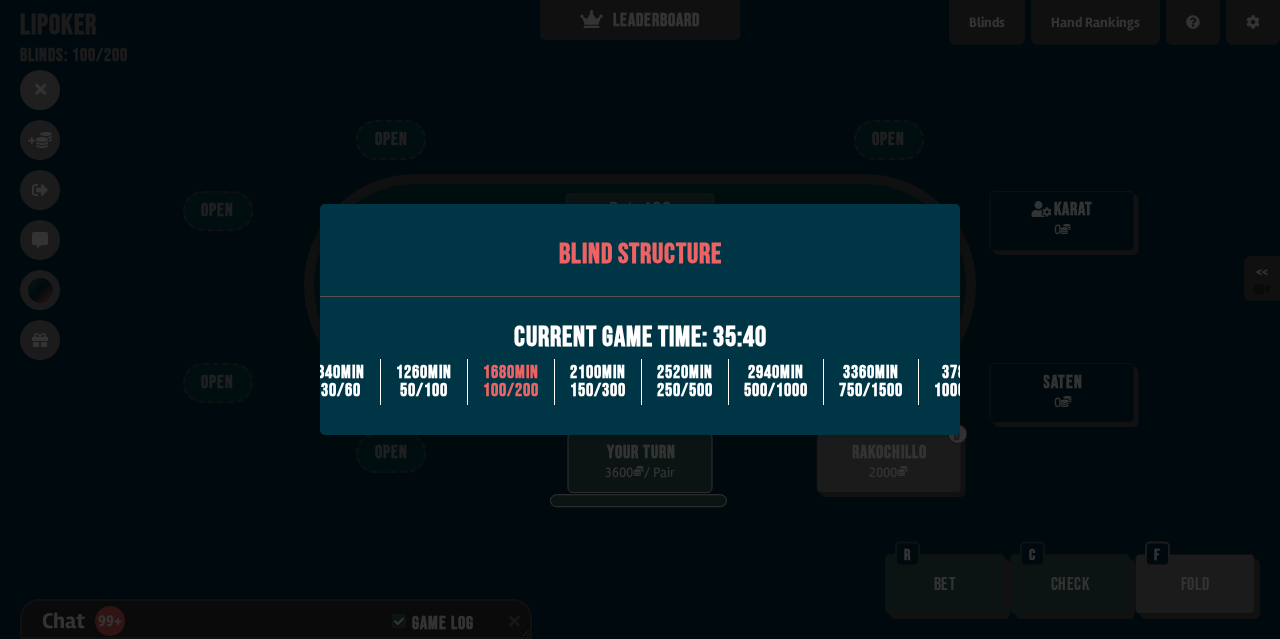 click at bounding box center [640, 319] 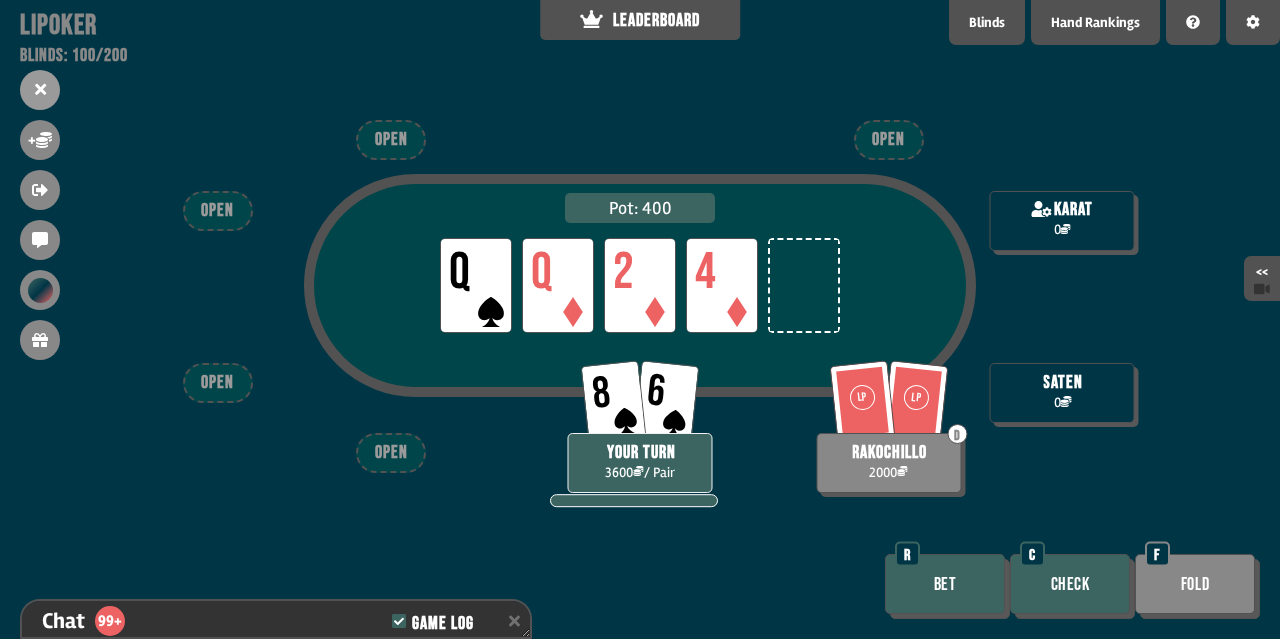 click on "Check" at bounding box center [1070, 584] 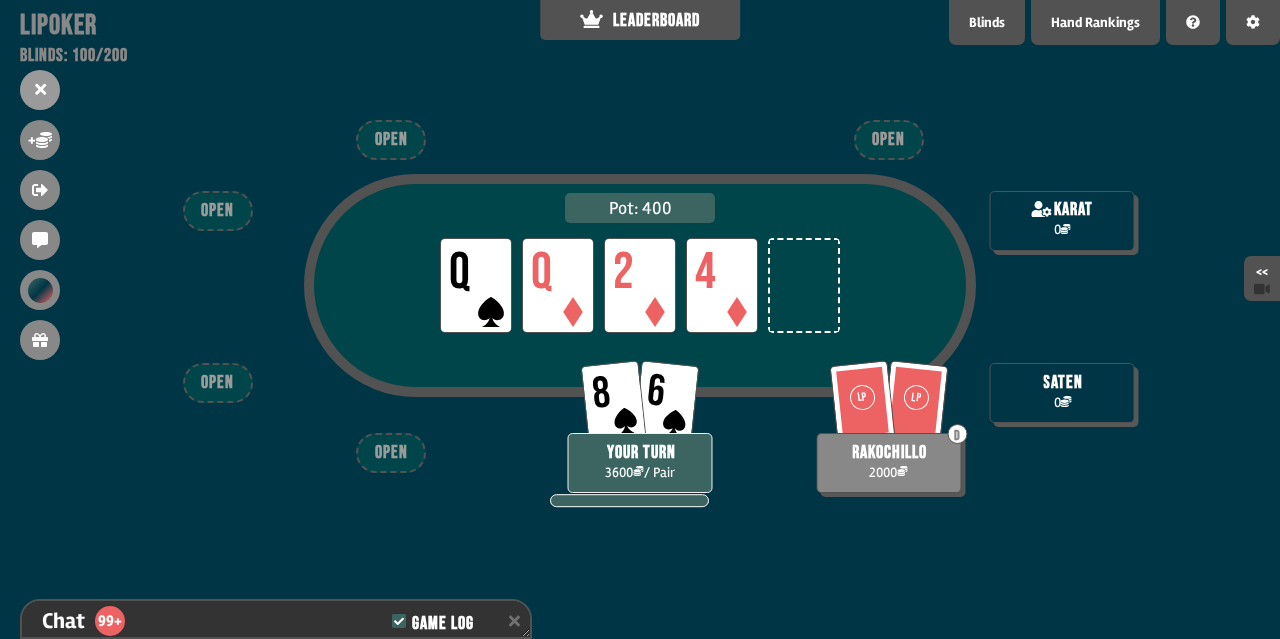 scroll, scrollTop: 12396, scrollLeft: 0, axis: vertical 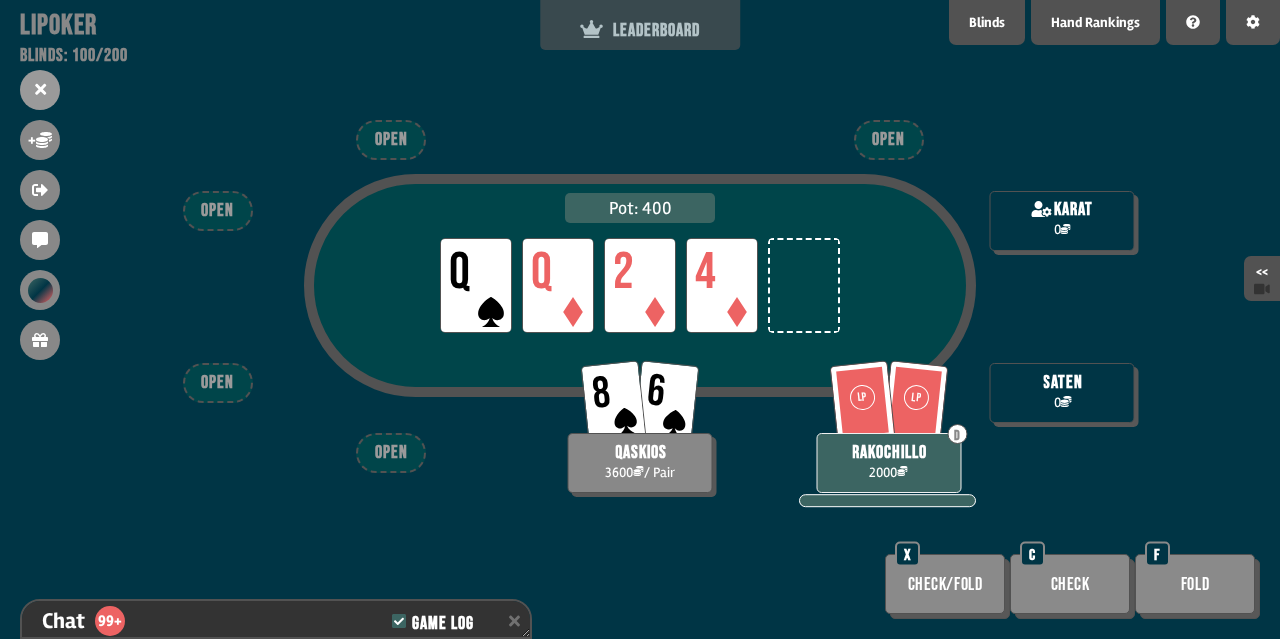 click on "LEADERBOARD" at bounding box center [640, 30] 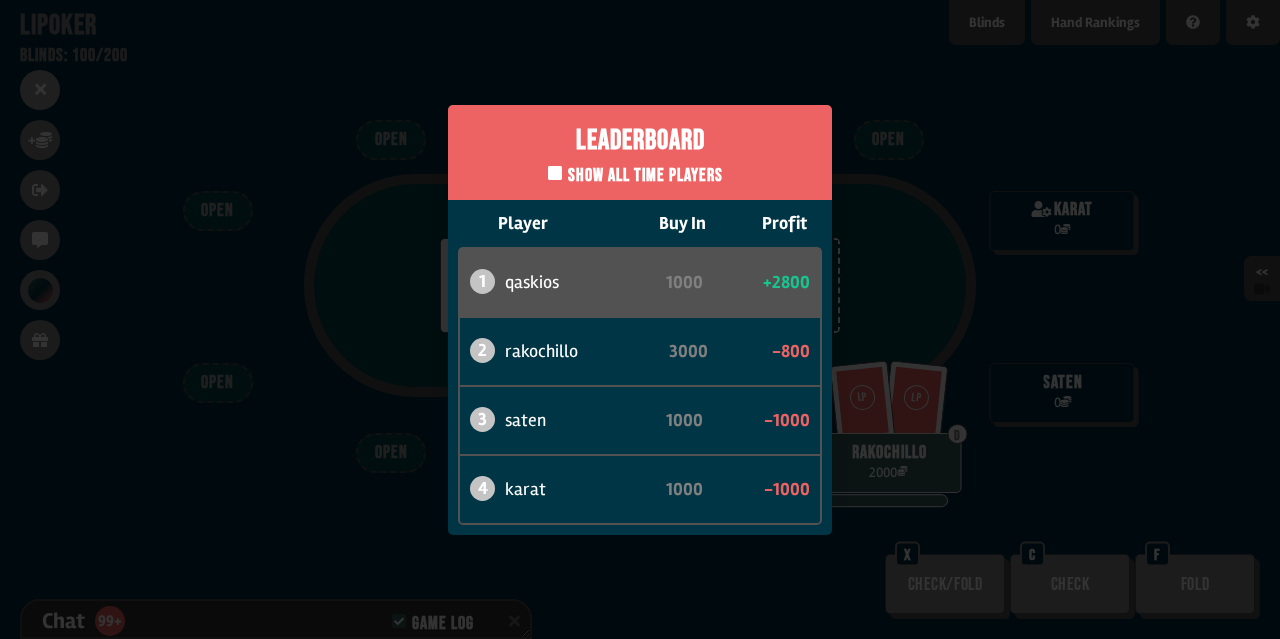 click on "Leaderboard   Show all time players Player Buy In Profit 1 qaskios 1000 +2800 2 rakochillo  3000 -800 3 saten 1000 -1000 4 karat 1000 -1000" at bounding box center [640, 319] 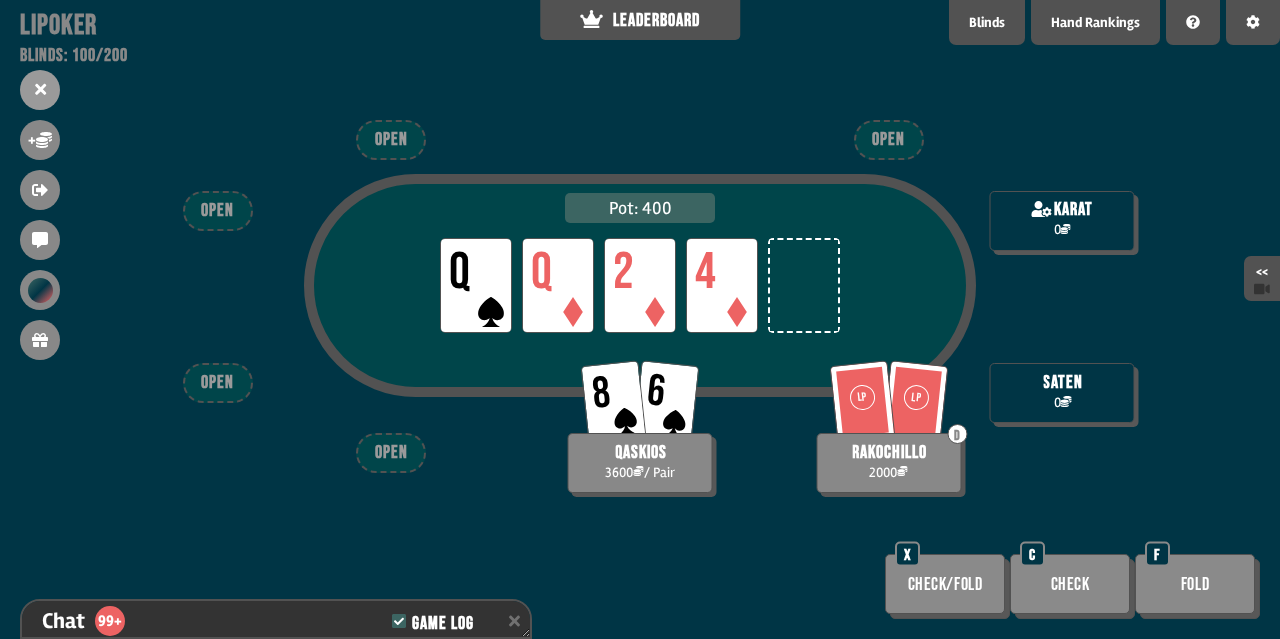 scroll, scrollTop: 12454, scrollLeft: 0, axis: vertical 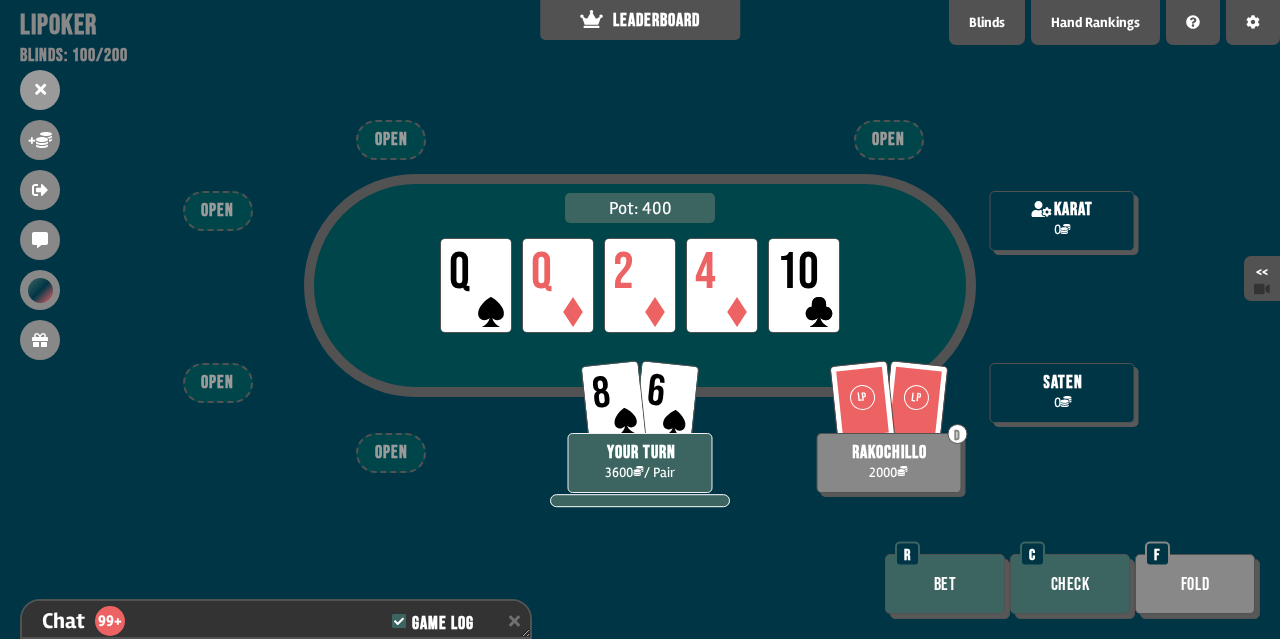 click on "Check" at bounding box center (1070, 584) 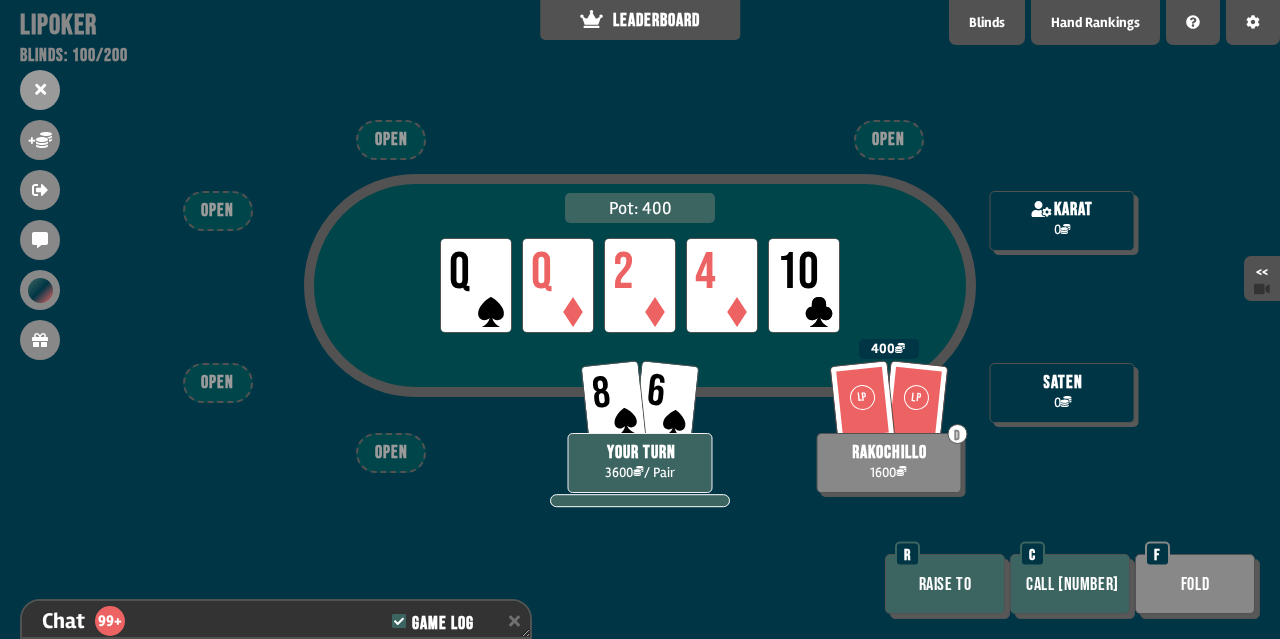 scroll, scrollTop: 12570, scrollLeft: 0, axis: vertical 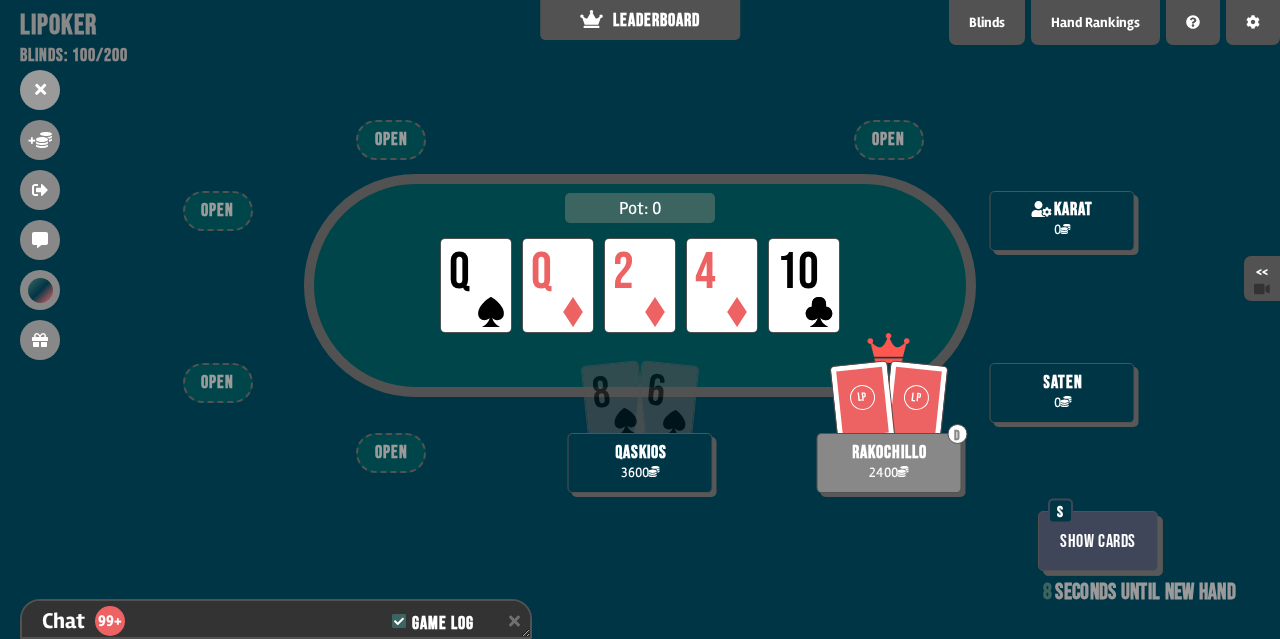 type on "***" 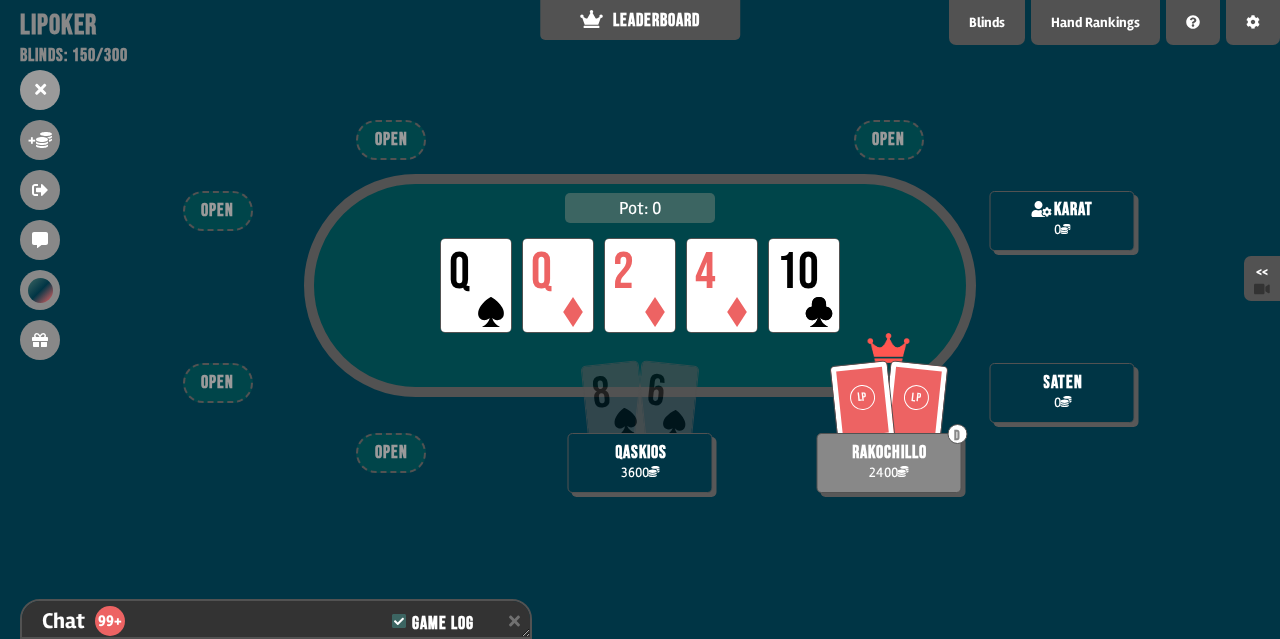 scroll, scrollTop: 12744, scrollLeft: 0, axis: vertical 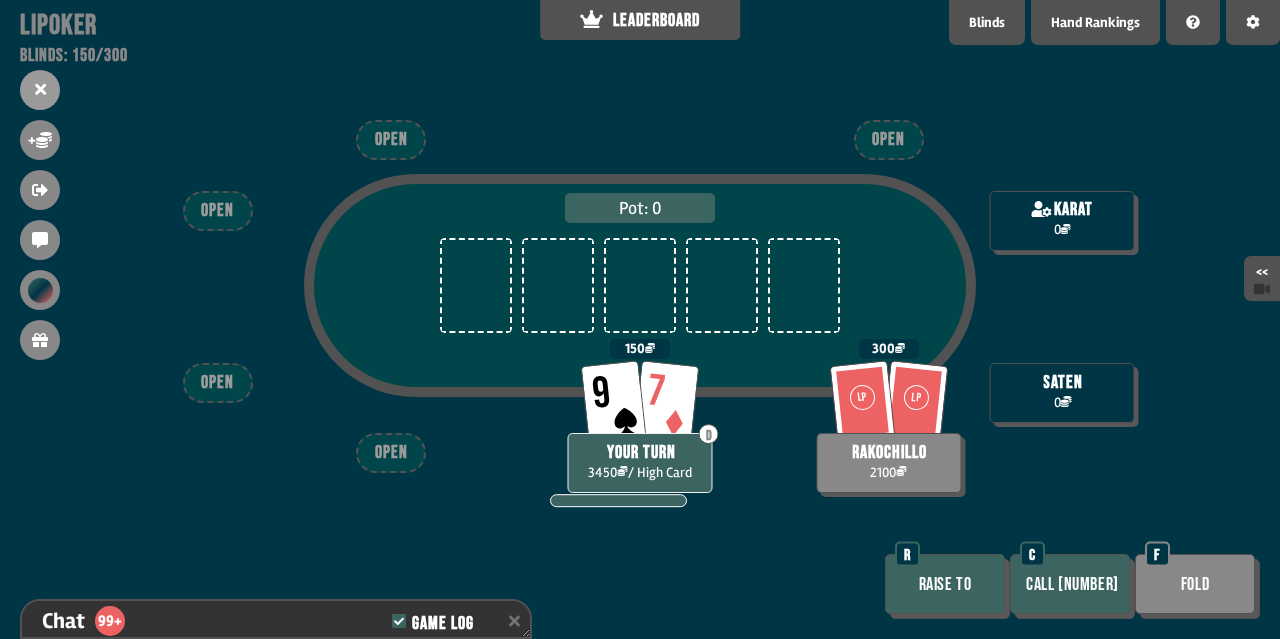 click on "Call [NUMBER]" at bounding box center [1070, 584] 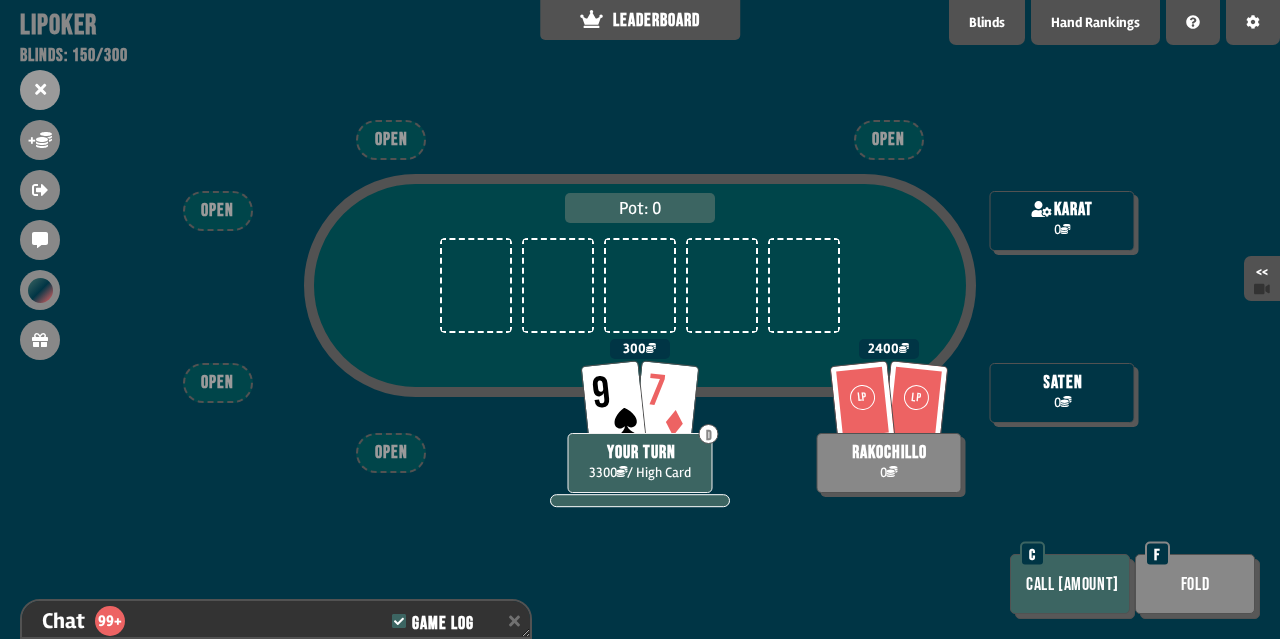 scroll, scrollTop: 12831, scrollLeft: 0, axis: vertical 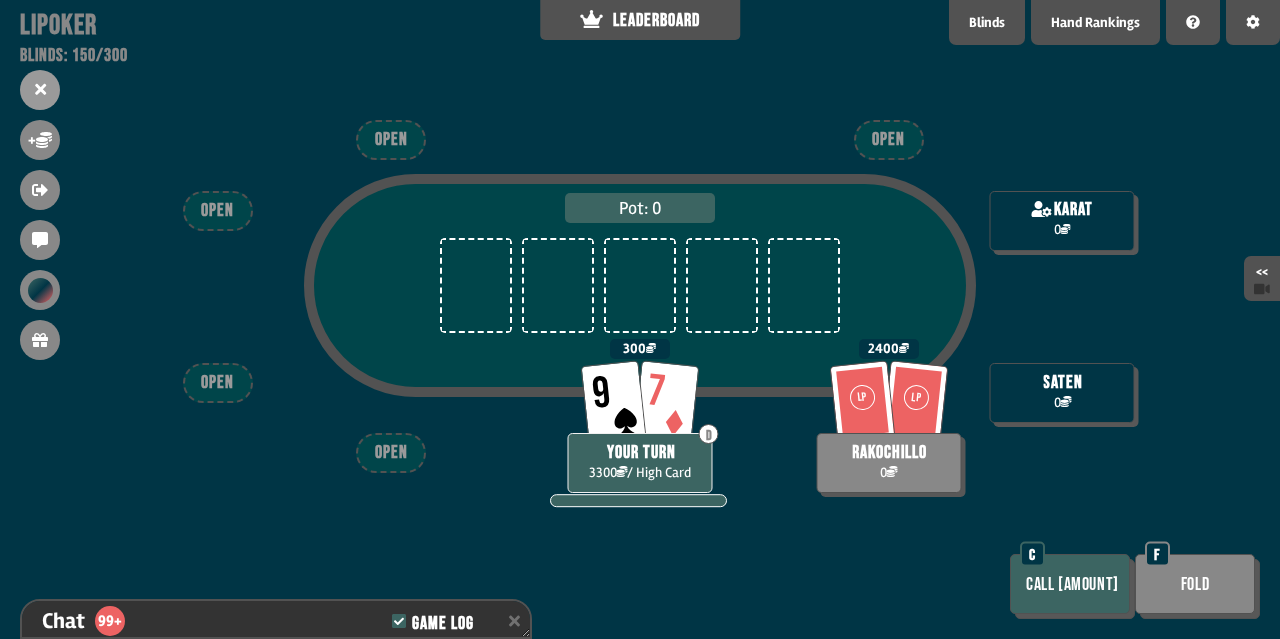 click on "Fold" at bounding box center [1195, 584] 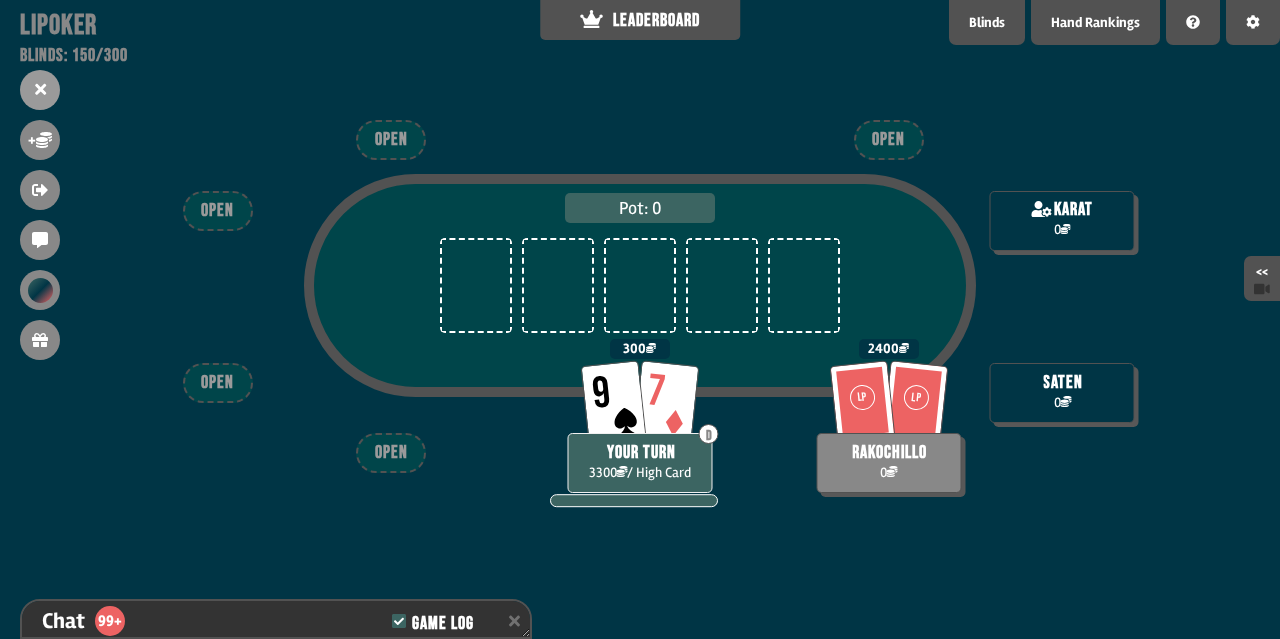 scroll, scrollTop: 12889, scrollLeft: 0, axis: vertical 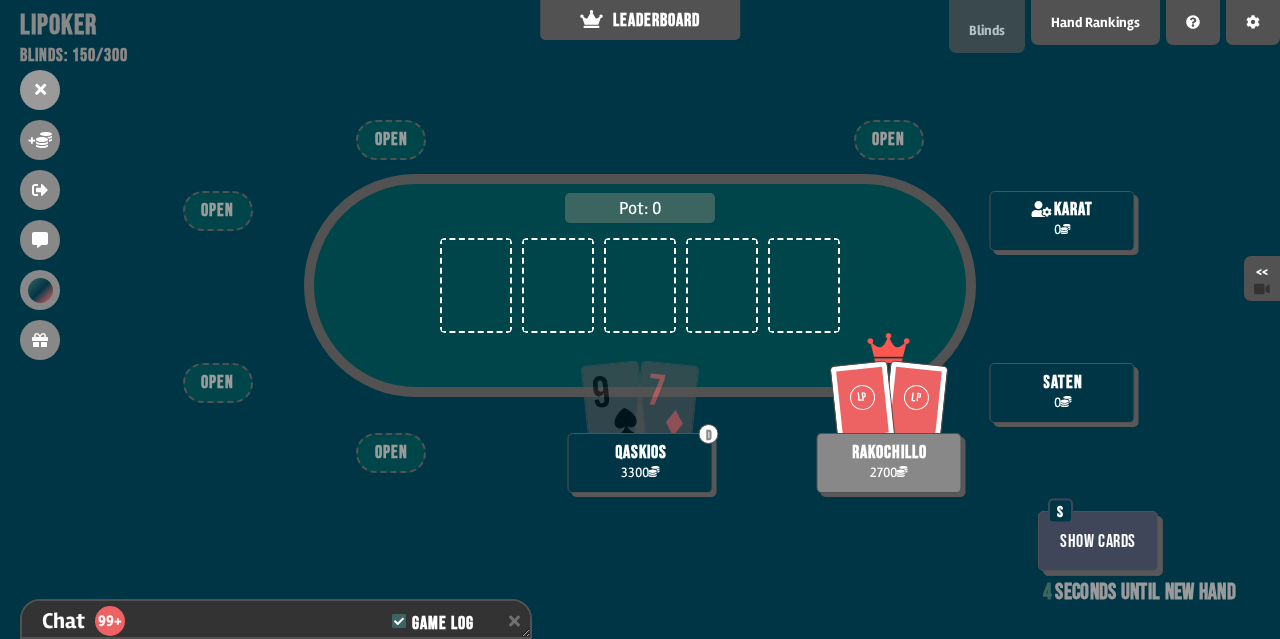 click on "Blinds" at bounding box center (987, 26) 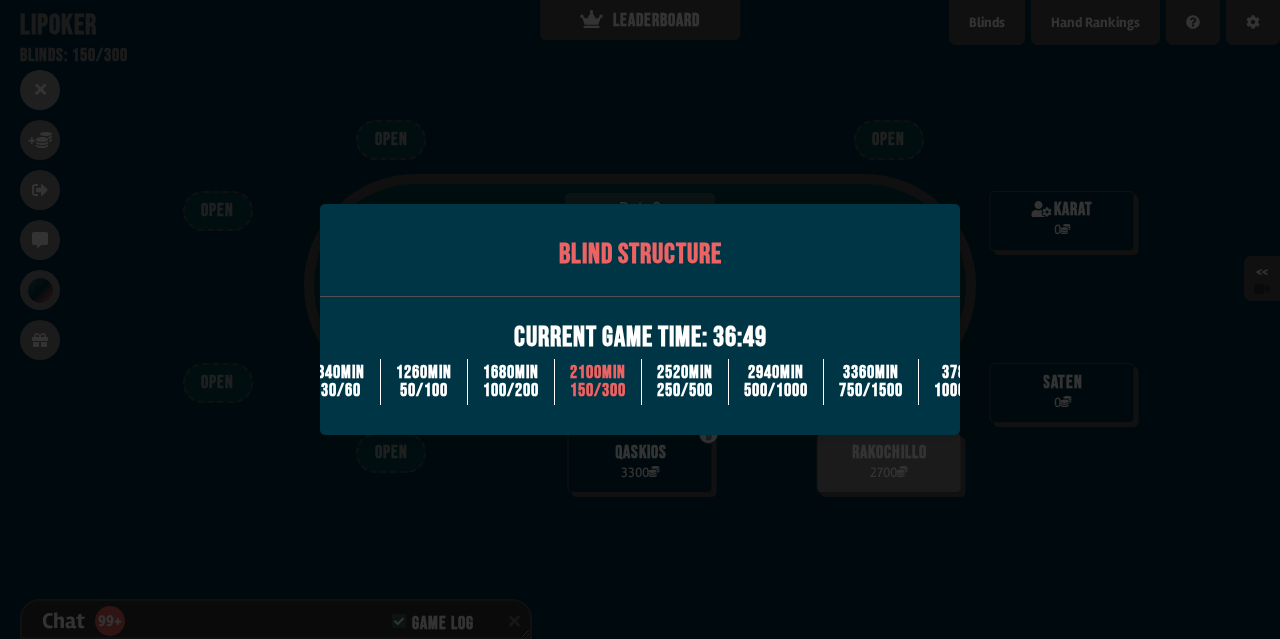 scroll, scrollTop: 12976, scrollLeft: 0, axis: vertical 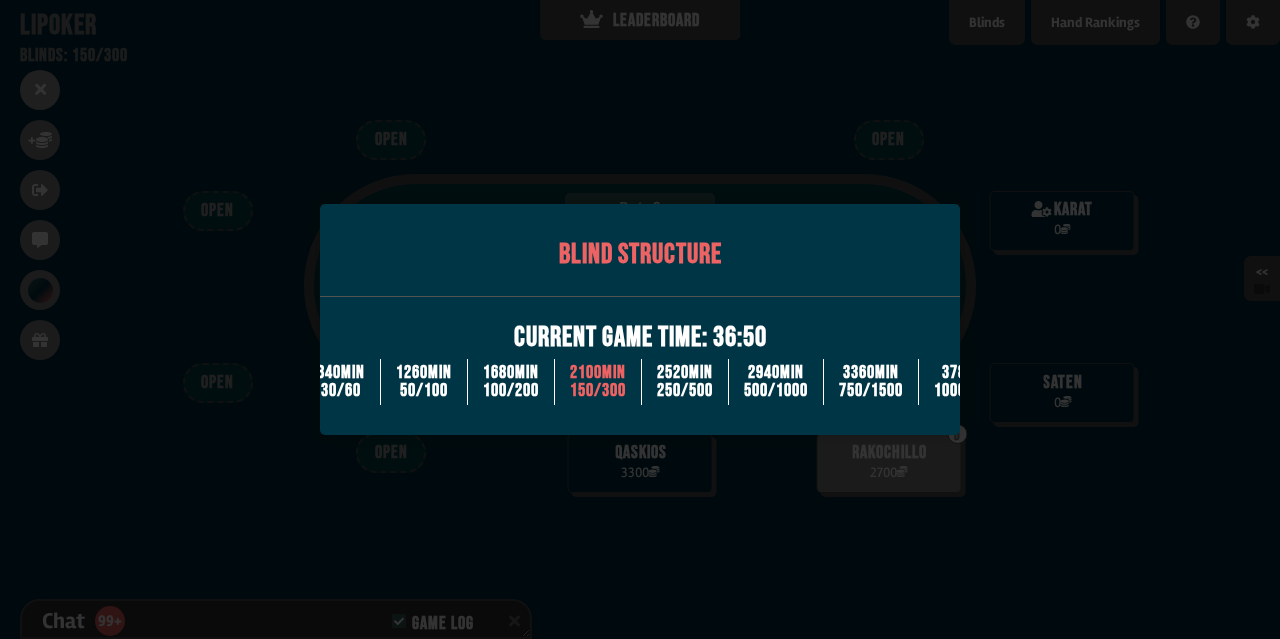 click at bounding box center (640, 319) 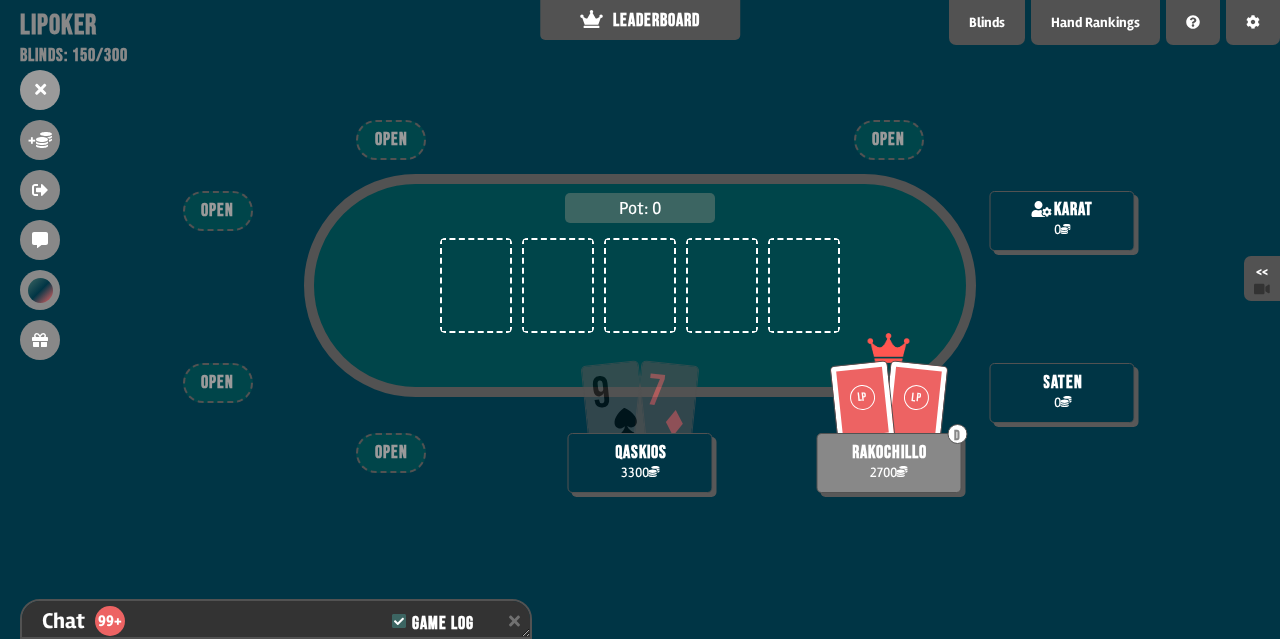 scroll, scrollTop: 98, scrollLeft: 0, axis: vertical 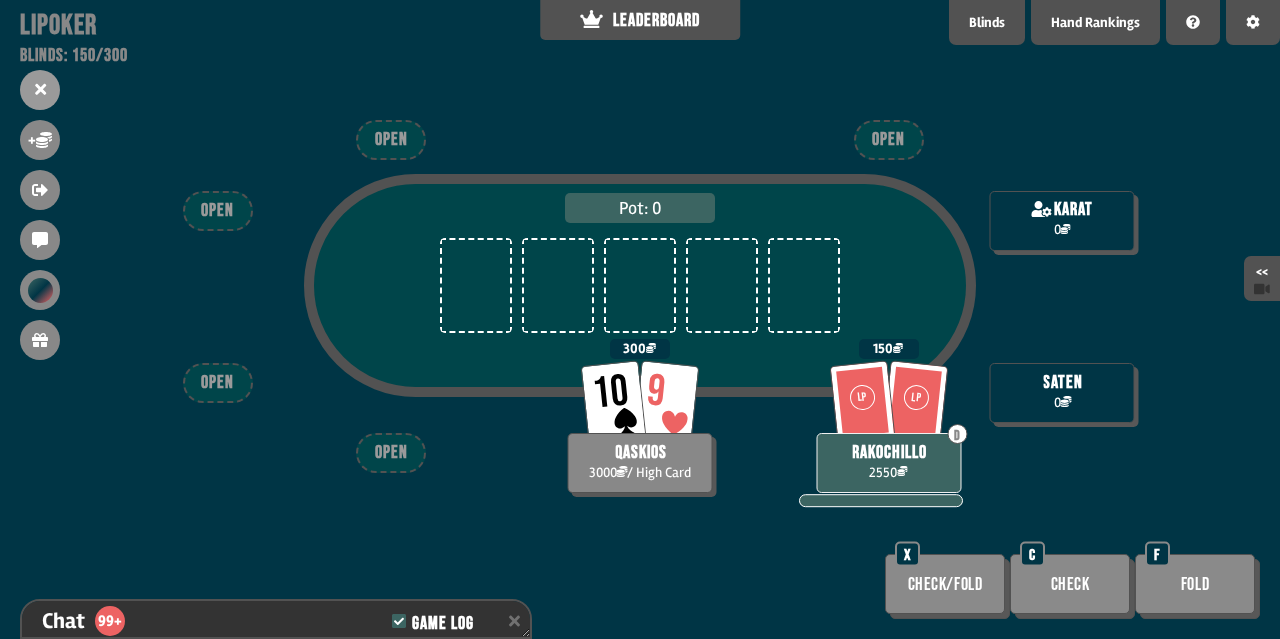 click on "Check" at bounding box center [1070, 584] 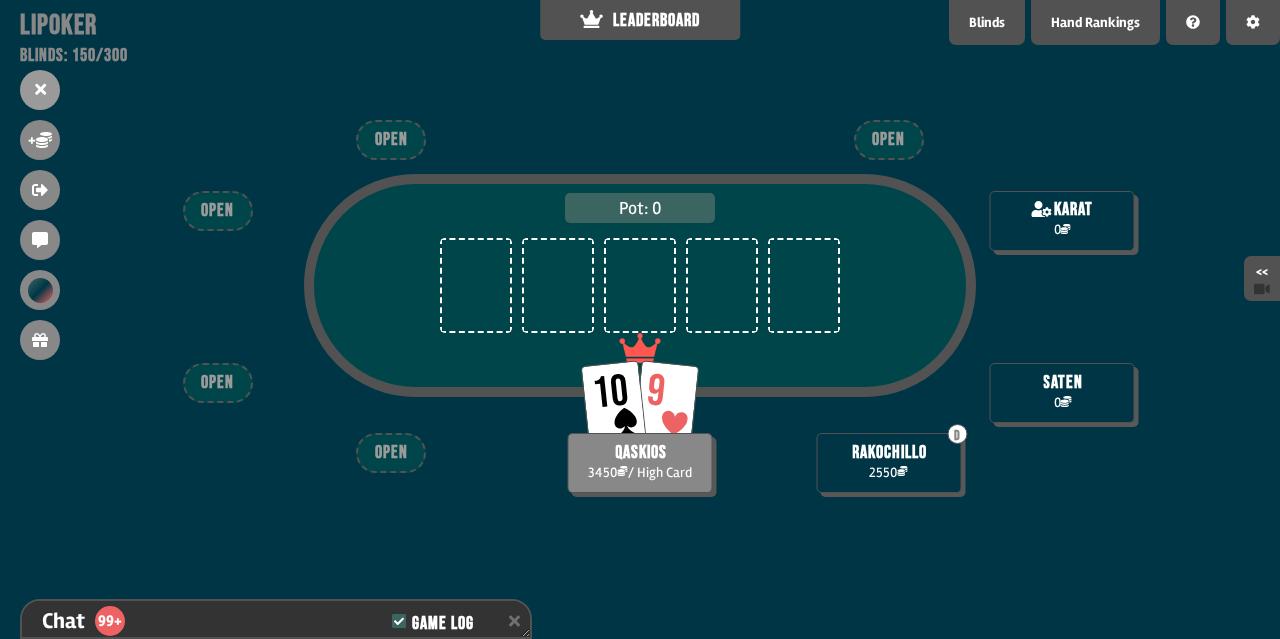 scroll, scrollTop: 13150, scrollLeft: 0, axis: vertical 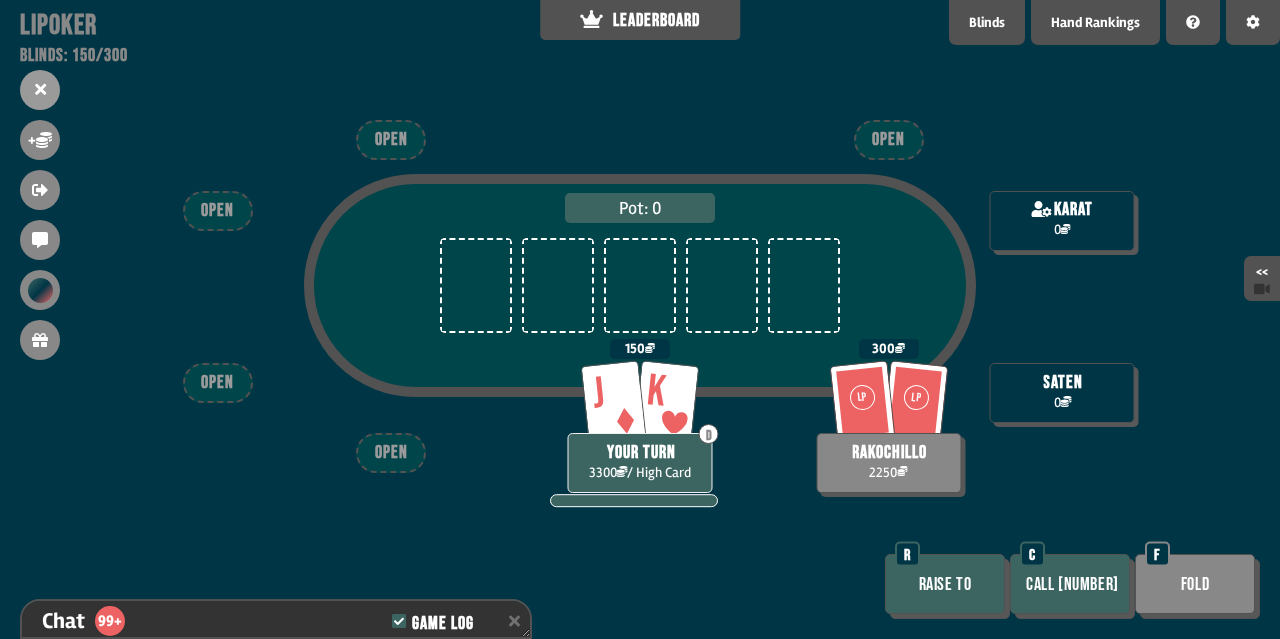 click on "Call [NUMBER]" at bounding box center [1070, 584] 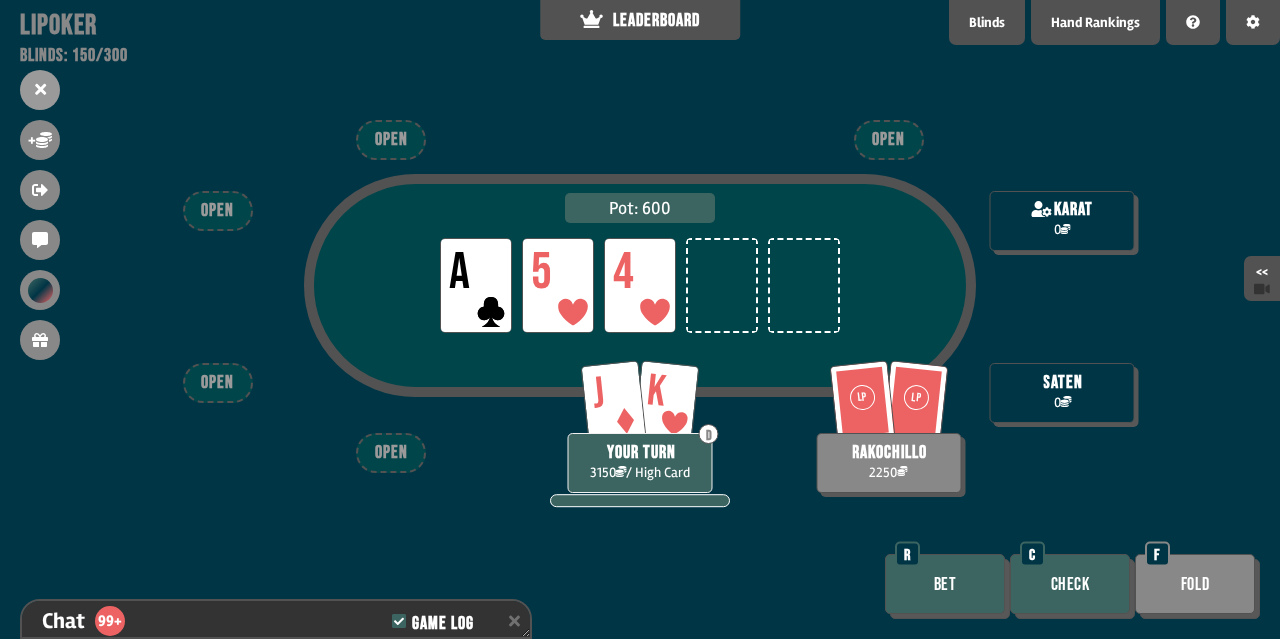 scroll, scrollTop: 13295, scrollLeft: 0, axis: vertical 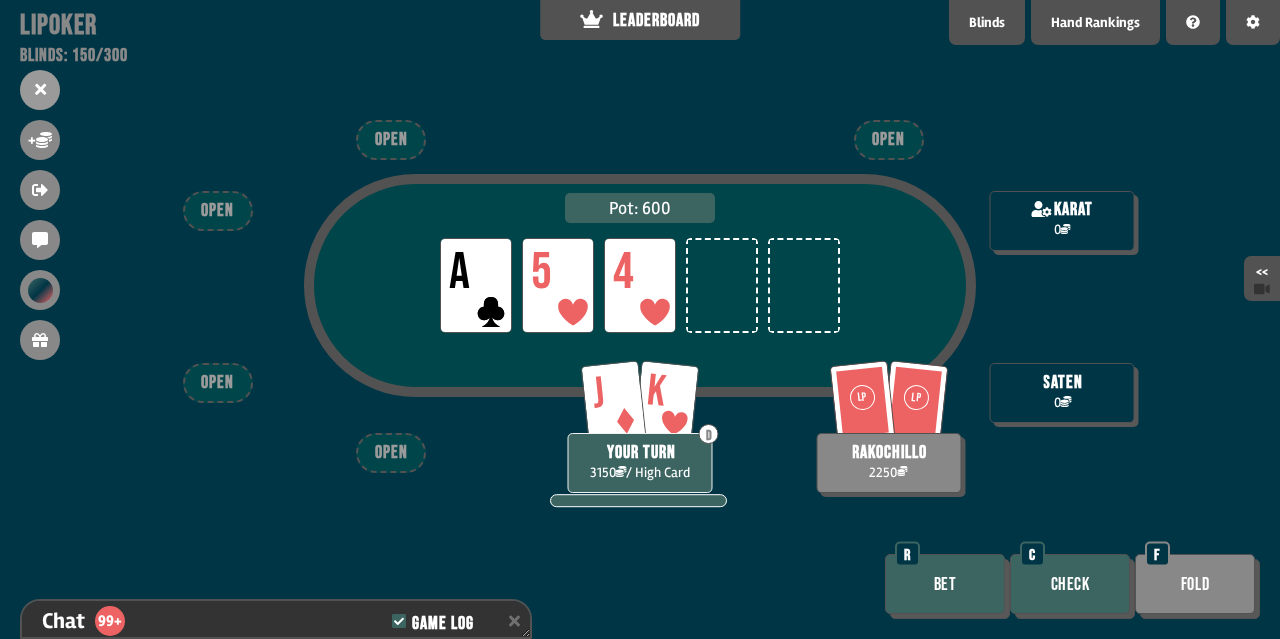 click on "Bet" at bounding box center (945, 584) 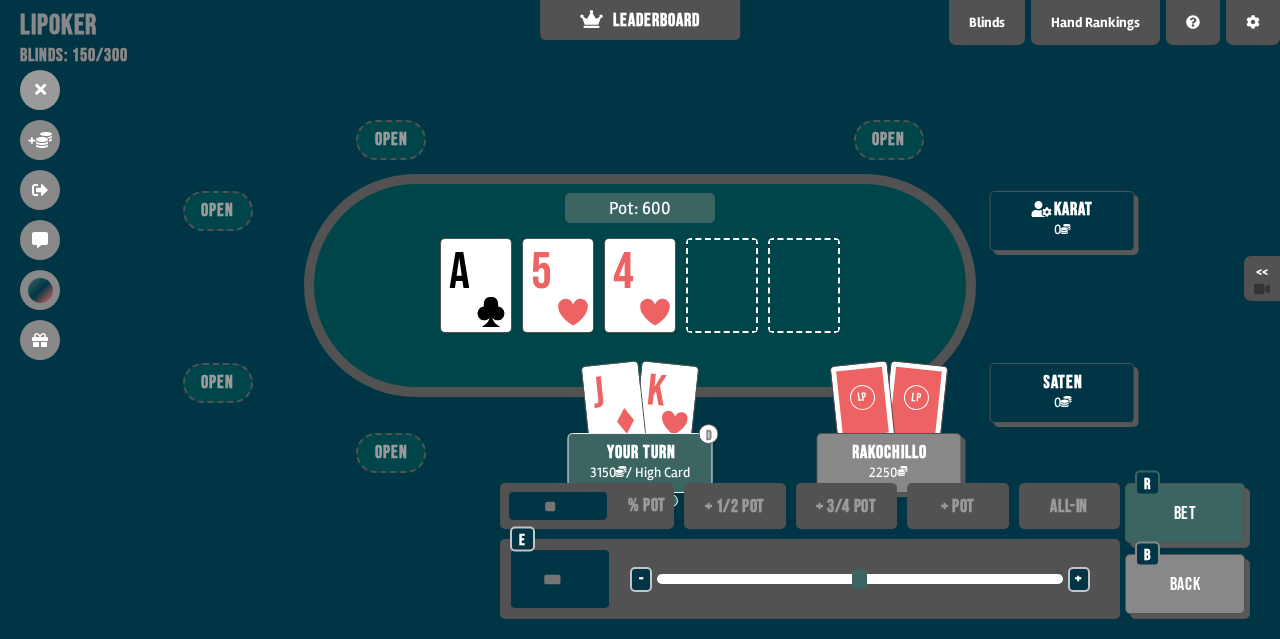 click on "Bet" at bounding box center [1185, 513] 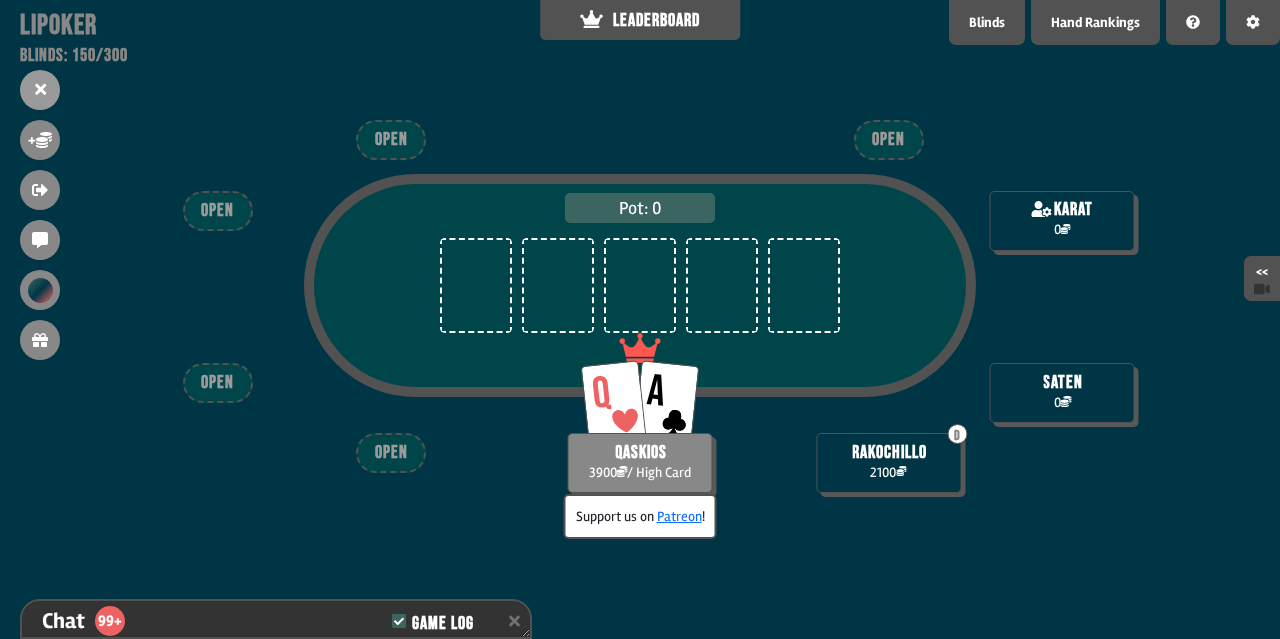 scroll, scrollTop: 13643, scrollLeft: 0, axis: vertical 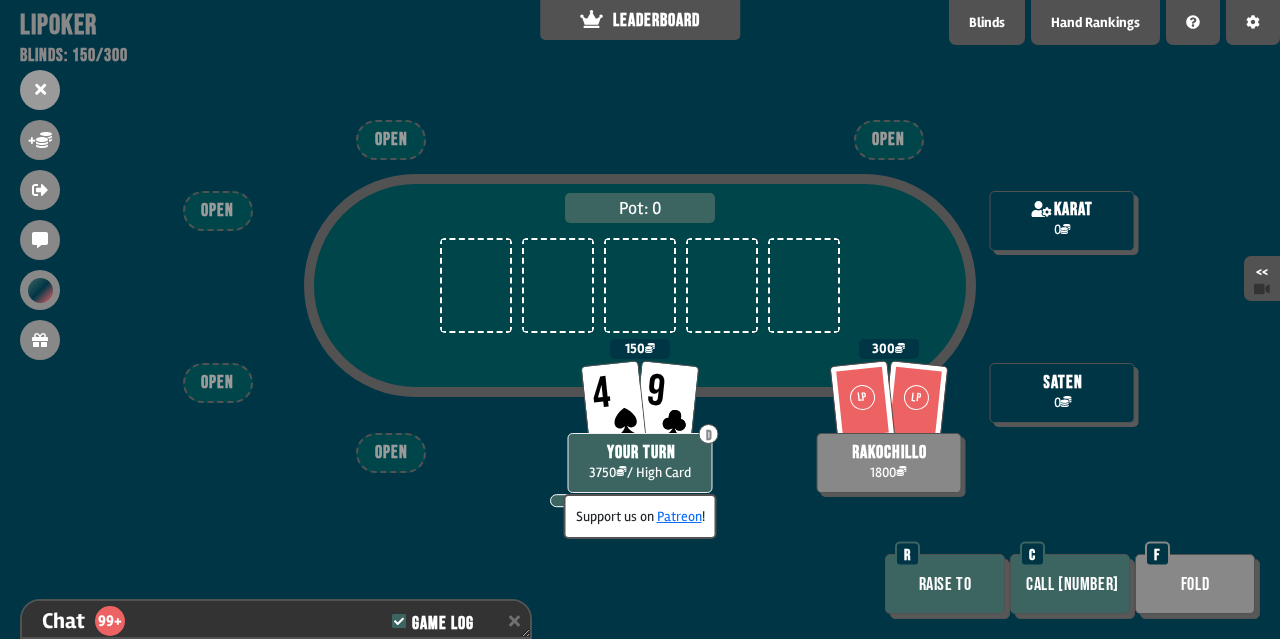drag, startPoint x: 1233, startPoint y: 592, endPoint x: 1190, endPoint y: 581, distance: 44.38468 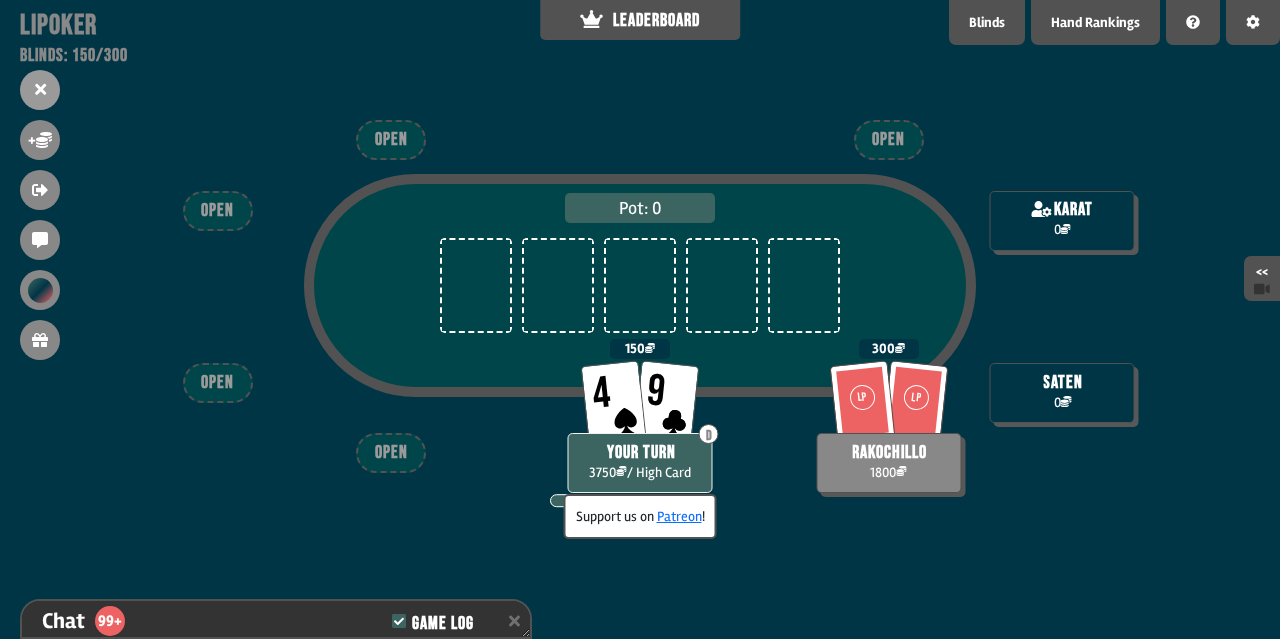 scroll, scrollTop: 13701, scrollLeft: 0, axis: vertical 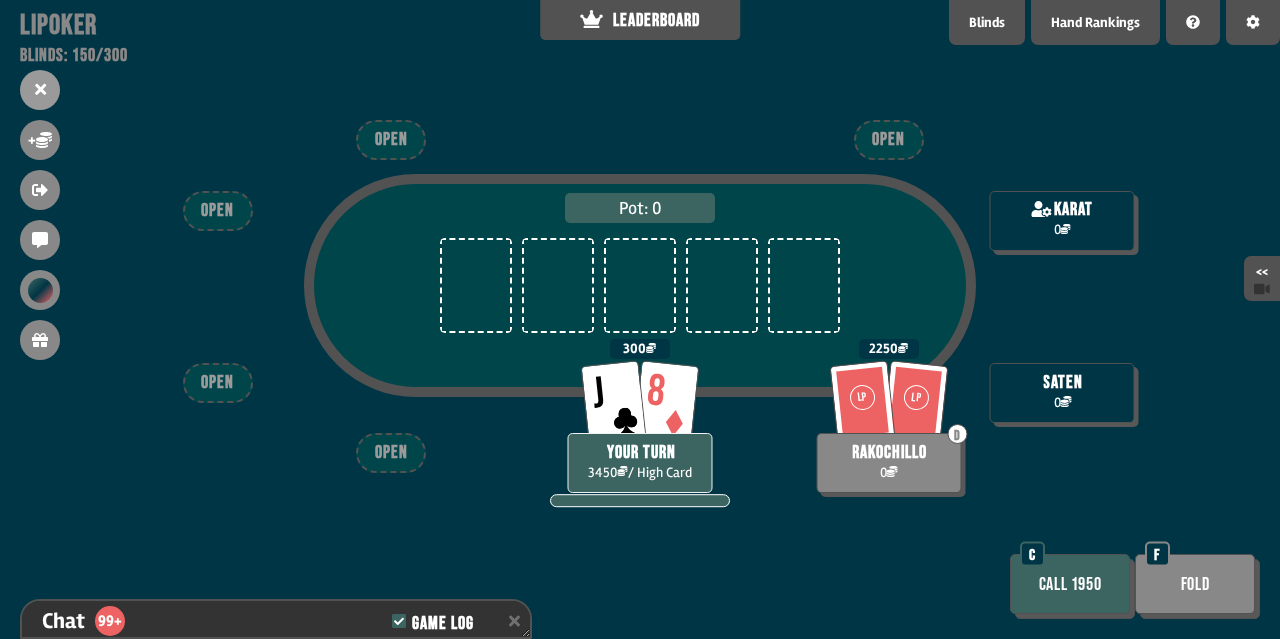 click on "Fold" at bounding box center (1195, 584) 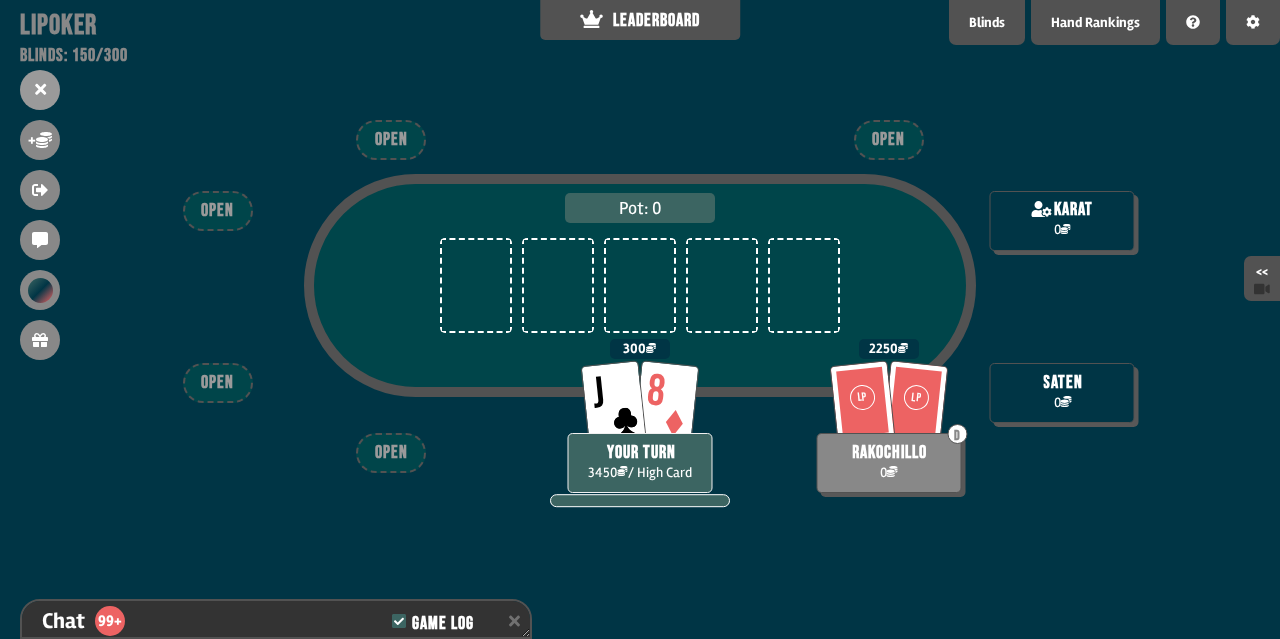 scroll, scrollTop: 13904, scrollLeft: 0, axis: vertical 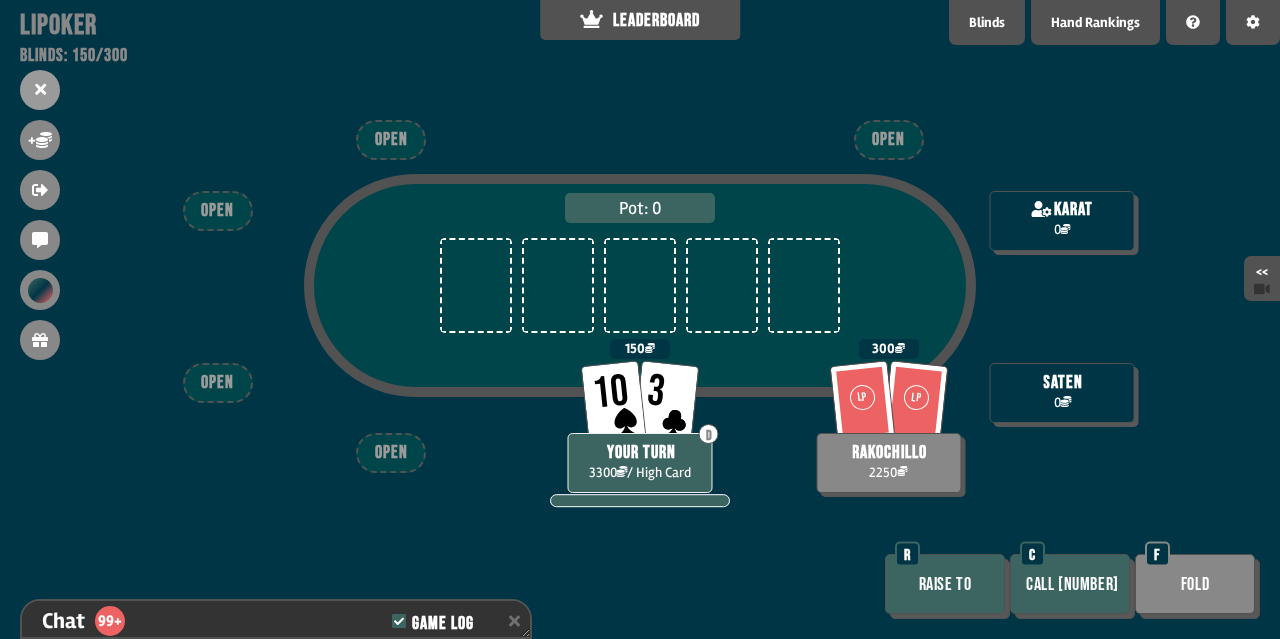 click on "Fold" at bounding box center (1195, 584) 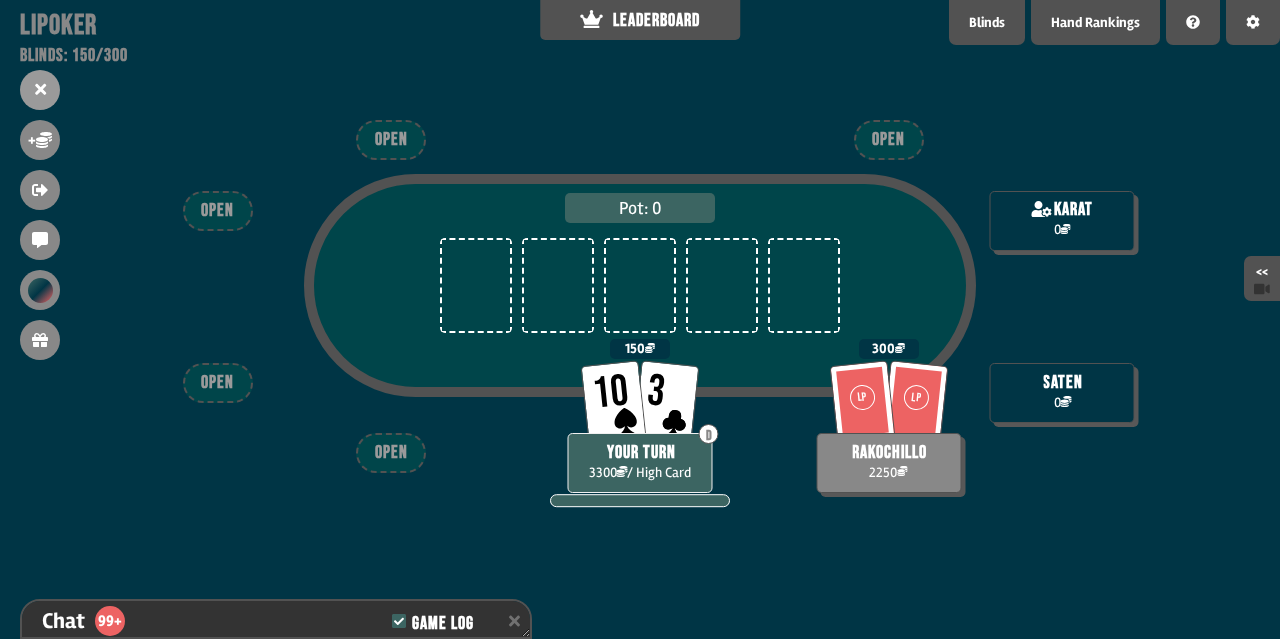 scroll, scrollTop: 14078, scrollLeft: 0, axis: vertical 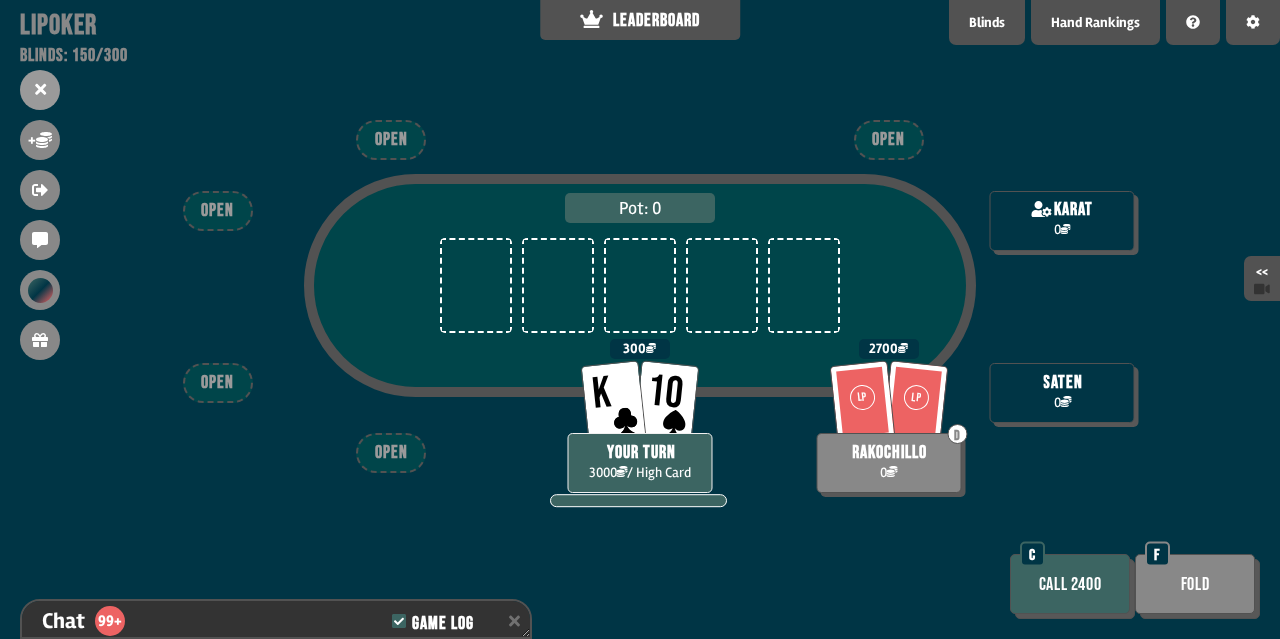 click on "Call 2400" at bounding box center [1070, 584] 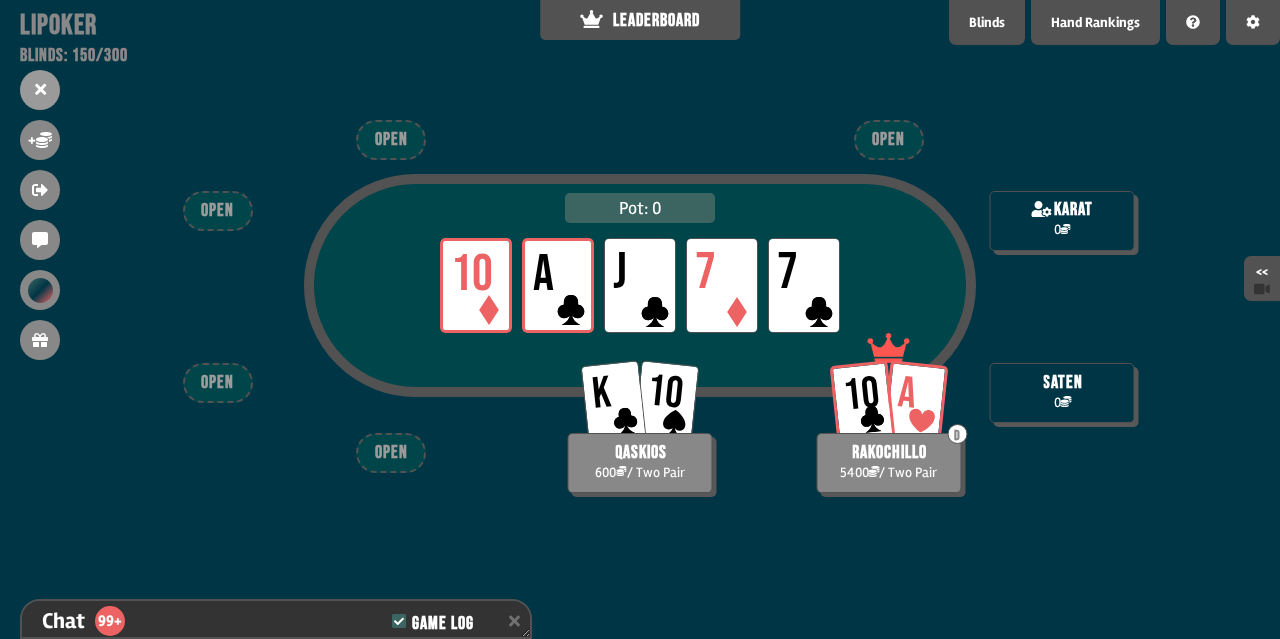 scroll, scrollTop: 14484, scrollLeft: 0, axis: vertical 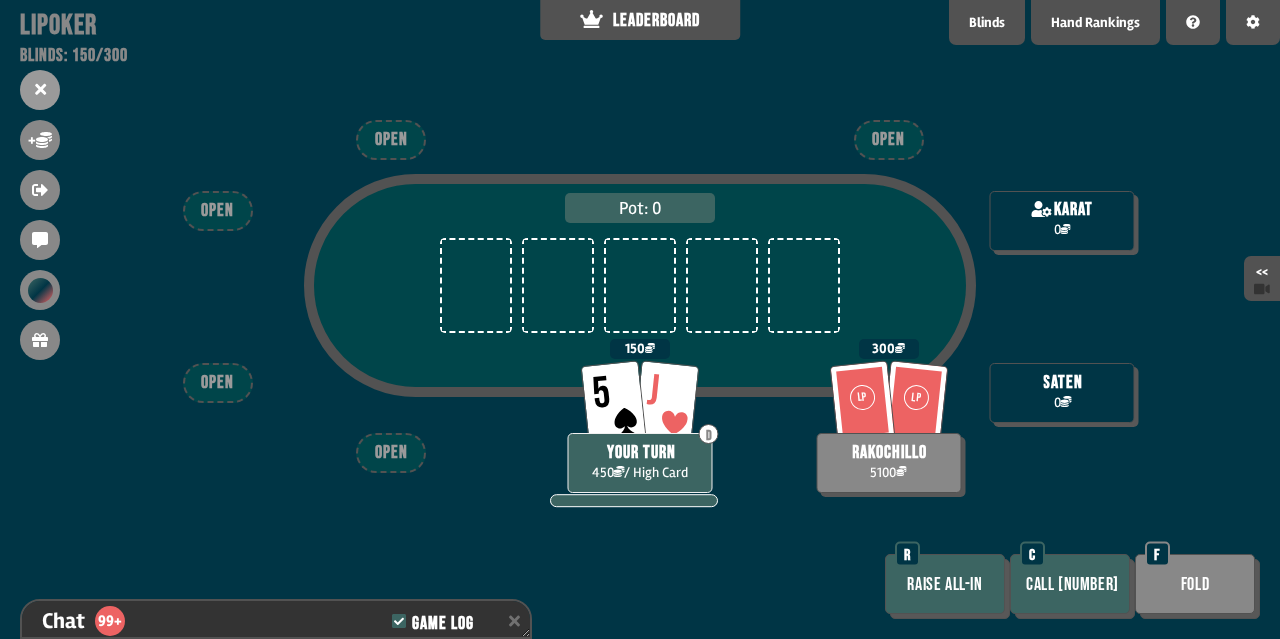 click on "Raise all-in" at bounding box center (945, 584) 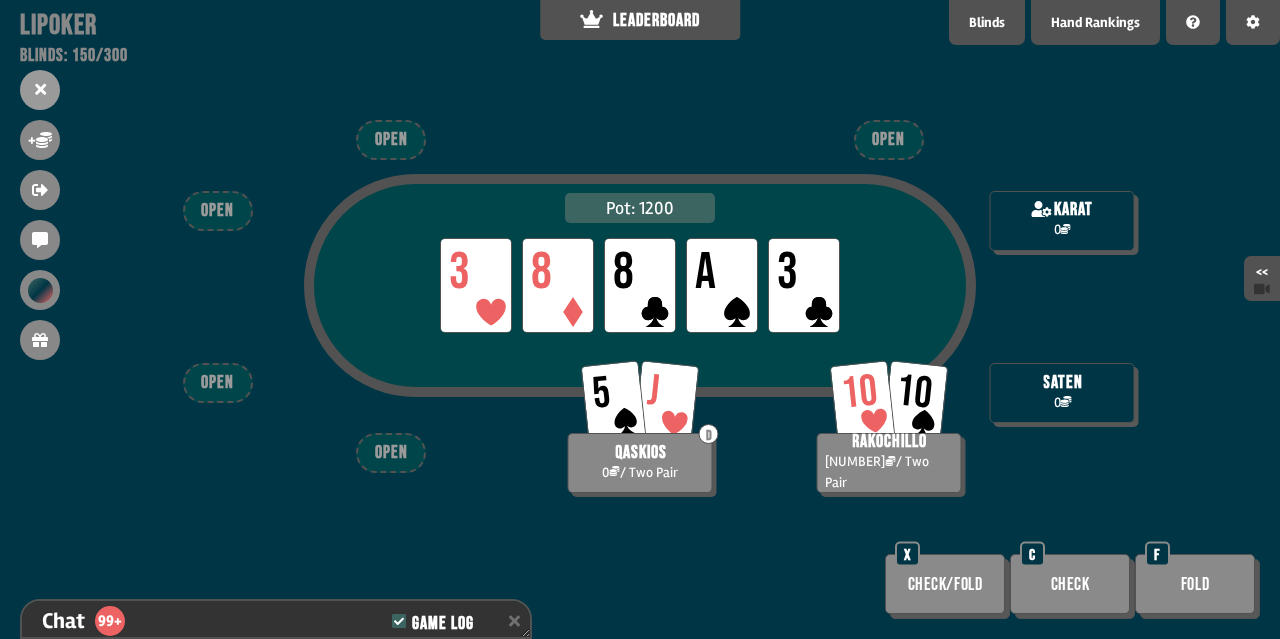 scroll, scrollTop: 14658, scrollLeft: 0, axis: vertical 